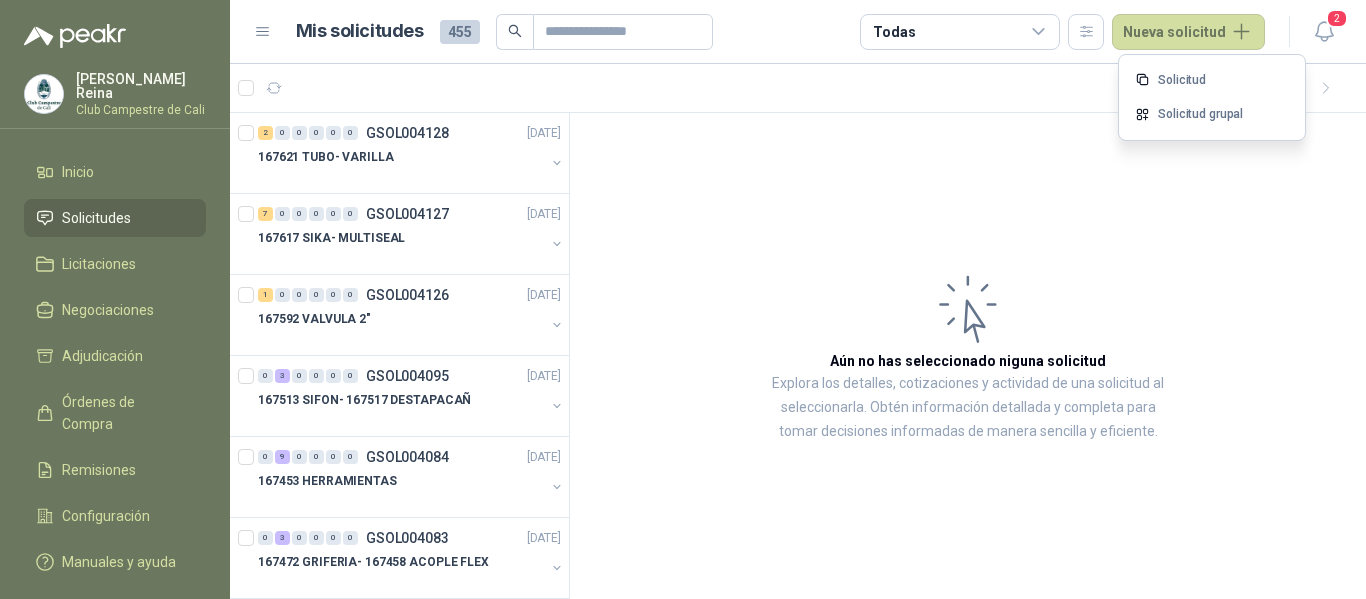 scroll, scrollTop: 0, scrollLeft: 0, axis: both 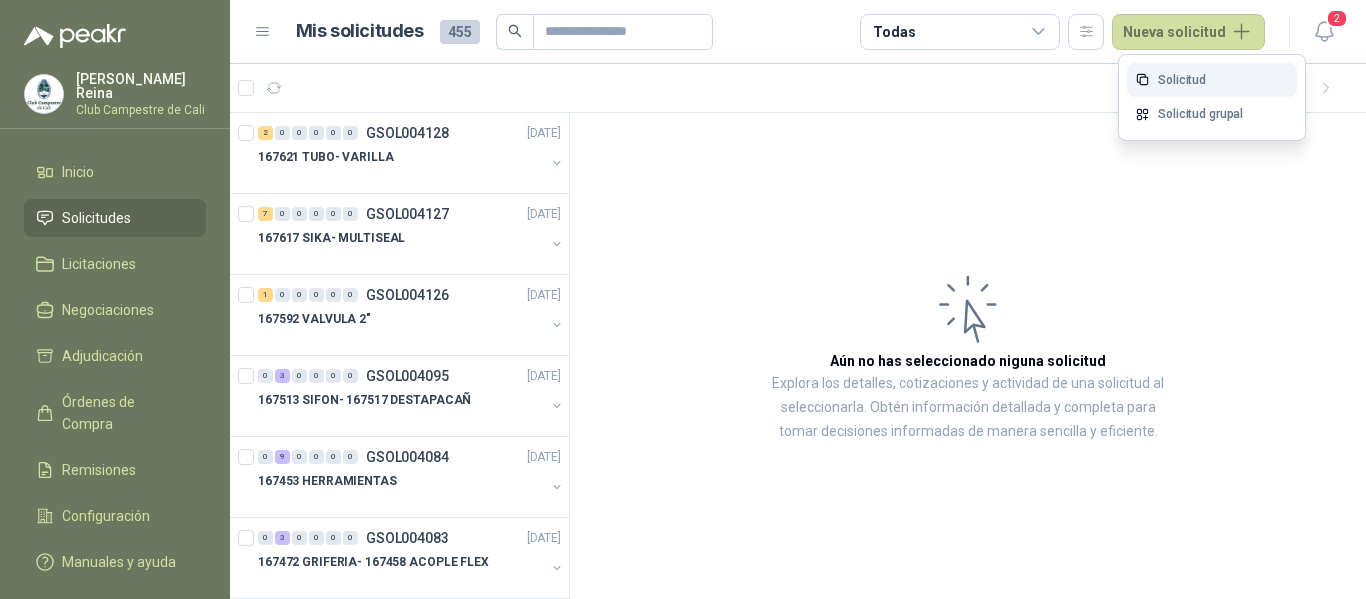 click on "Solicitud" at bounding box center (1212, 80) 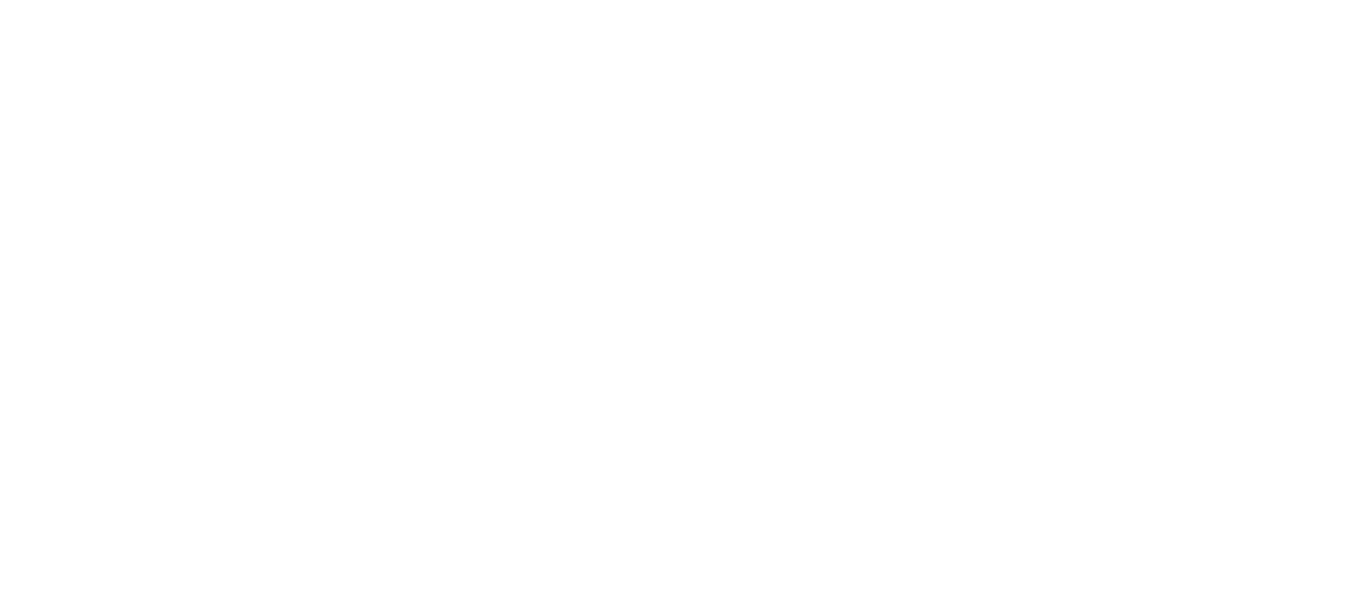 scroll, scrollTop: 0, scrollLeft: 0, axis: both 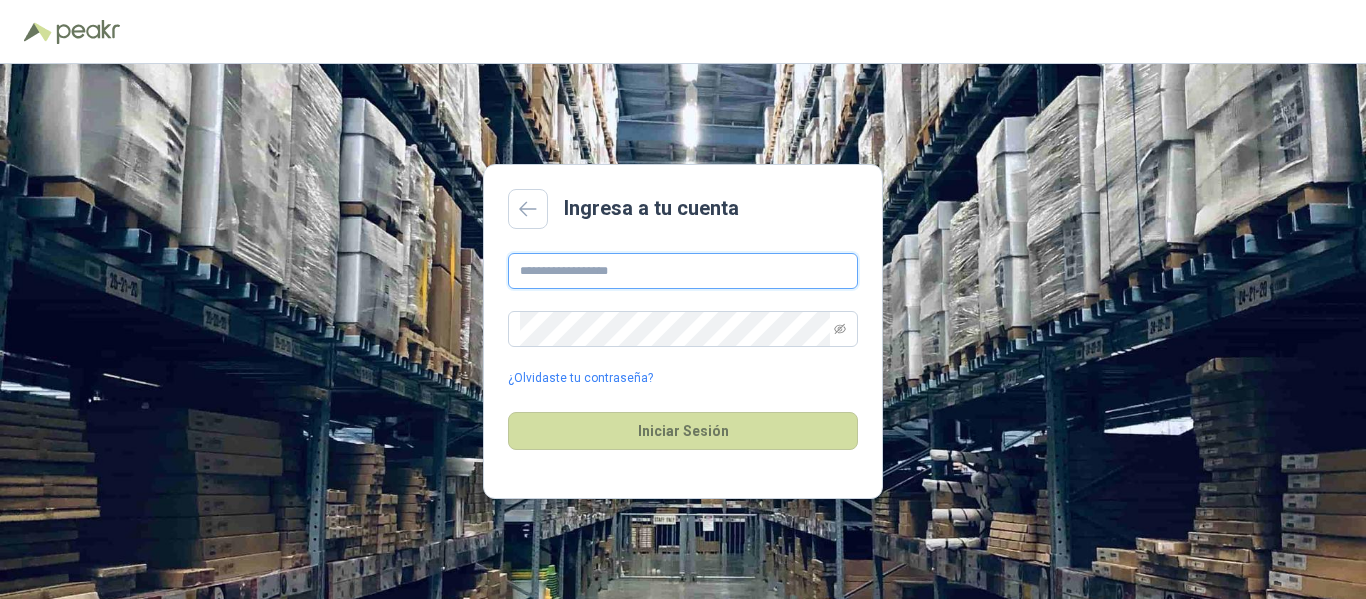 click at bounding box center (683, 271) 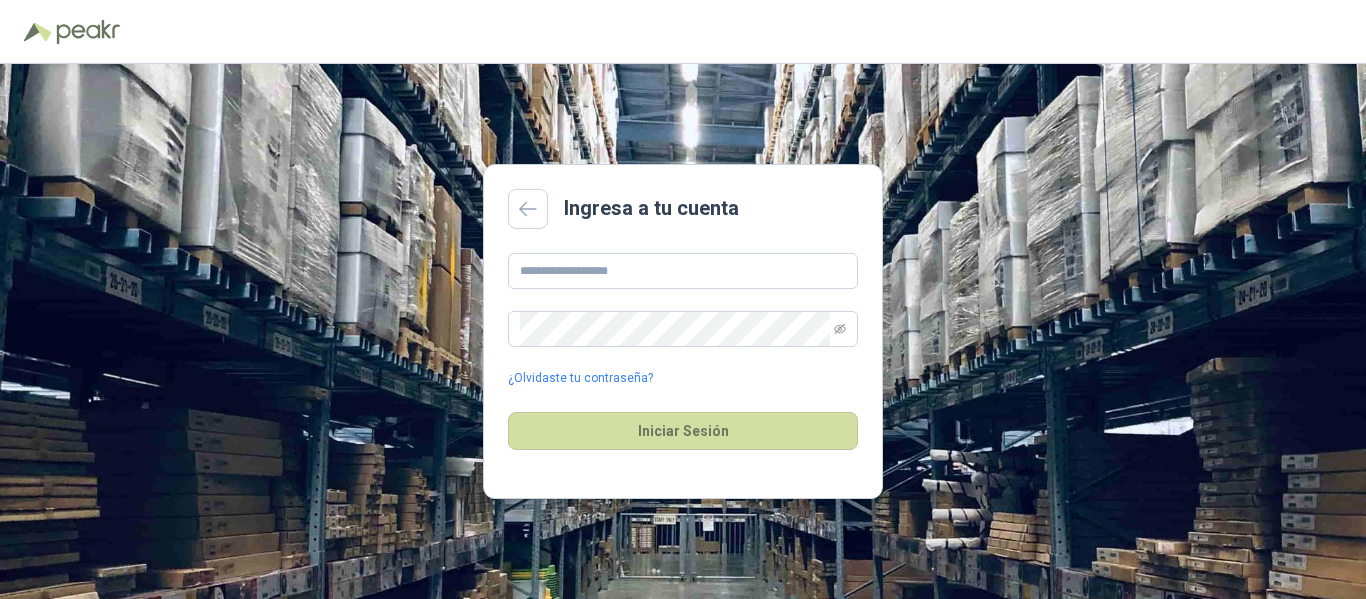 click on "Ingresa a tu cuenta ¿Olvidaste tu contraseña? Iniciar Sesión" at bounding box center (683, 331) 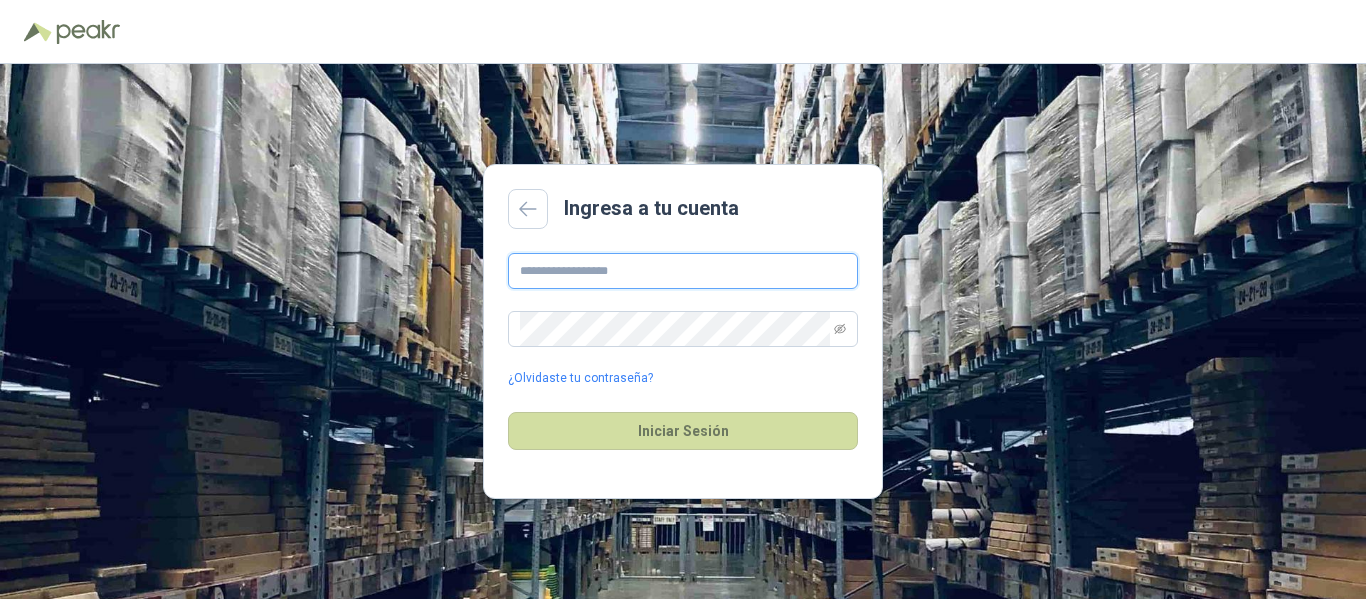 click at bounding box center (683, 271) 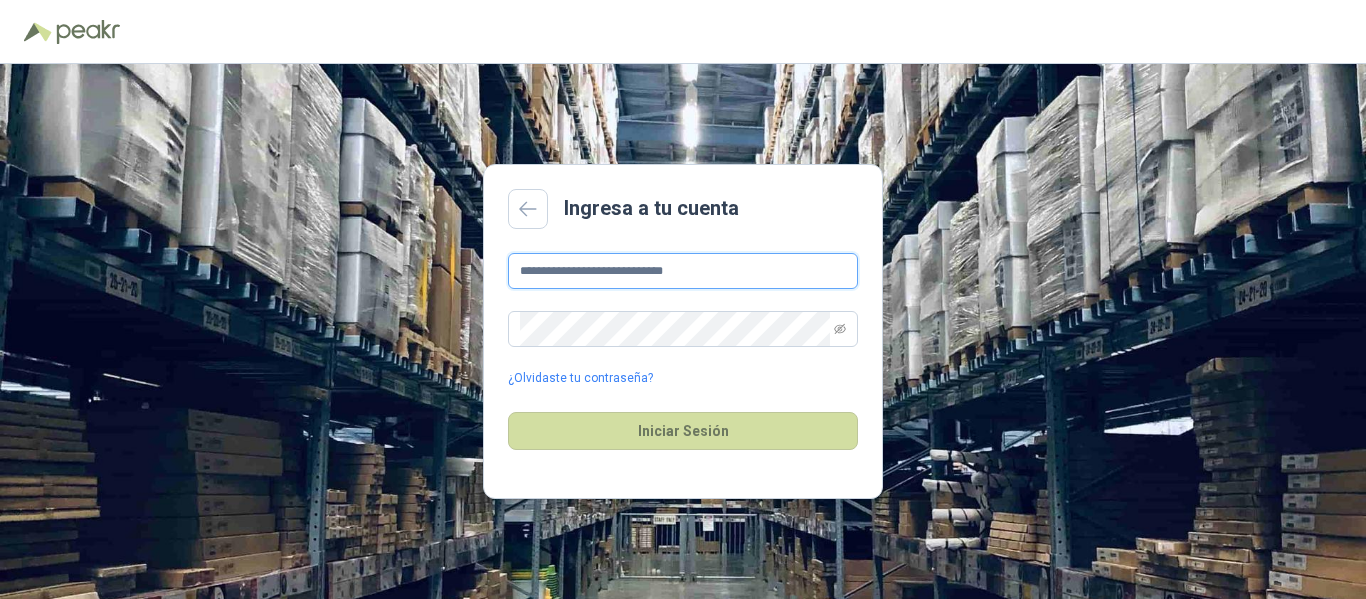 click on "**********" at bounding box center [683, 271] 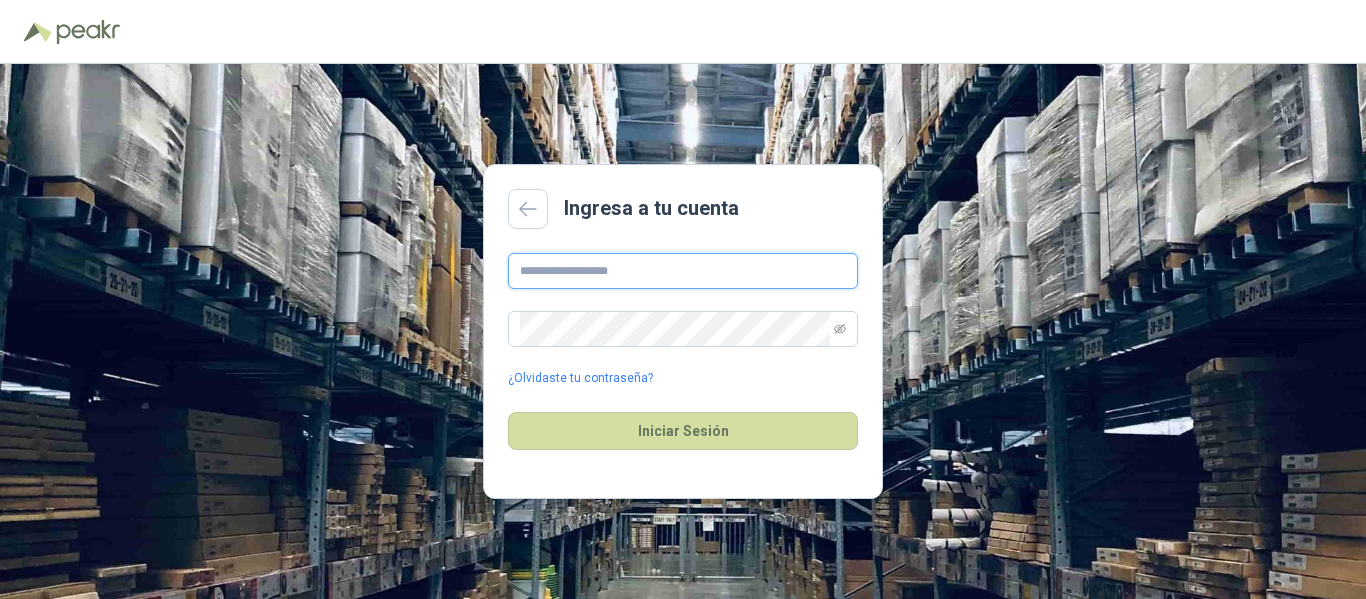 click at bounding box center [683, 271] 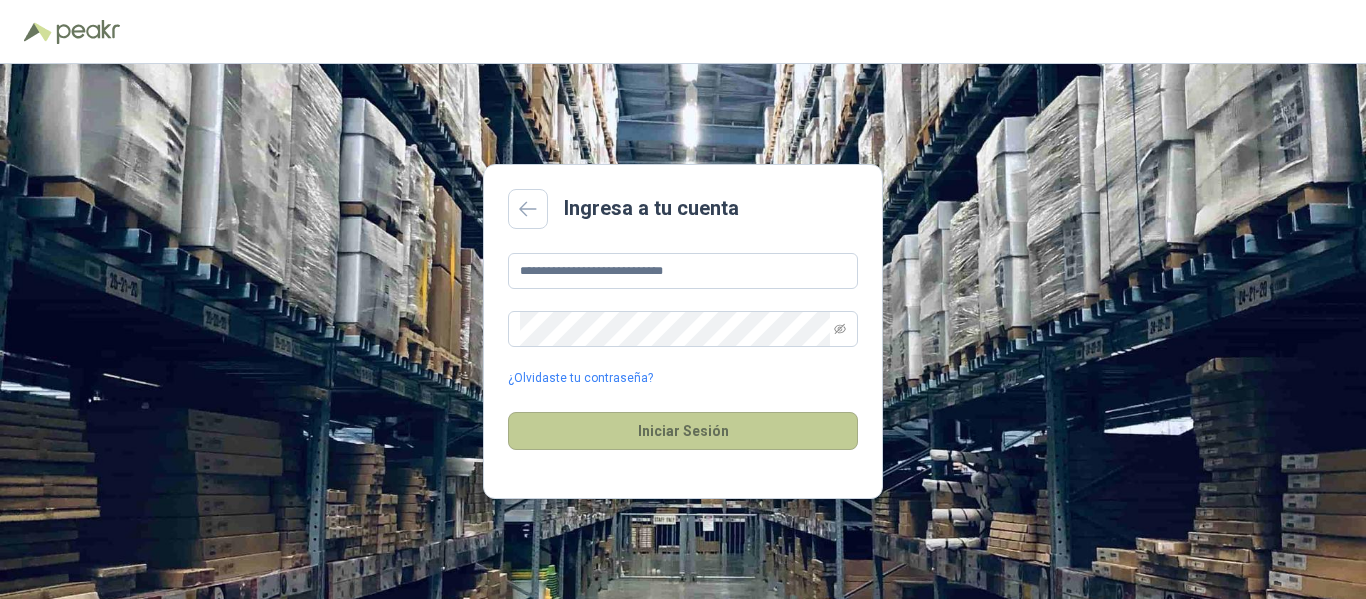 click on "Iniciar Sesión" at bounding box center [683, 431] 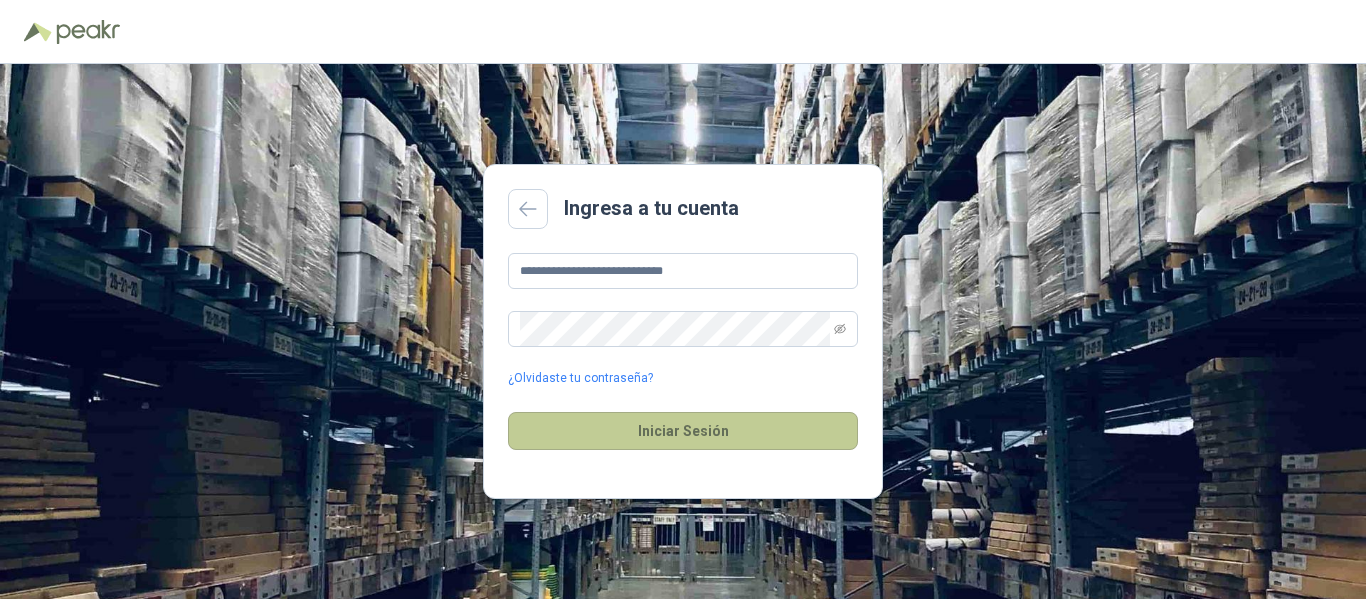 click on "Iniciar Sesión" at bounding box center [683, 431] 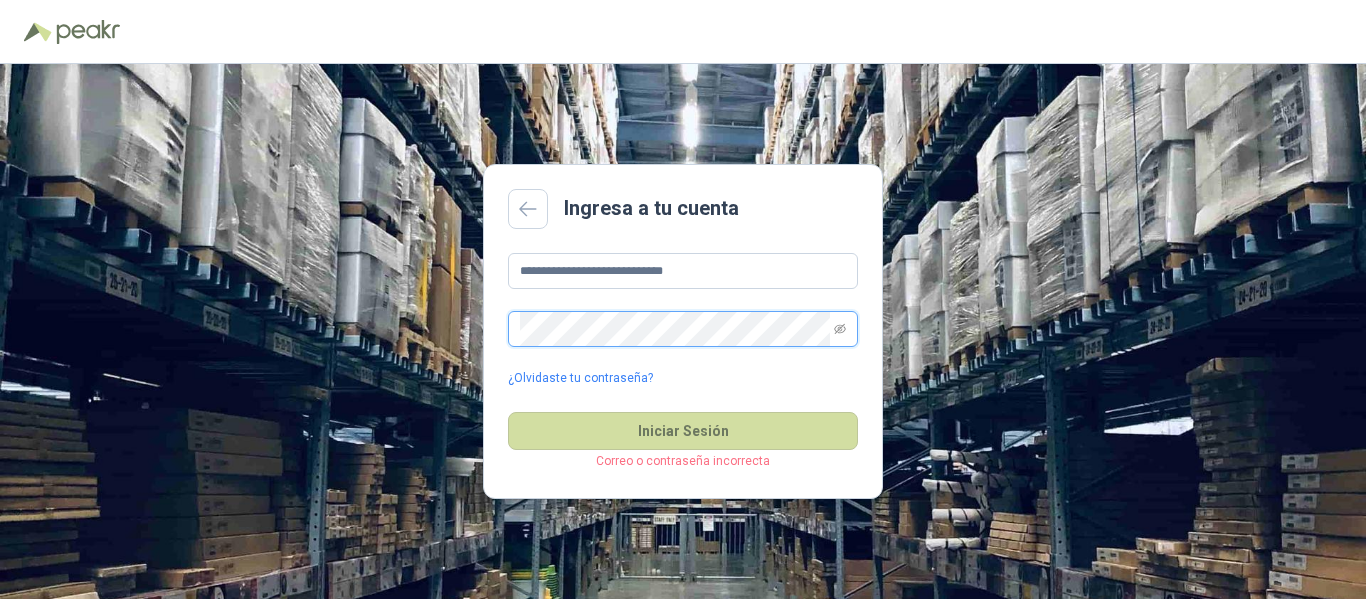 click on "**********" at bounding box center [683, 331] 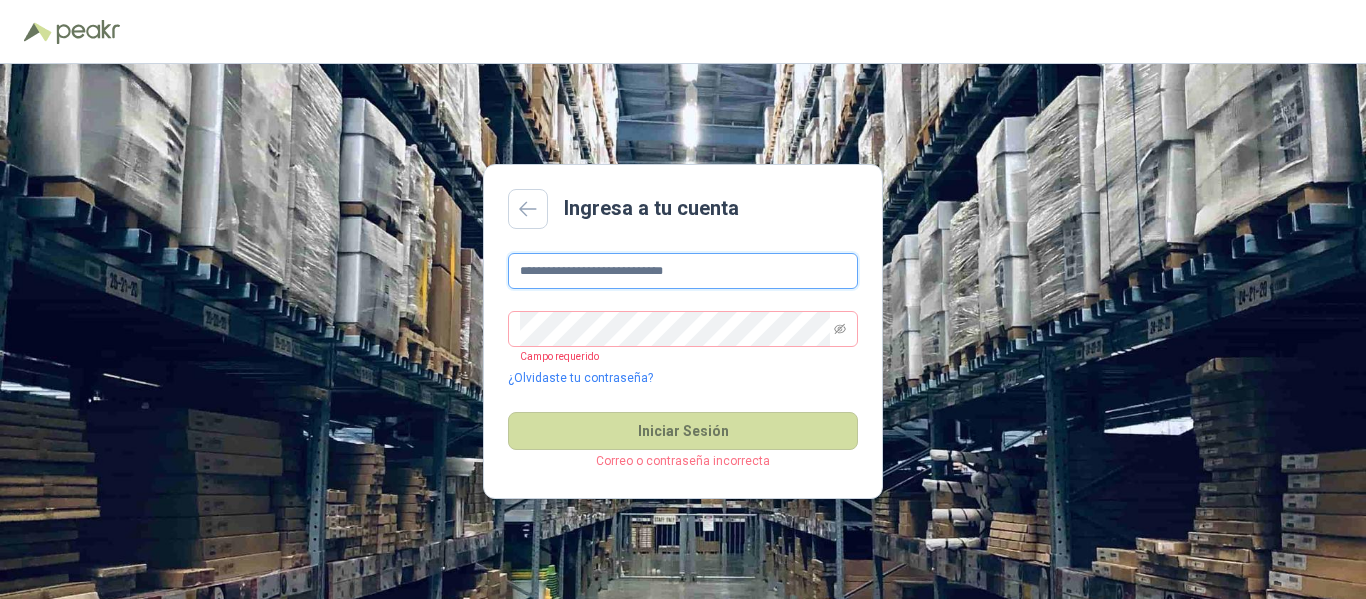 click on "**********" at bounding box center (683, 271) 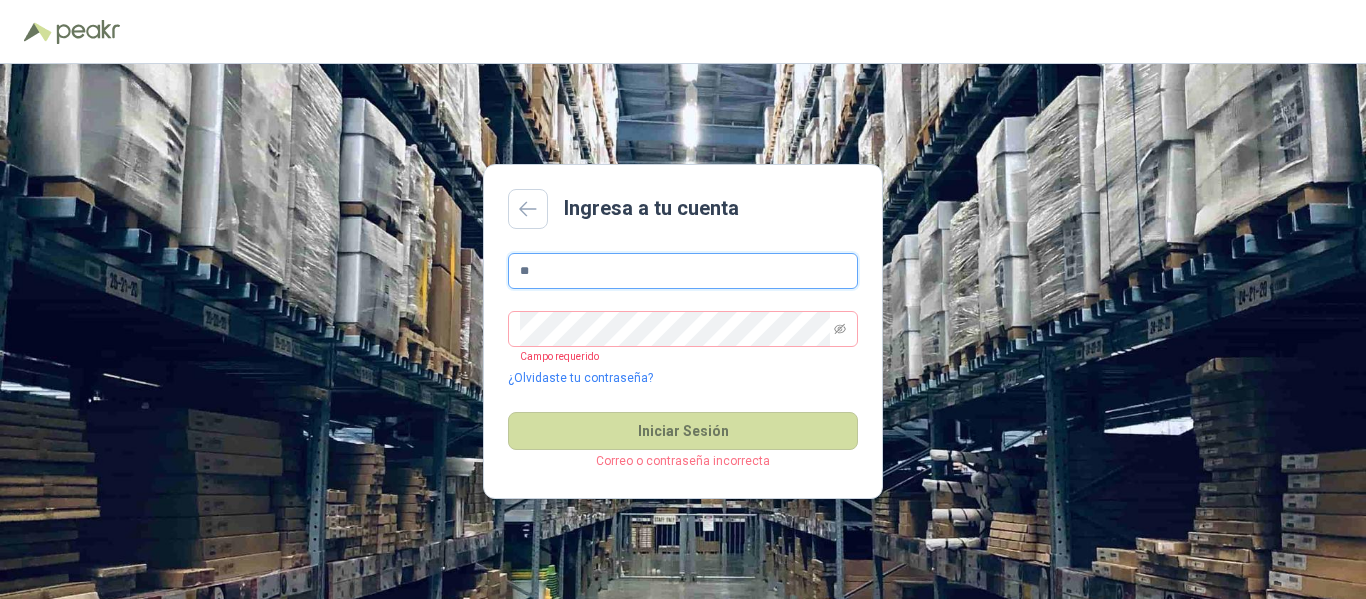 type on "*" 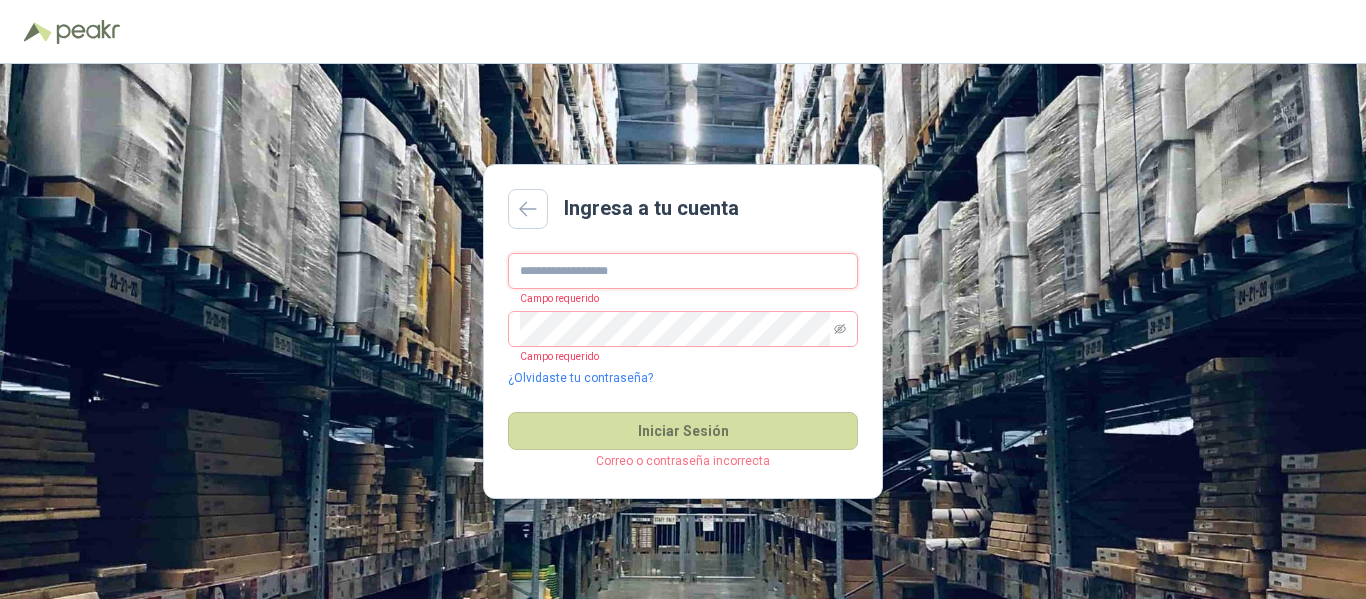 click at bounding box center [683, 271] 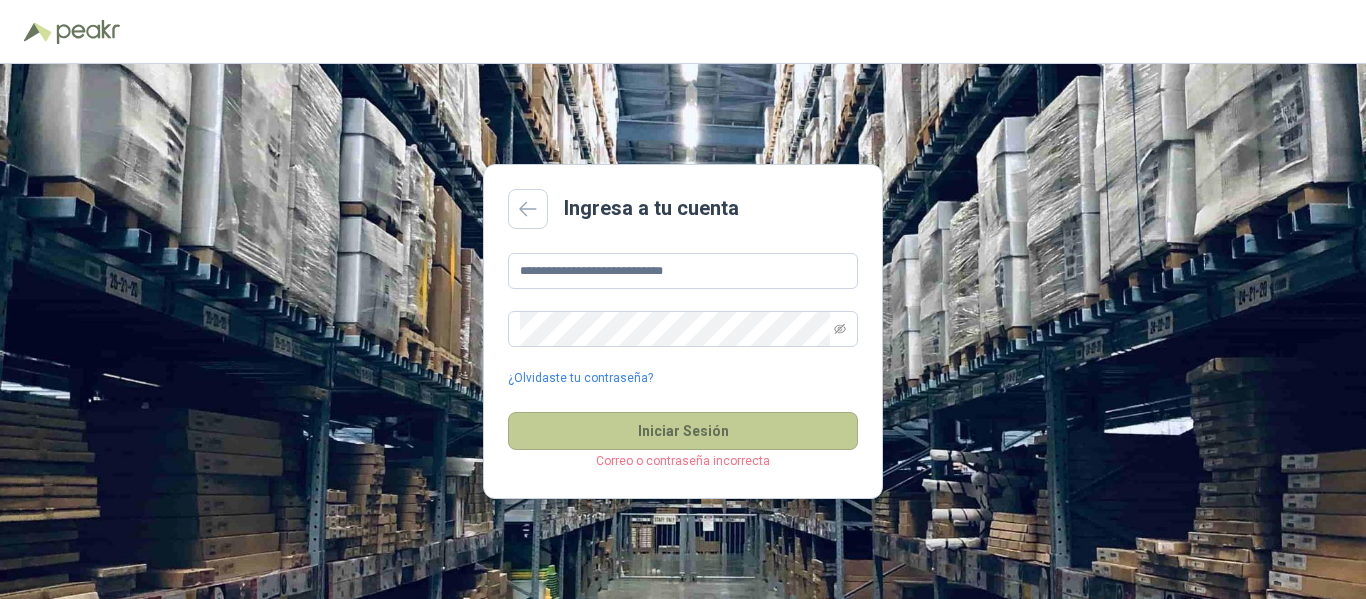click on "Iniciar Sesión" at bounding box center (683, 431) 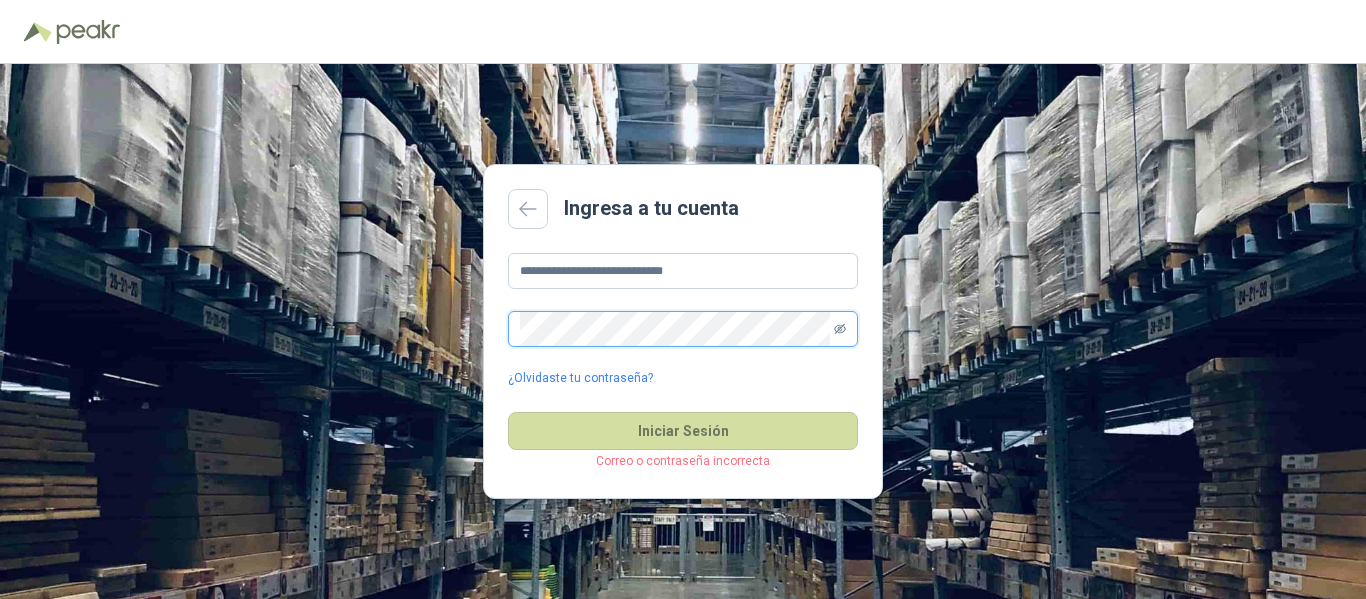 click 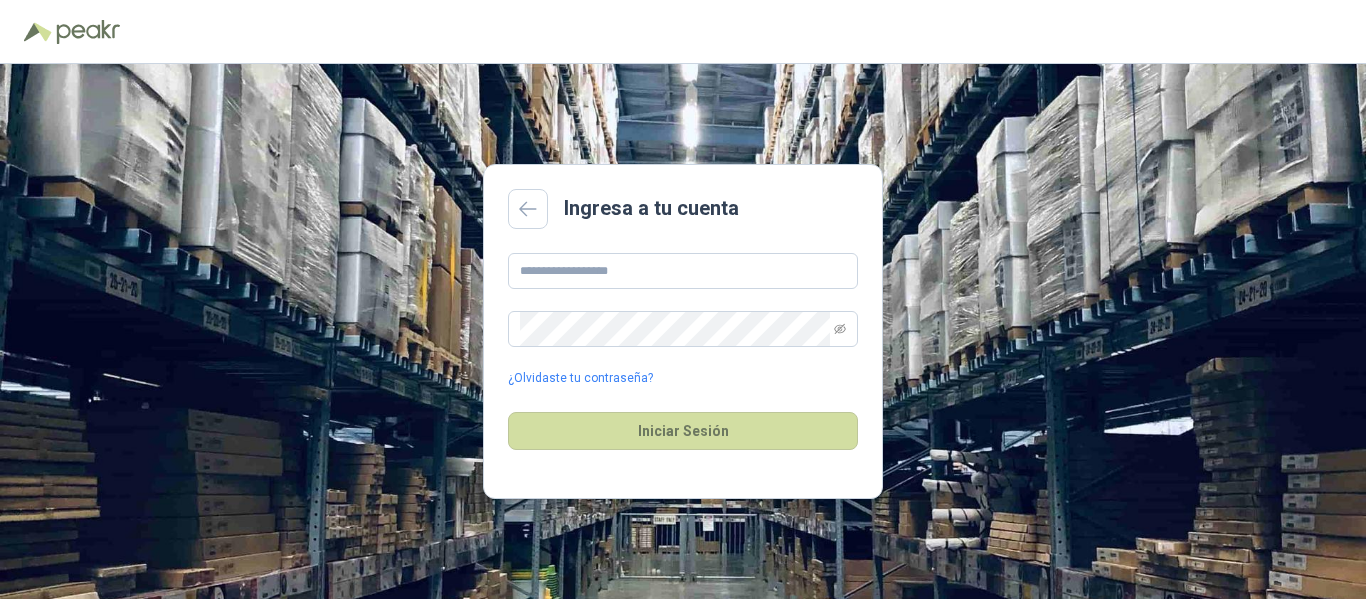 scroll, scrollTop: 0, scrollLeft: 0, axis: both 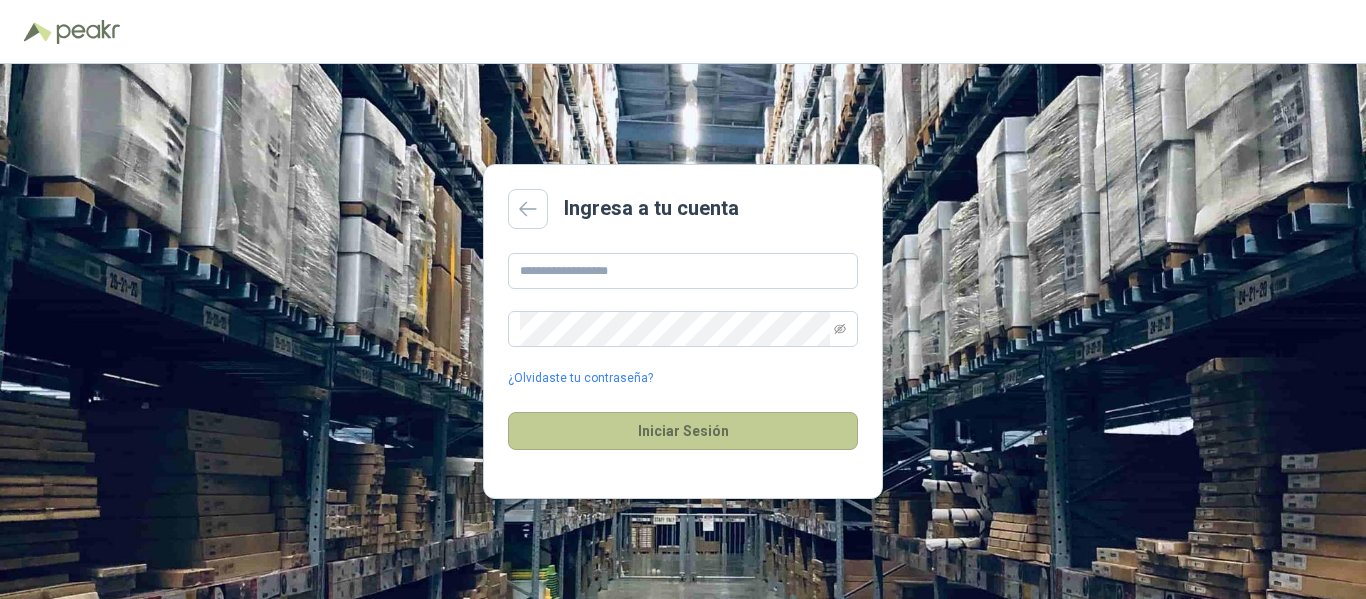 click on "Iniciar Sesión" at bounding box center (683, 431) 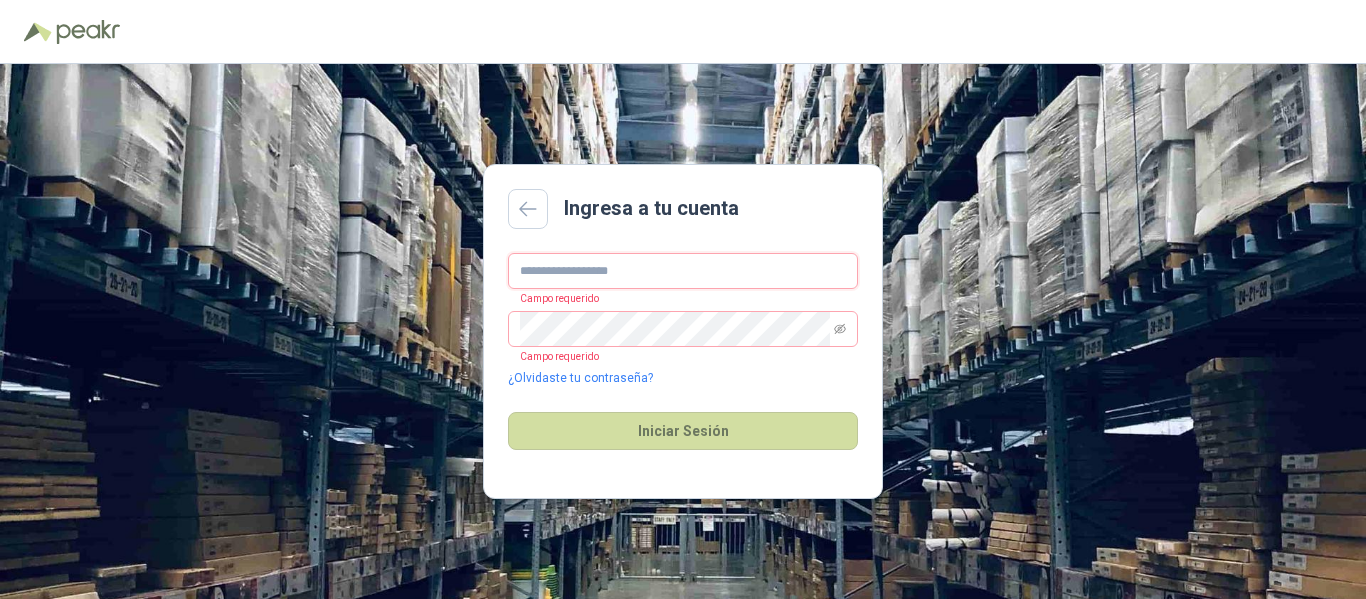 click at bounding box center (683, 271) 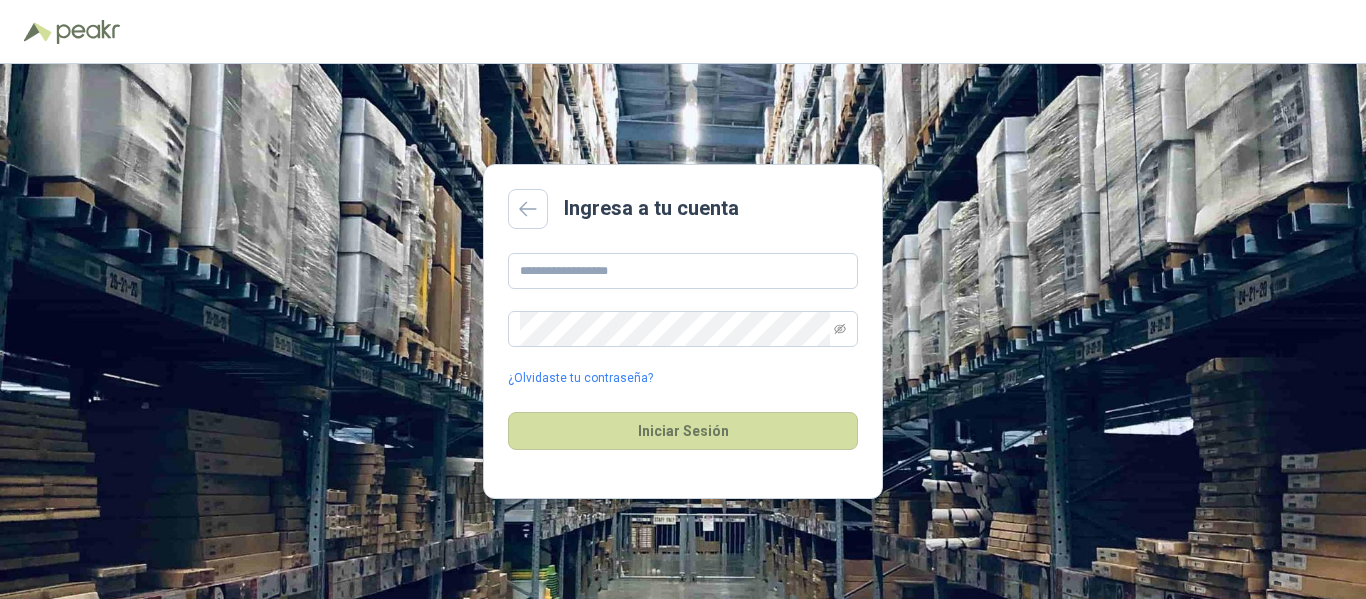 scroll, scrollTop: 0, scrollLeft: 0, axis: both 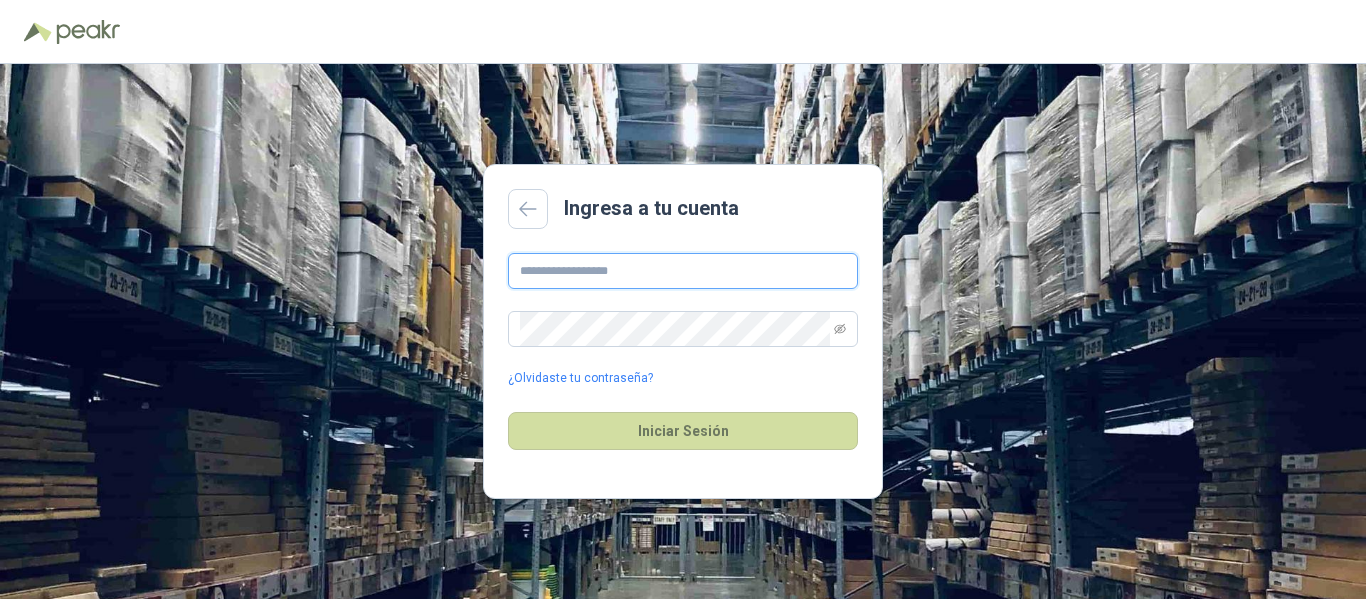 click at bounding box center [683, 271] 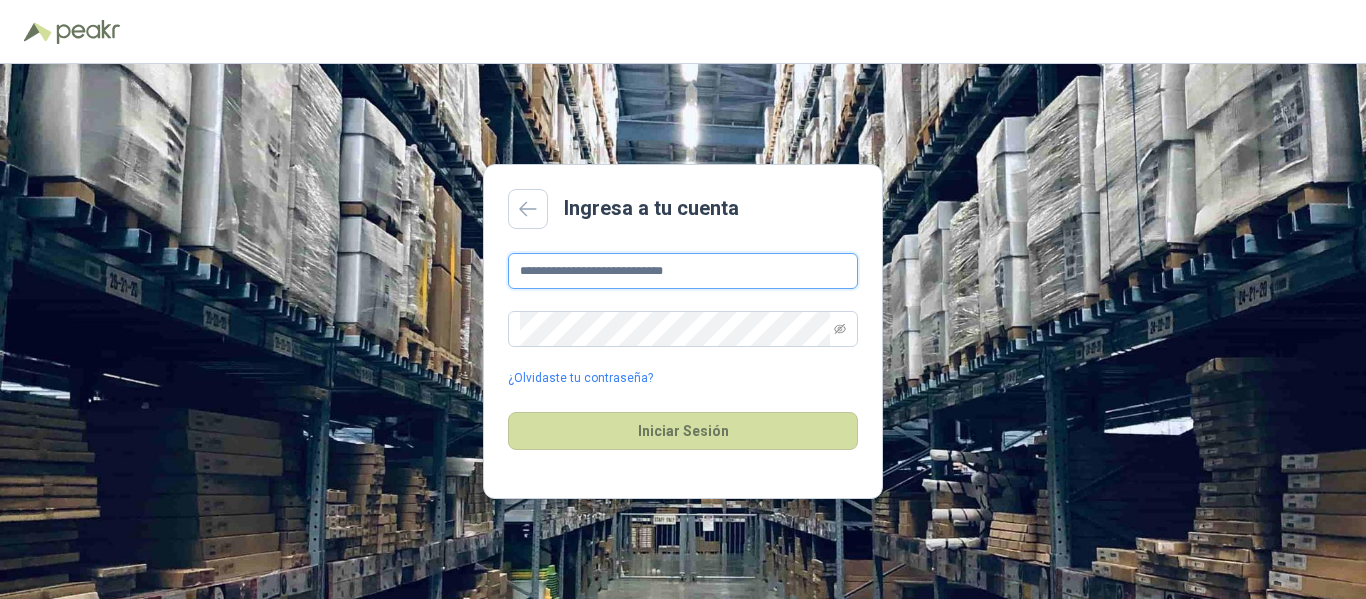 drag, startPoint x: 762, startPoint y: 270, endPoint x: 142, endPoint y: 249, distance: 620.3555 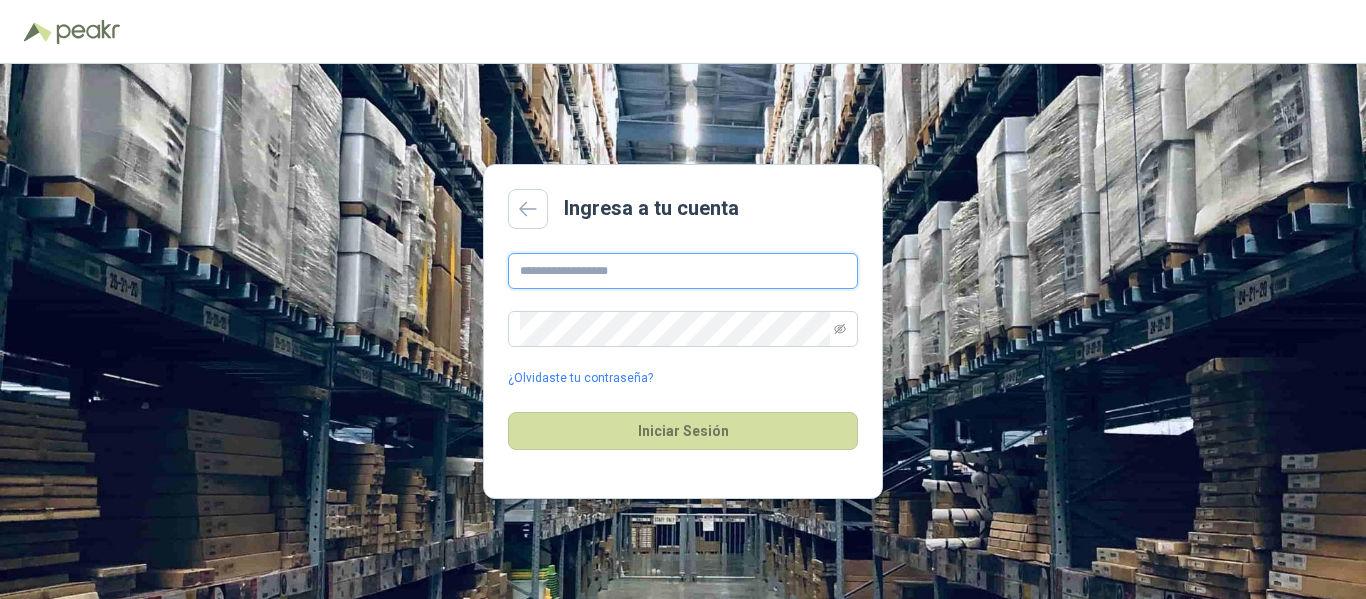 click at bounding box center [683, 271] 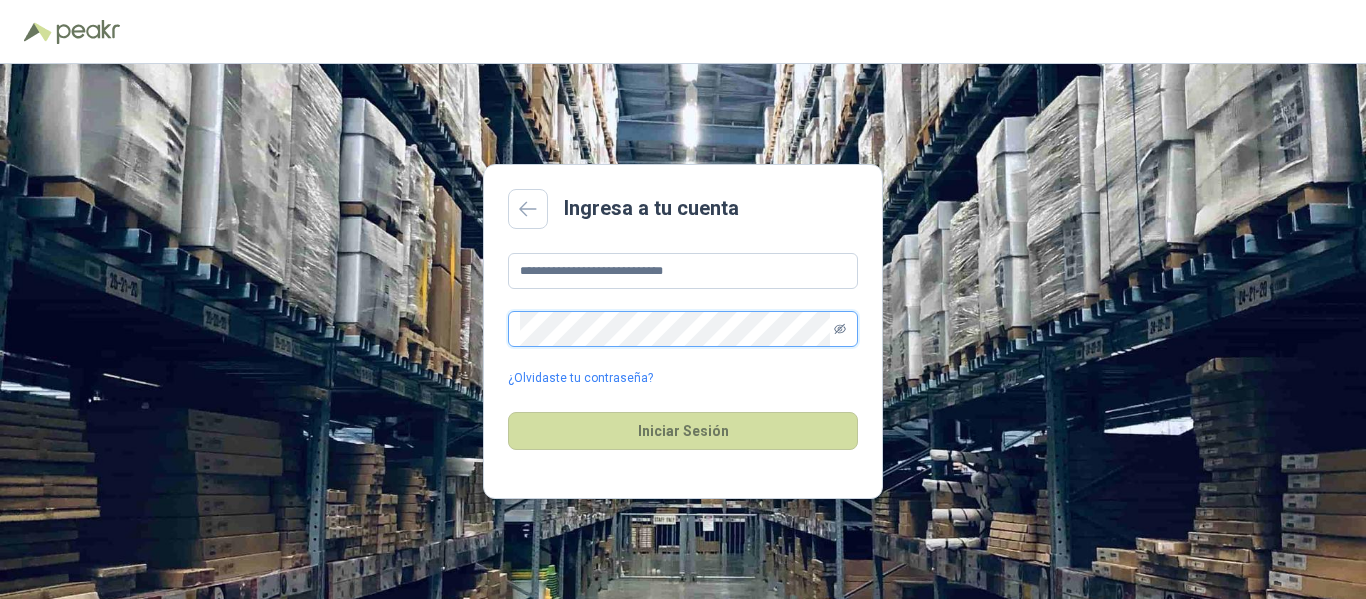 click 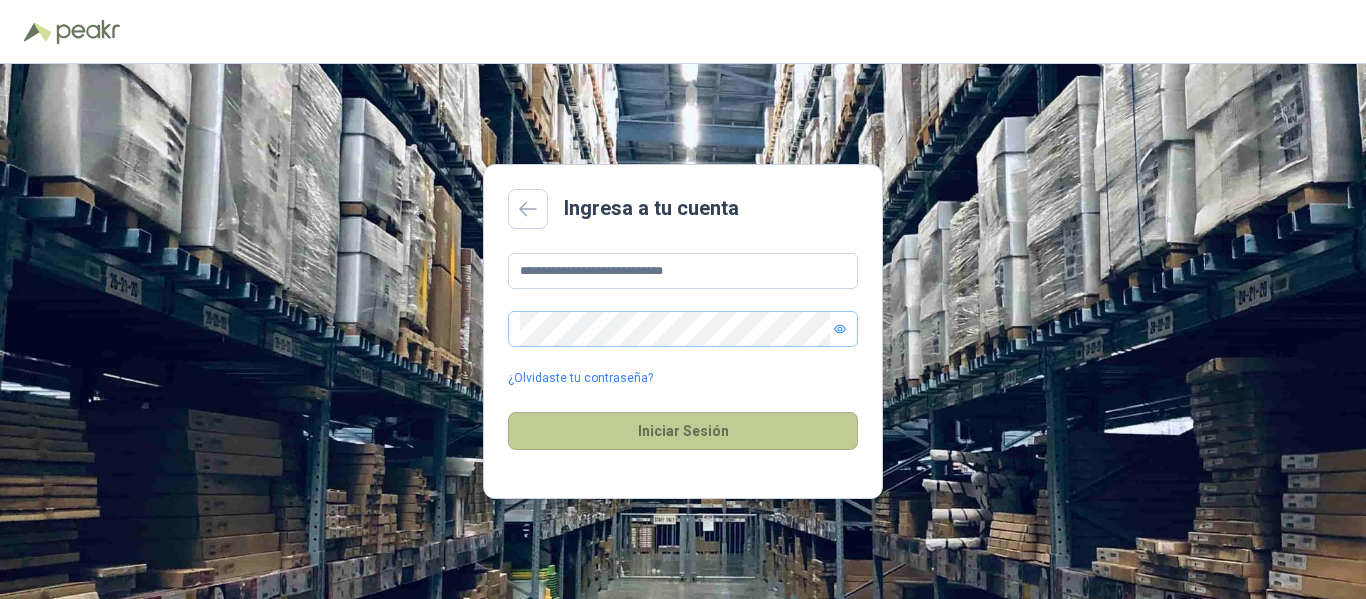 click on "Iniciar Sesión" at bounding box center [683, 431] 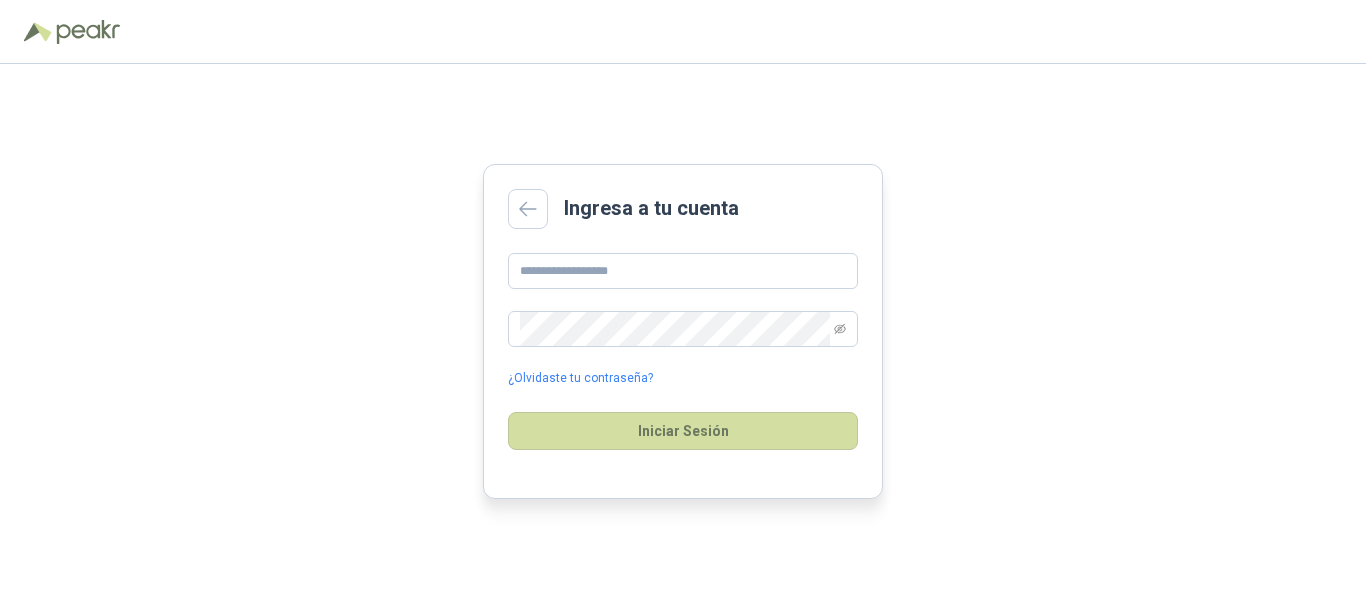 scroll, scrollTop: 0, scrollLeft: 0, axis: both 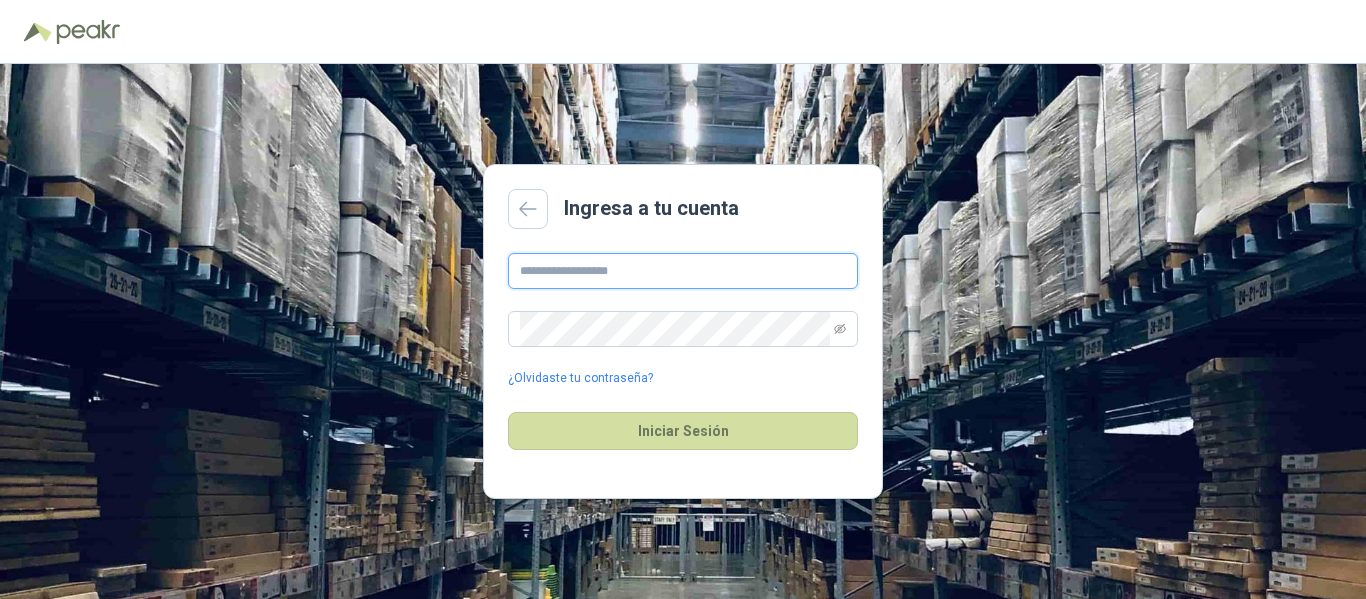 click at bounding box center (683, 271) 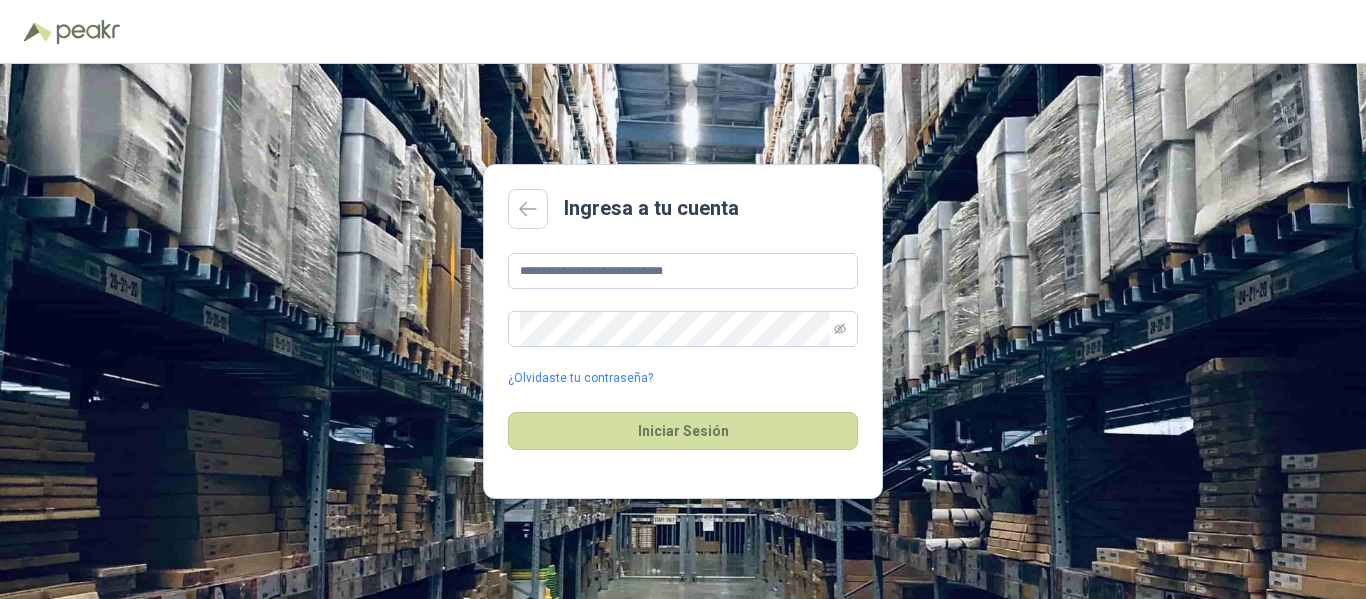 click on "**********" at bounding box center (683, 331) 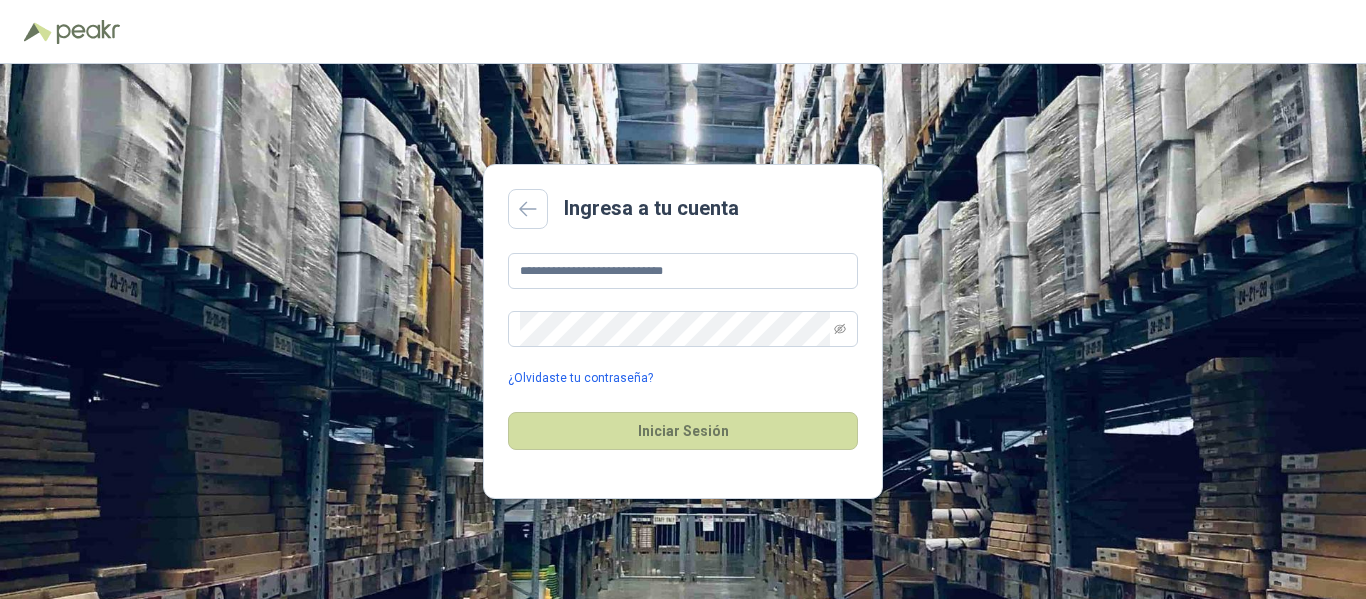 click on "¿Olvidaste tu contraseña?" at bounding box center (580, 378) 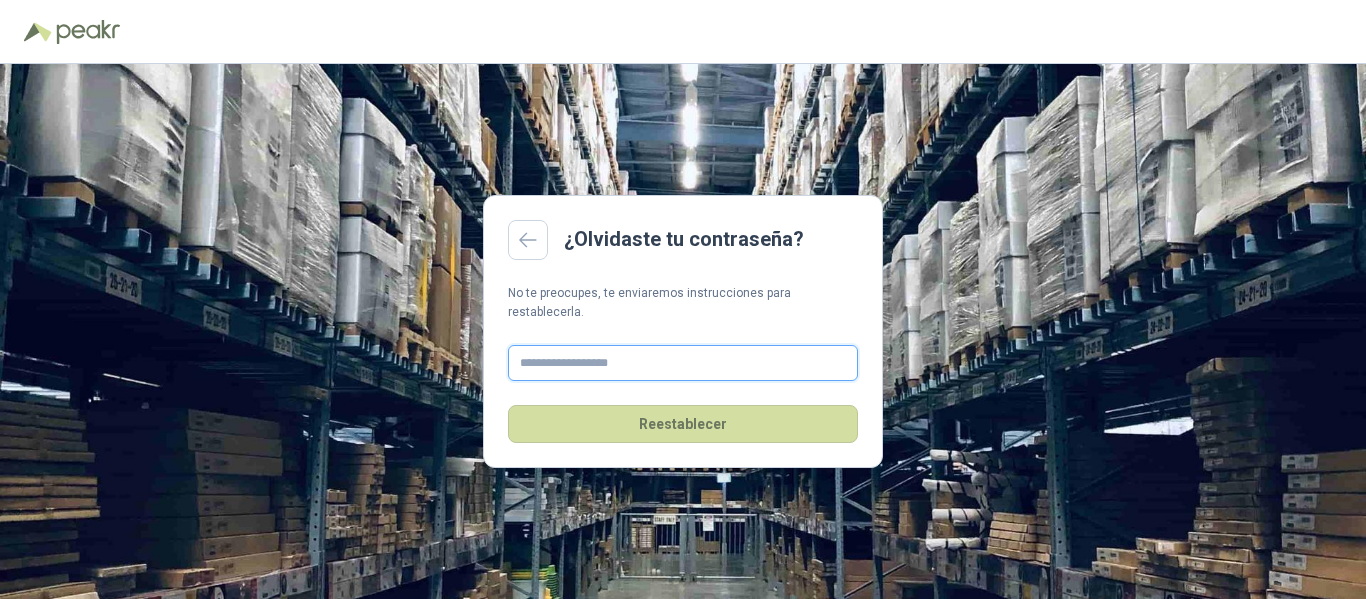 click at bounding box center [683, 363] 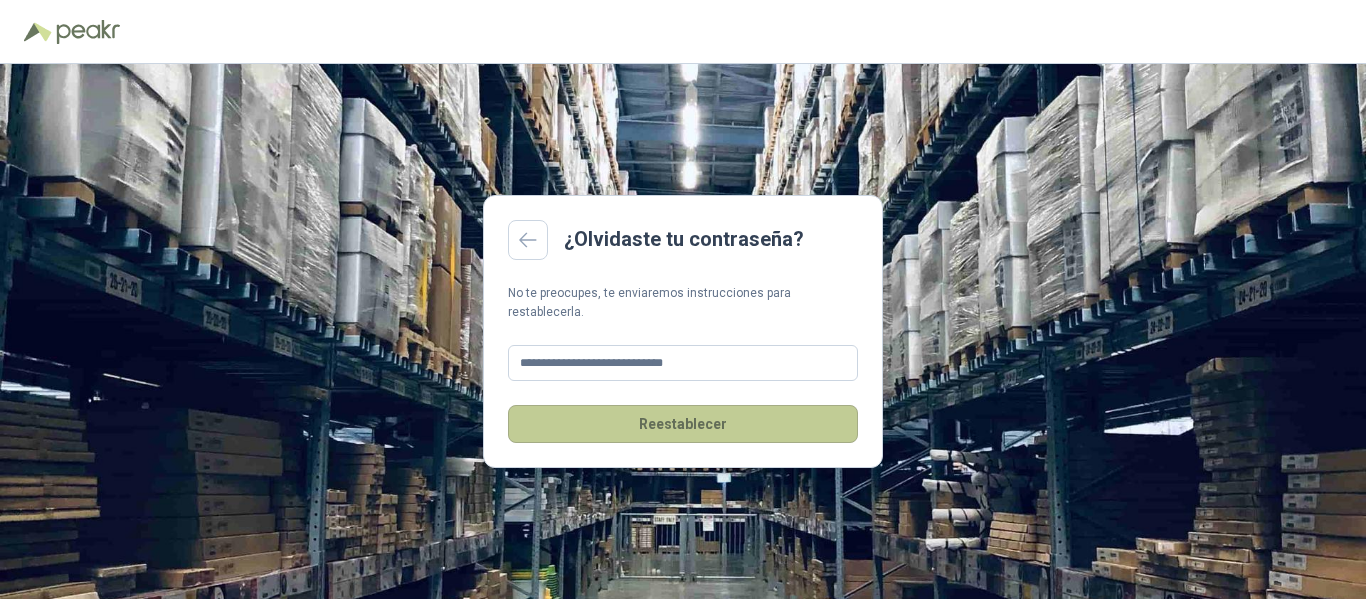 click on "Reestablecer" at bounding box center [683, 424] 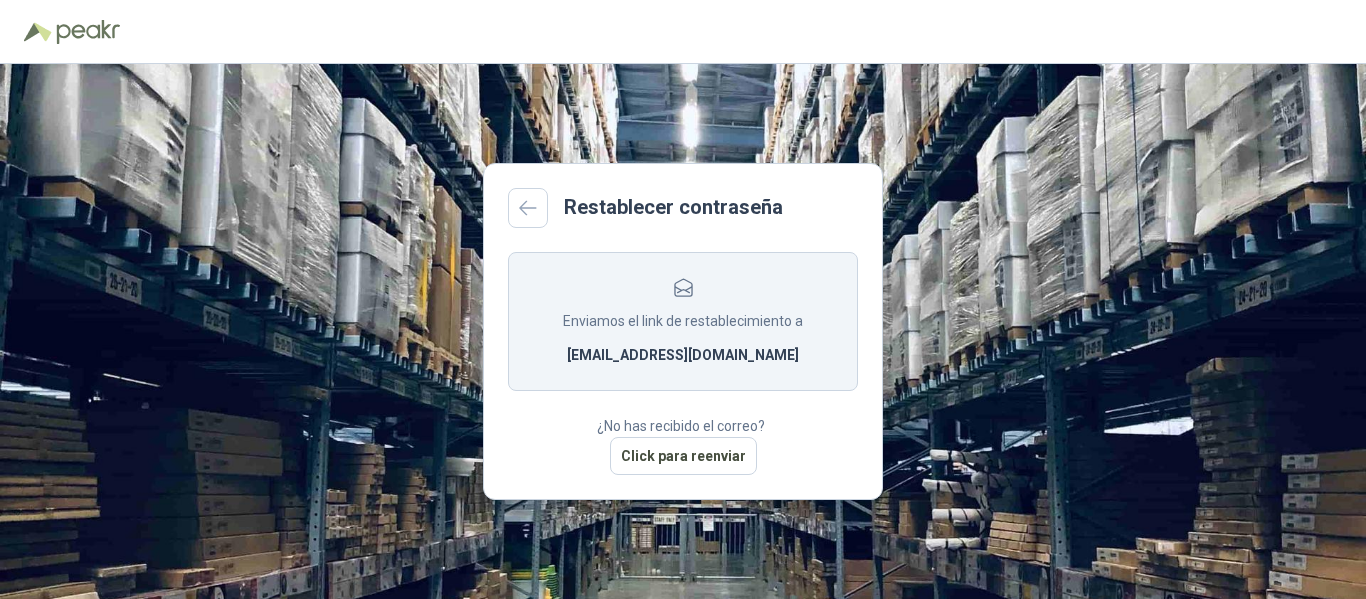 click on "Restablecer contraseña Enviamos el link de restablecimiento a COMPRASMMTO@CAMPESTRECALI.COM ¿No has recibido el correo?  Click para reenviar" at bounding box center [683, 331] 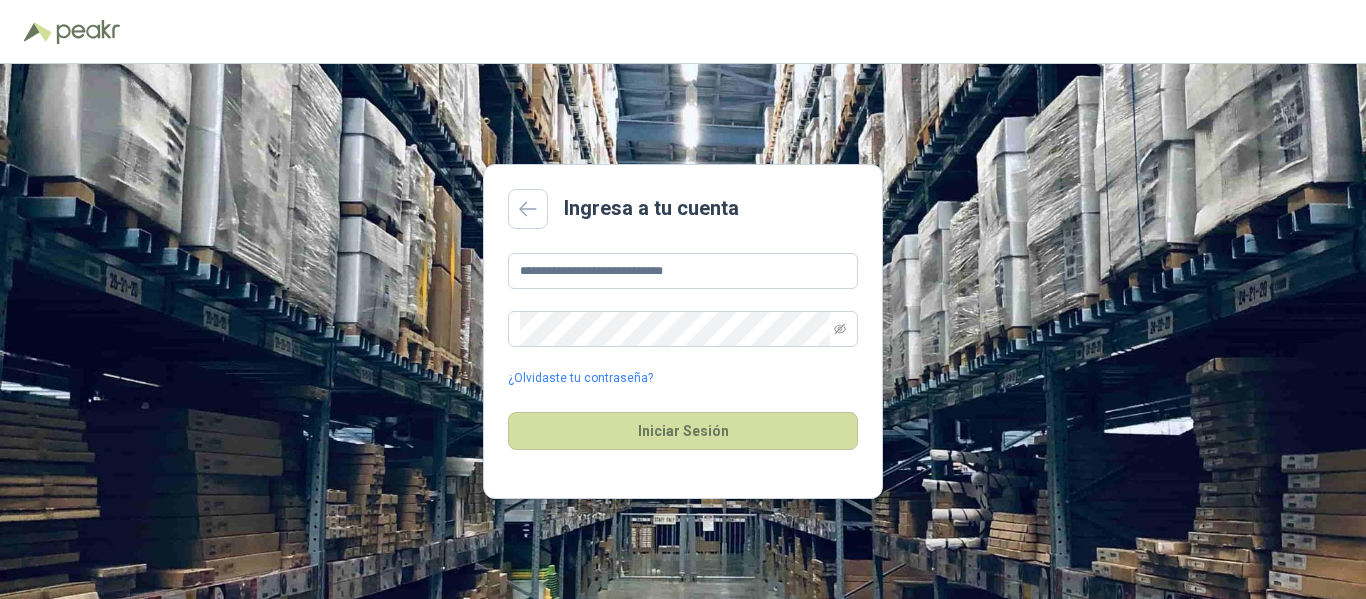 scroll, scrollTop: 0, scrollLeft: 0, axis: both 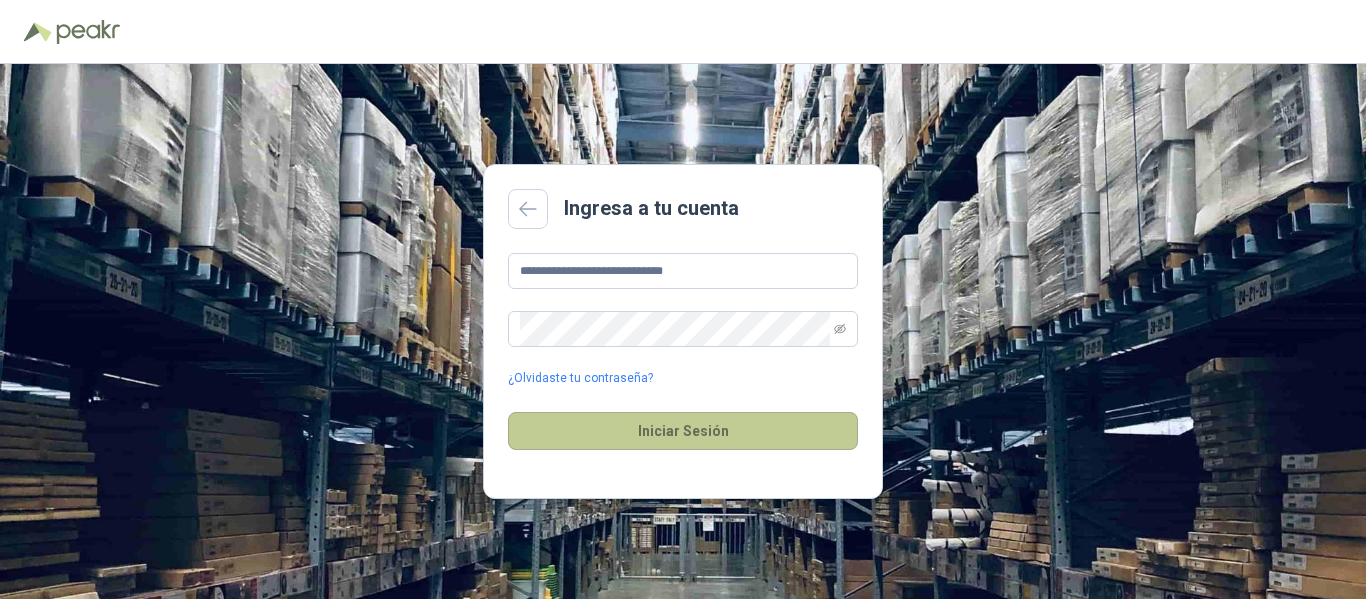 click on "Iniciar Sesión" at bounding box center (683, 431) 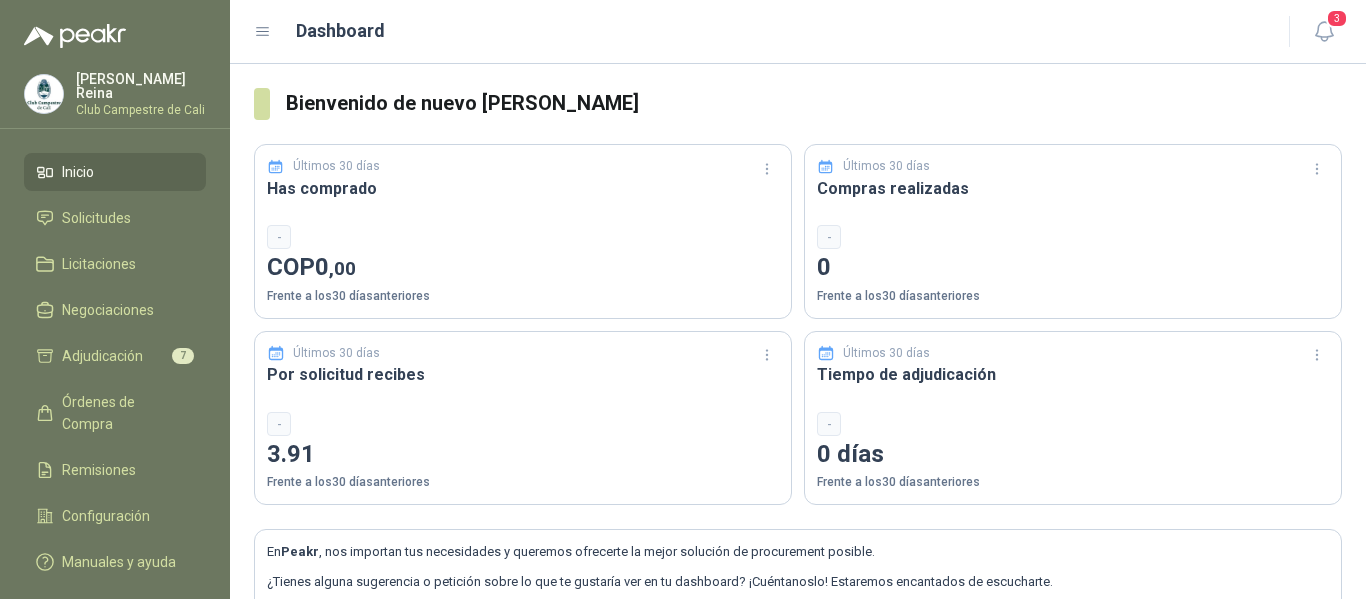 click on "Frente a los  30 días  anteriores" at bounding box center [523, 296] 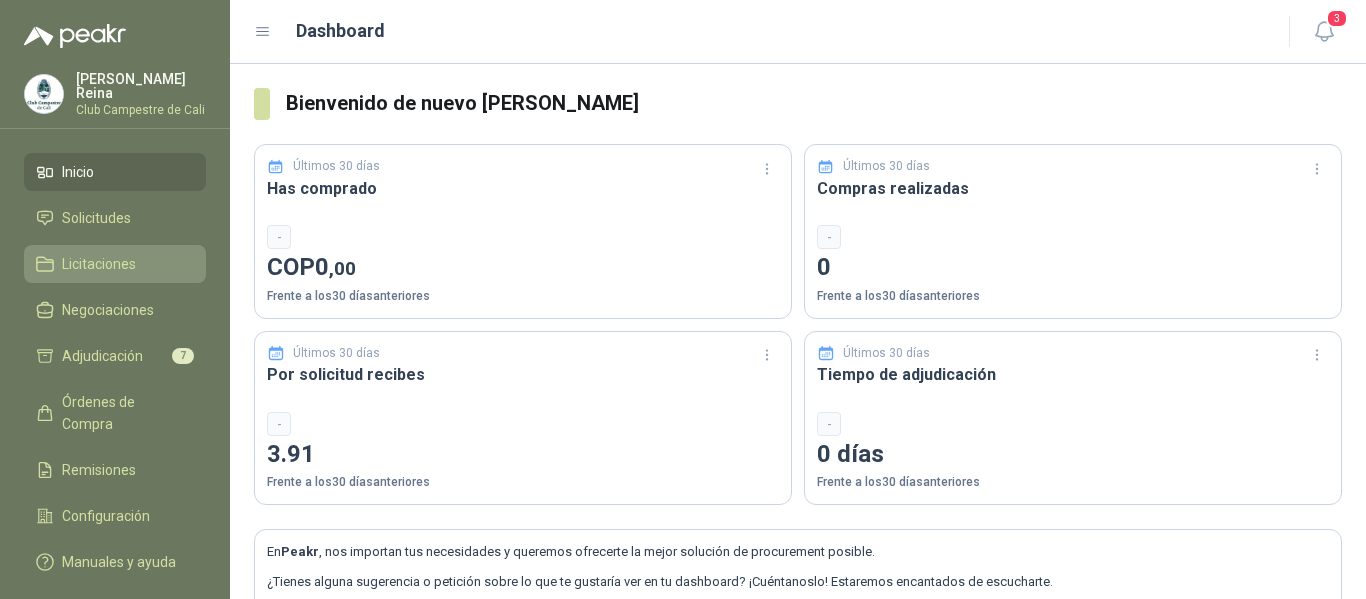click on "Licitaciones" at bounding box center [99, 264] 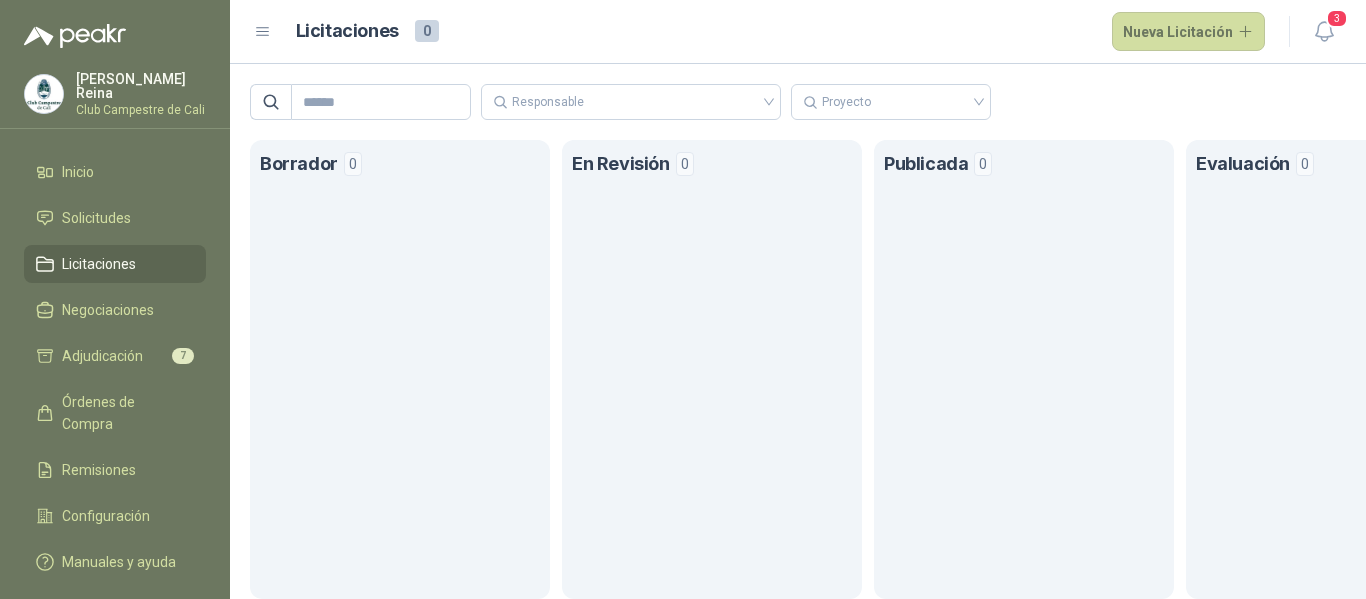 click on "Licitaciones" at bounding box center (99, 264) 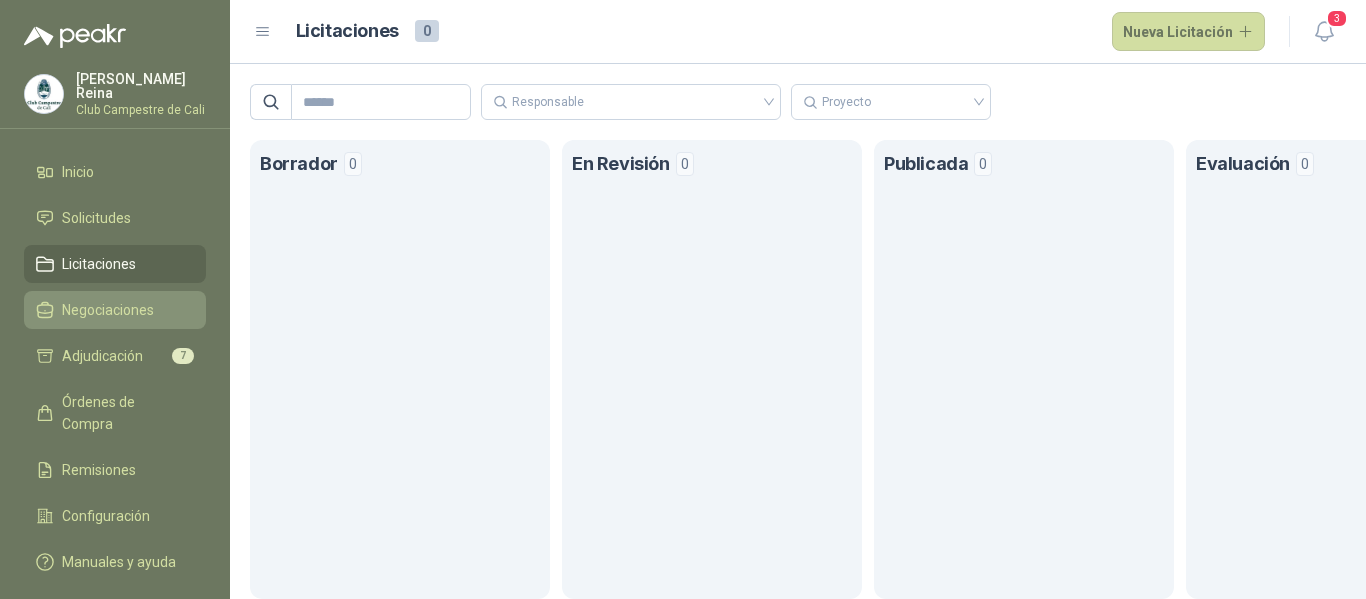 click on "Negociaciones" at bounding box center (108, 310) 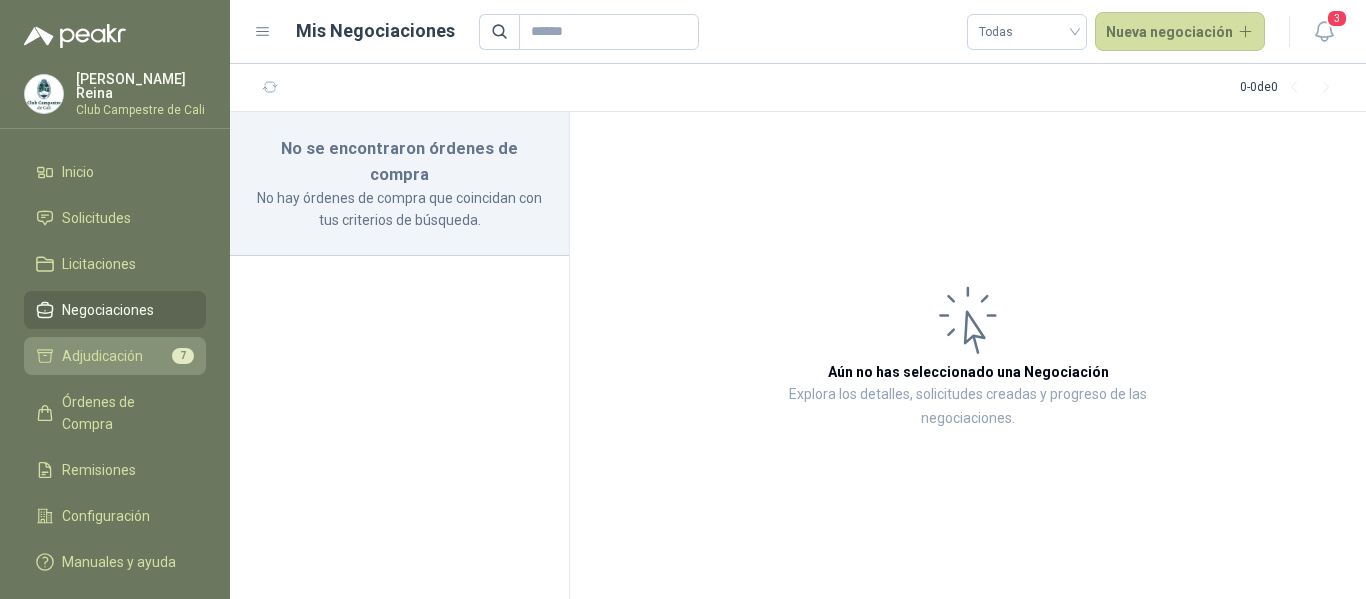 click on "Adjudicación" at bounding box center (102, 356) 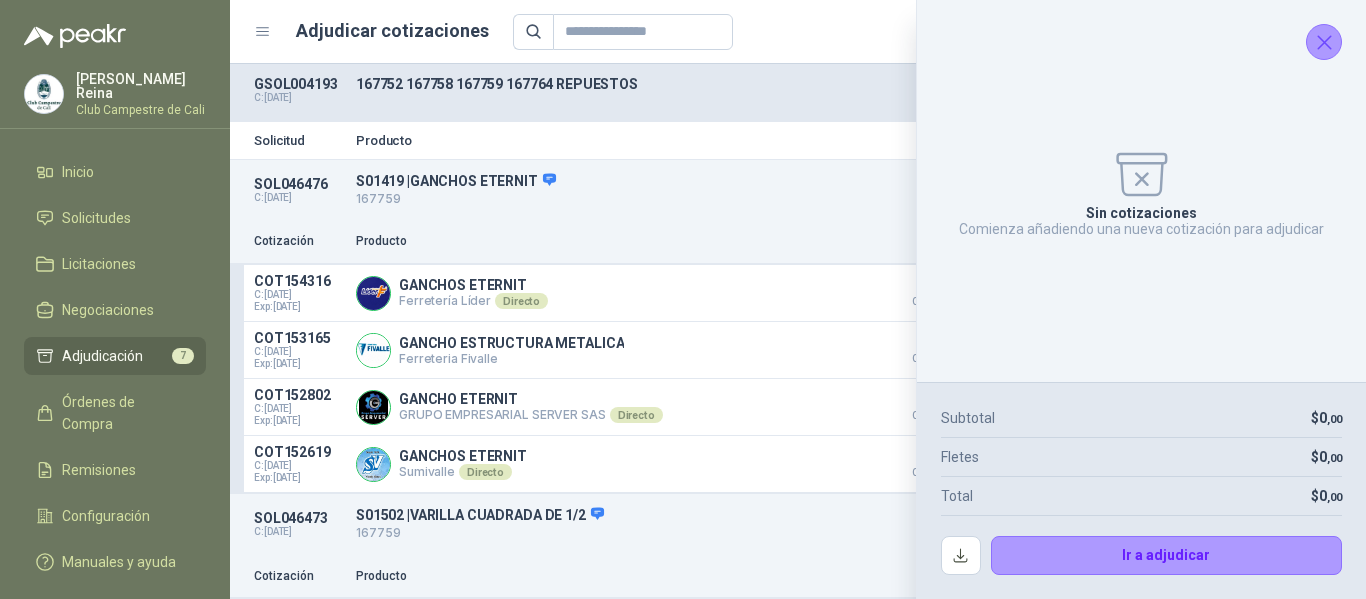 click 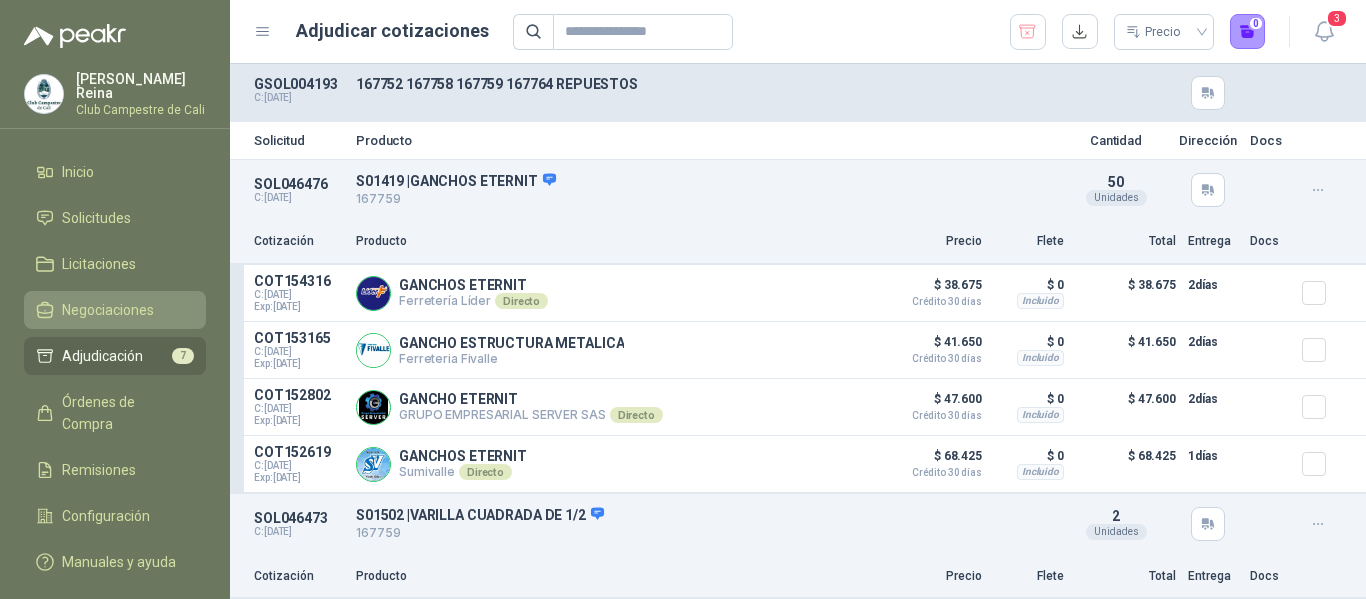 click on "Negociaciones" at bounding box center [108, 310] 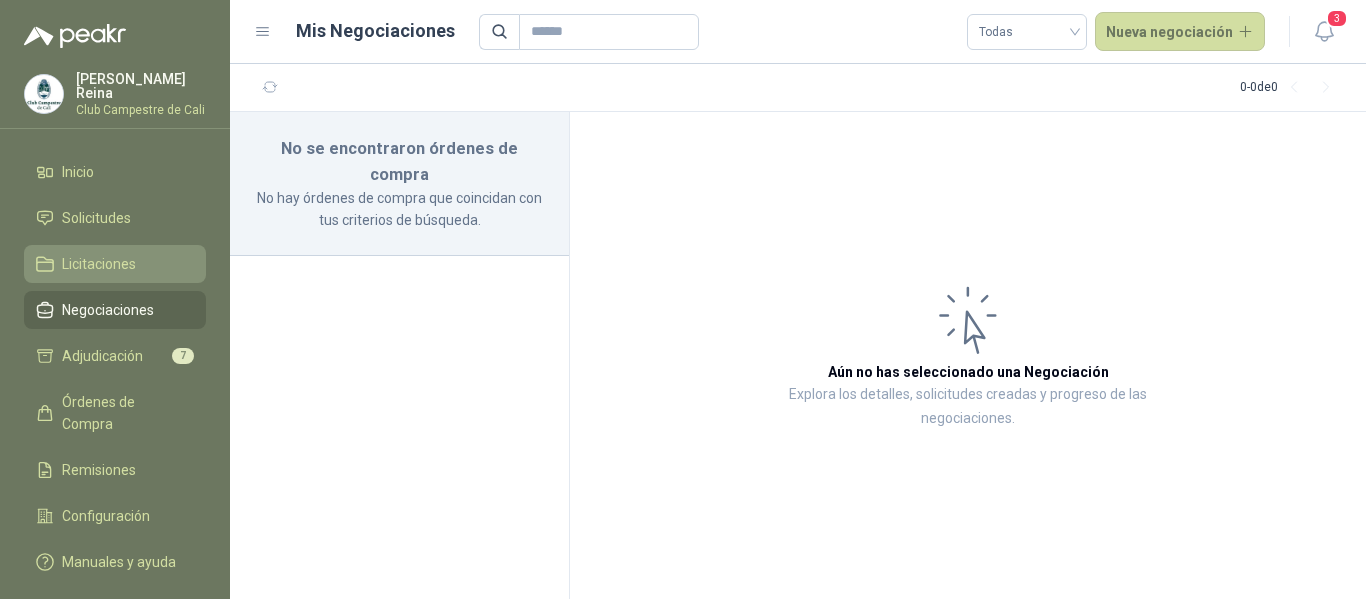 click on "Licitaciones" at bounding box center (115, 264) 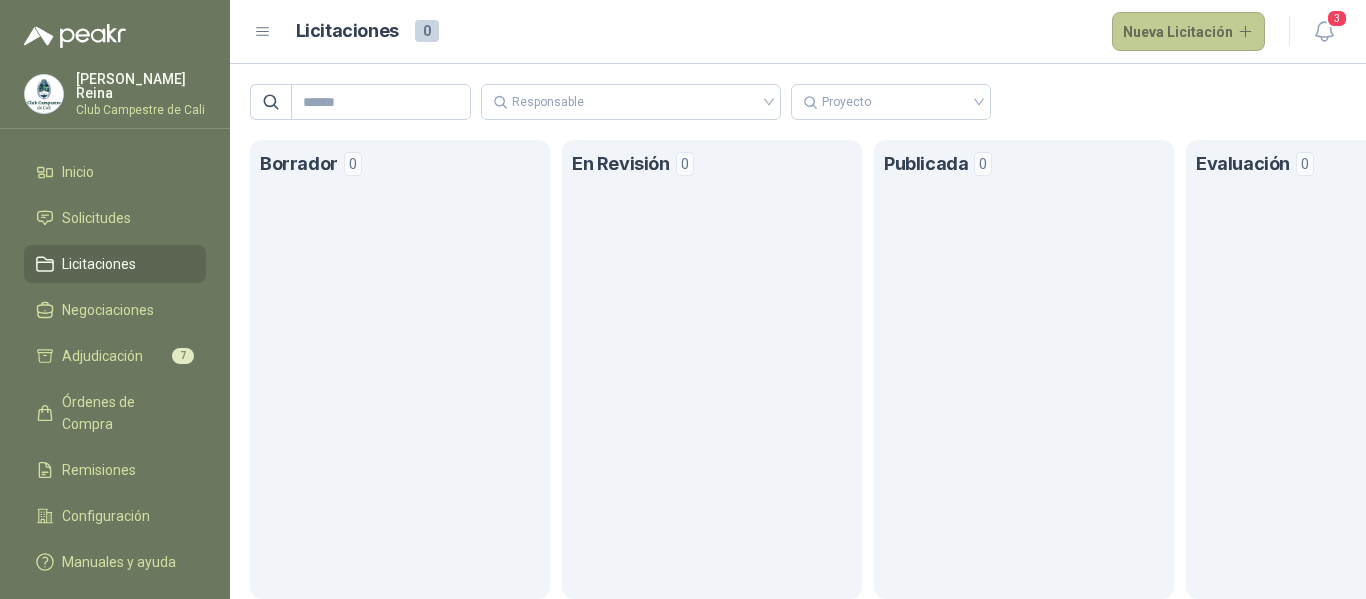 click on "Nueva Licitación" at bounding box center [1189, 32] 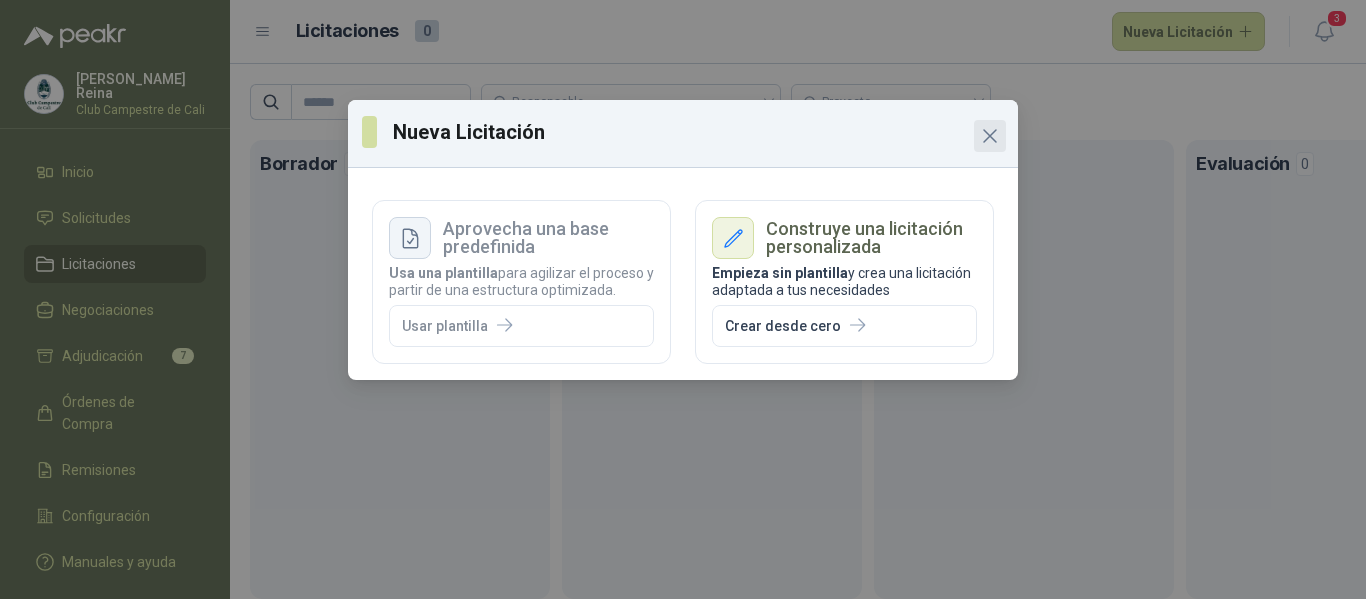 click 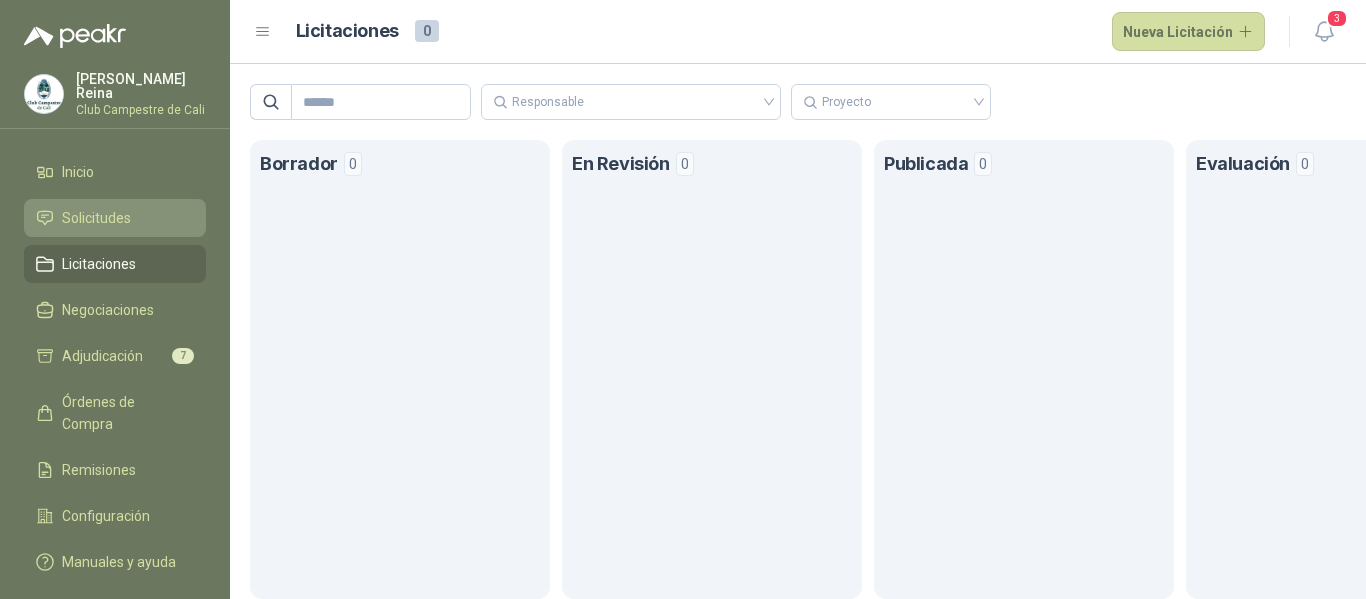 click on "Solicitudes" at bounding box center [96, 218] 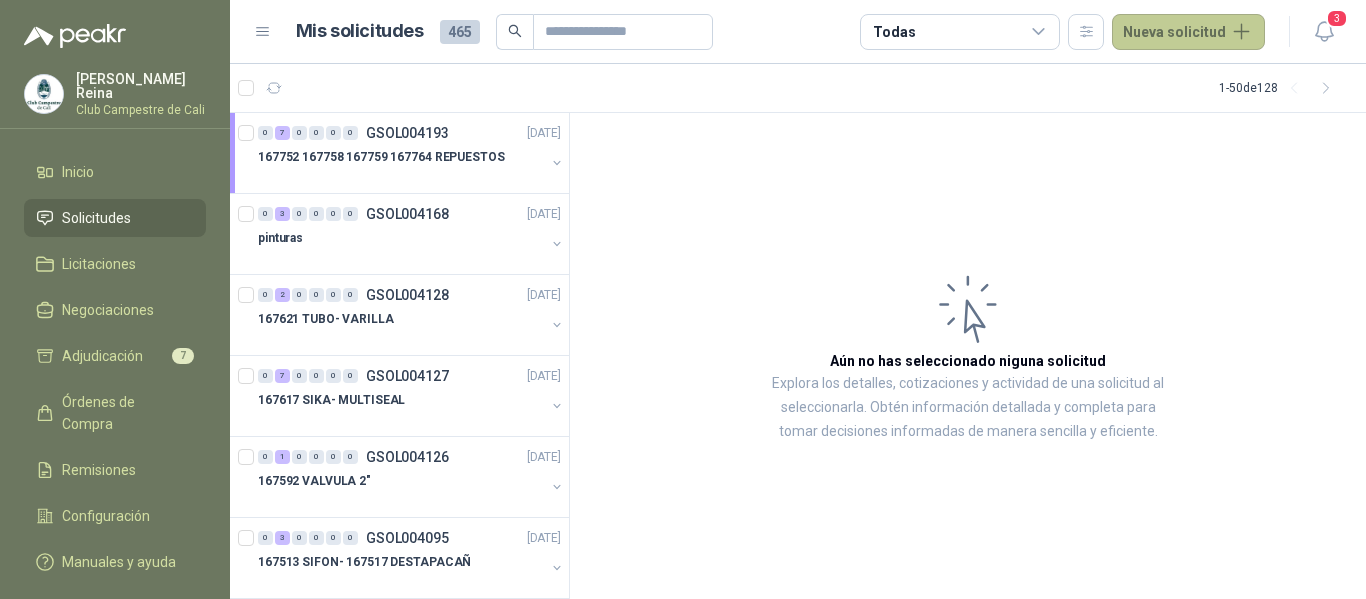 click on "Nueva solicitud" at bounding box center (1188, 32) 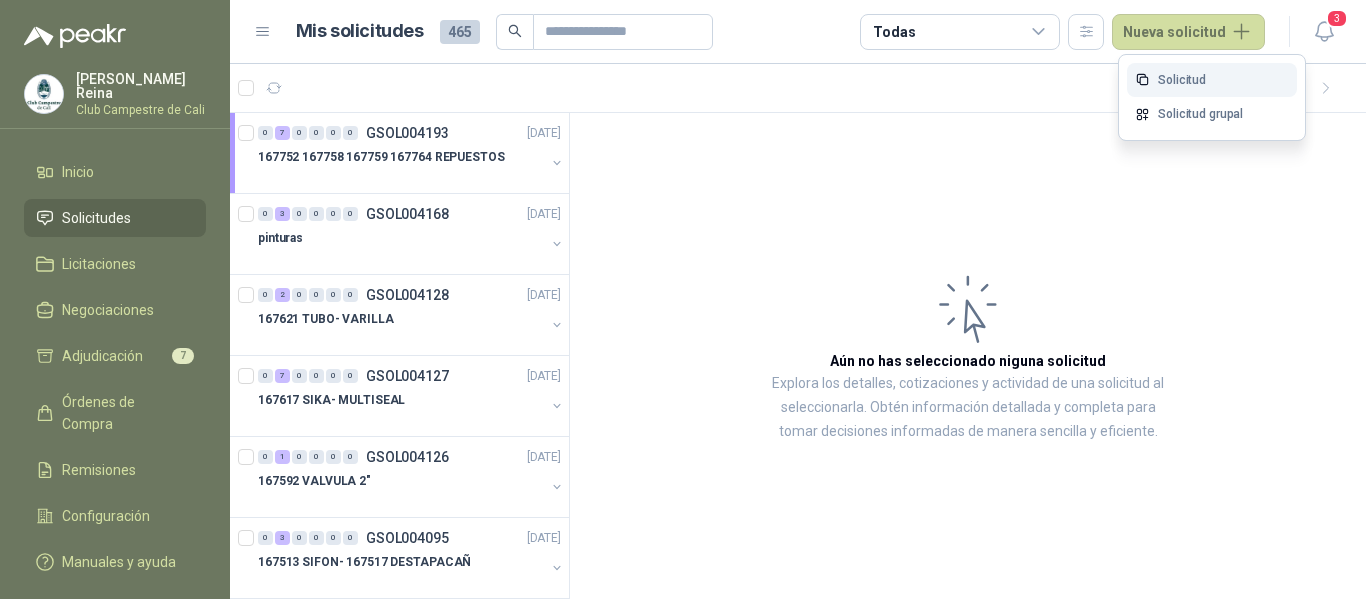 click on "Solicitud" at bounding box center (1212, 80) 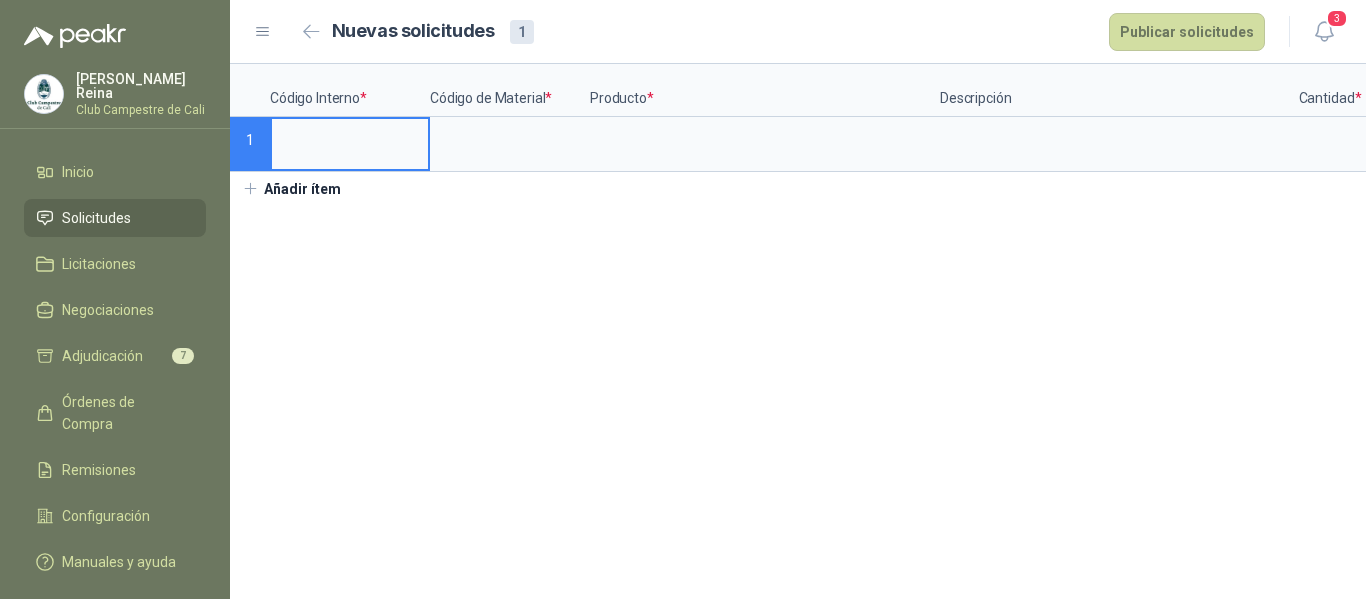 click at bounding box center [350, 138] 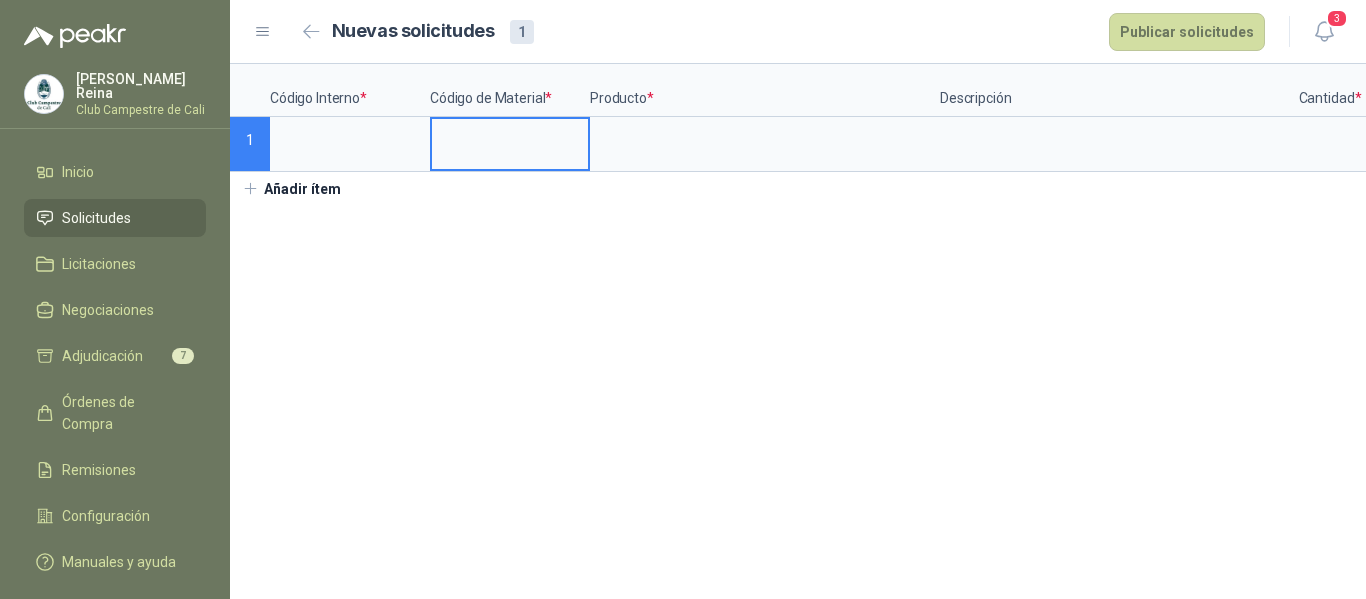 click at bounding box center (510, 138) 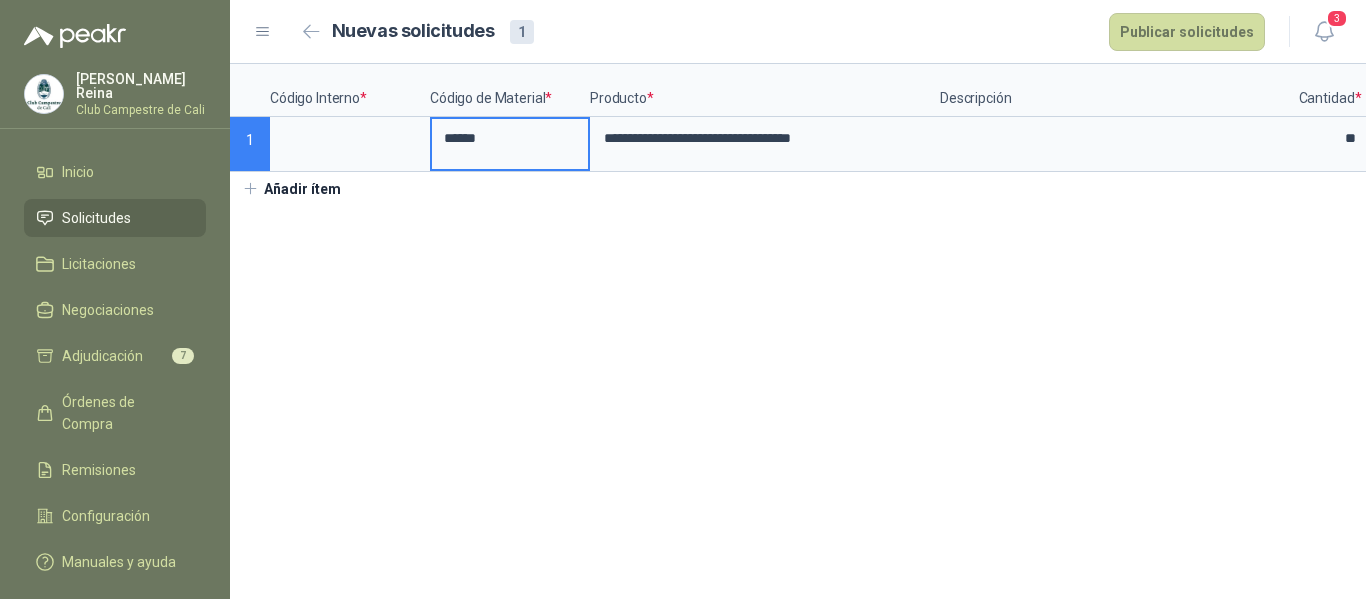 type 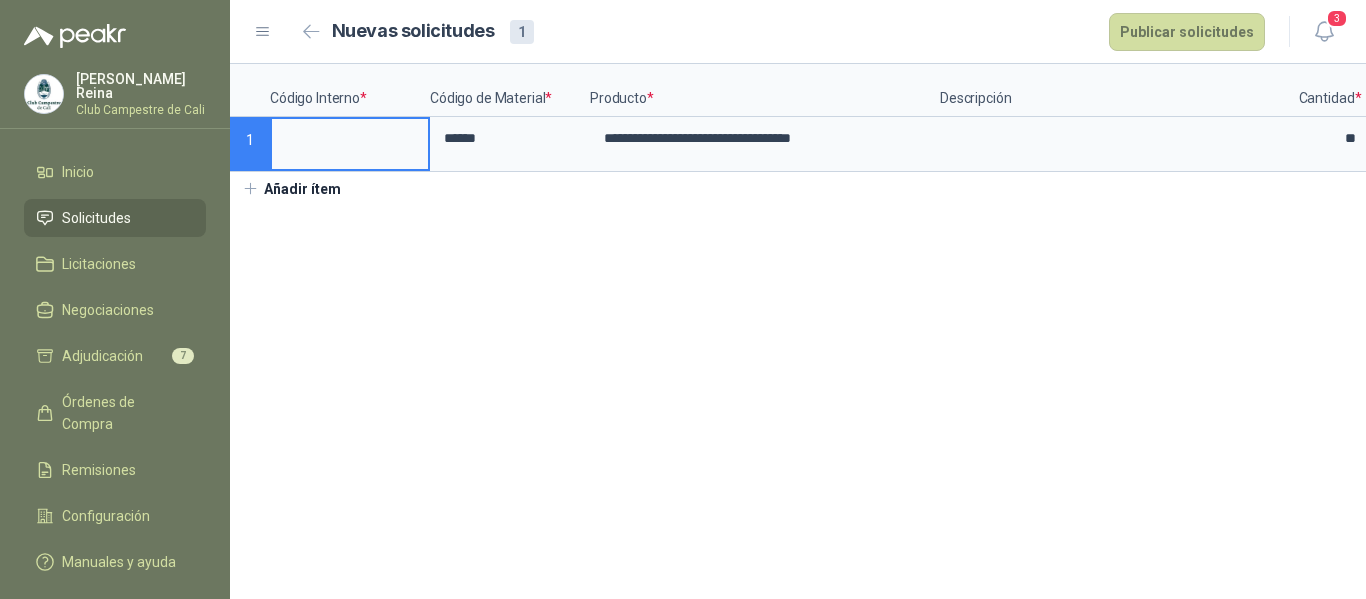 click at bounding box center (350, 138) 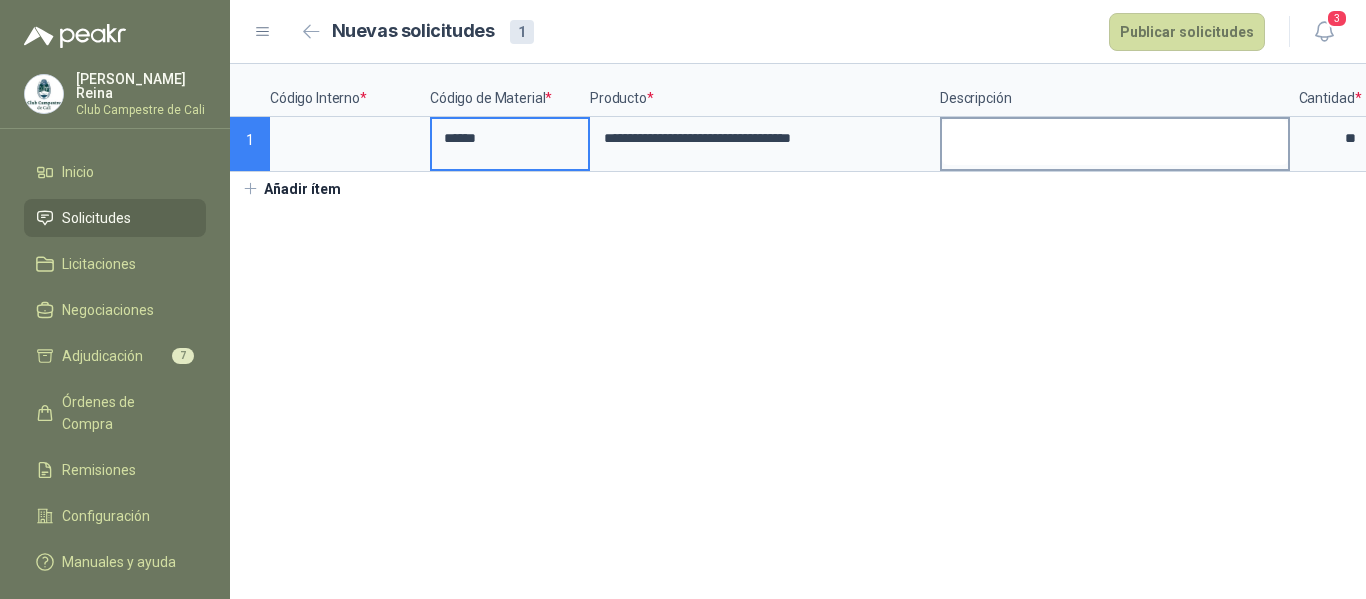 drag, startPoint x: 432, startPoint y: 144, endPoint x: 945, endPoint y: 136, distance: 513.0624 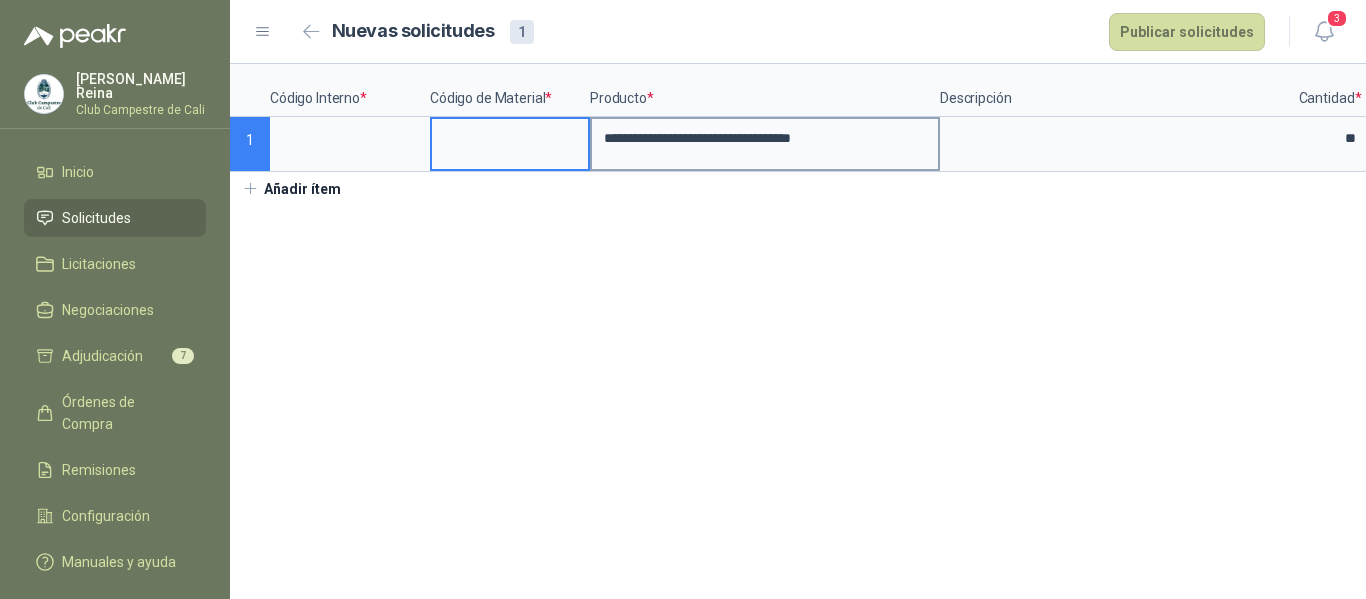 type 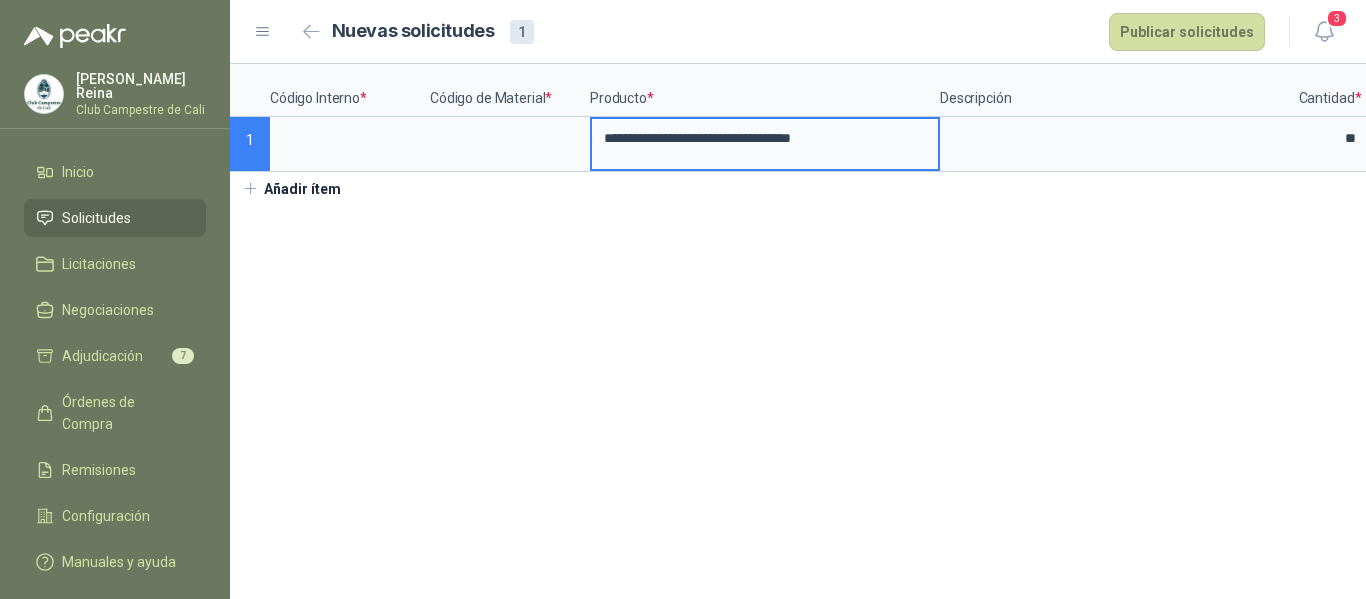 click on "**********" at bounding box center [765, 138] 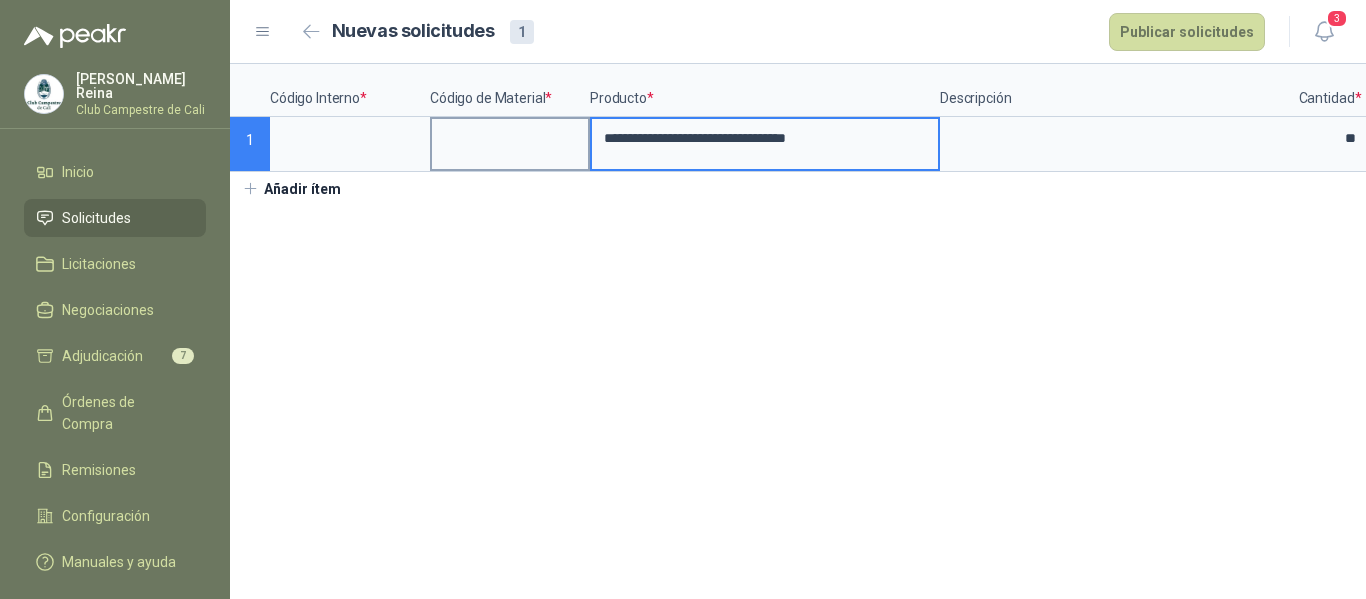 drag, startPoint x: 920, startPoint y: 141, endPoint x: 521, endPoint y: 141, distance: 399 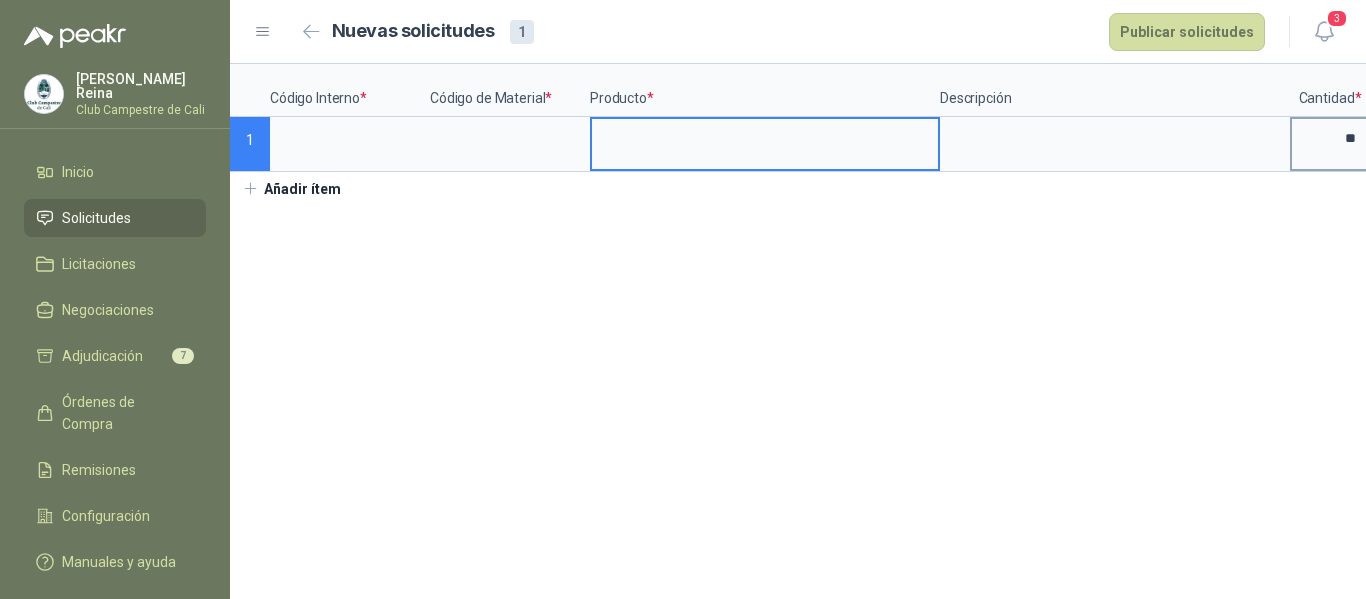 type 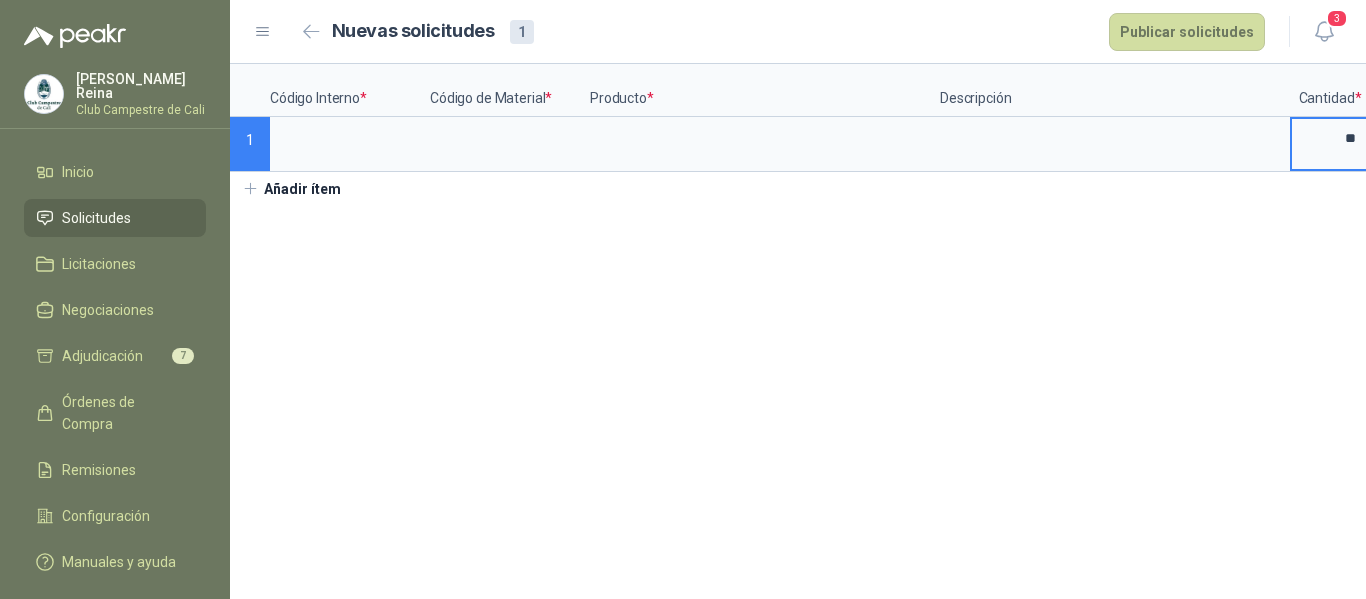 click on "**" at bounding box center [1330, 138] 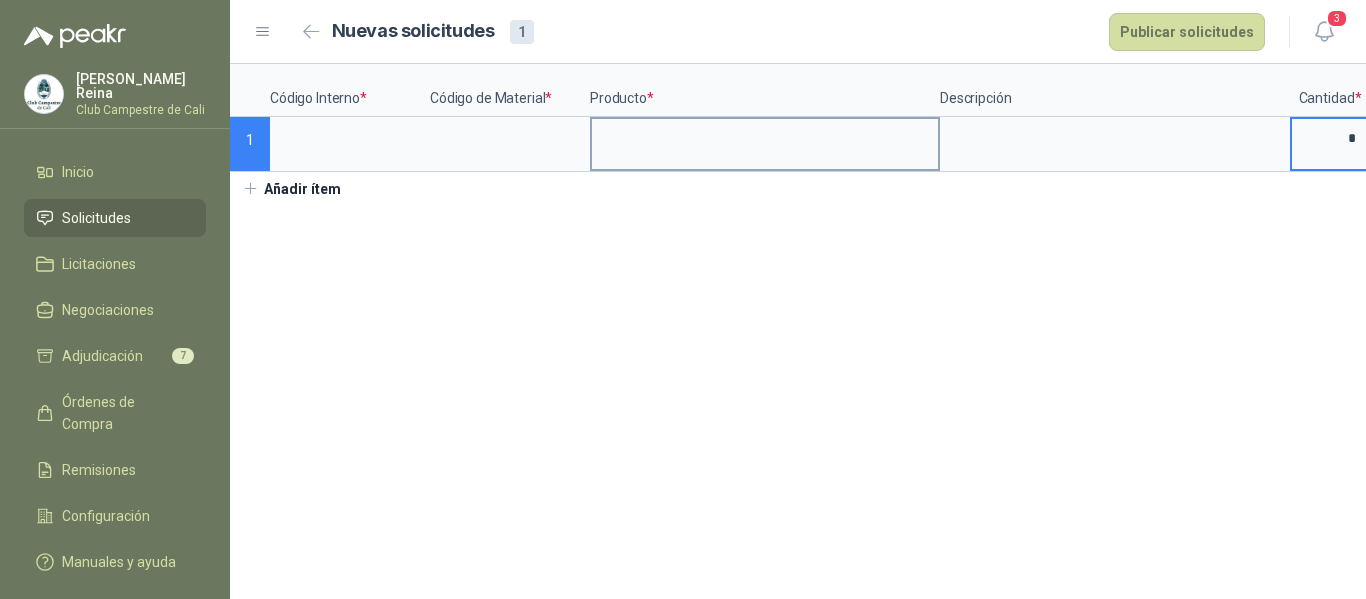 type on "*" 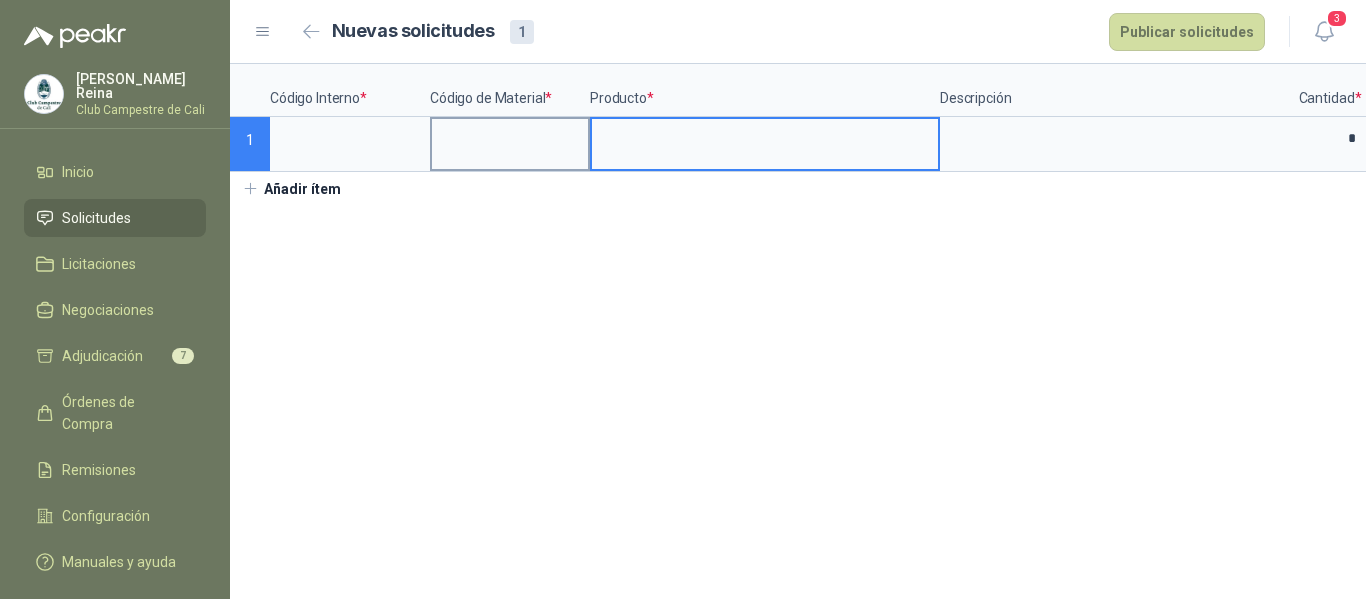 click at bounding box center (510, 138) 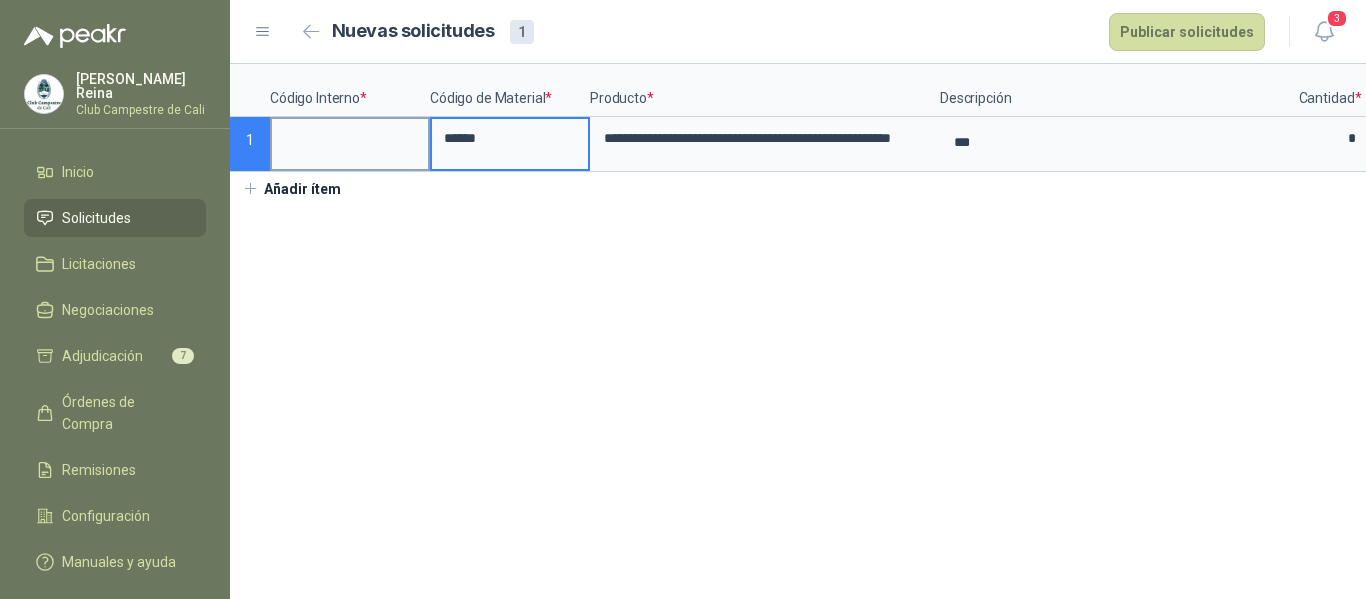 click at bounding box center (350, 138) 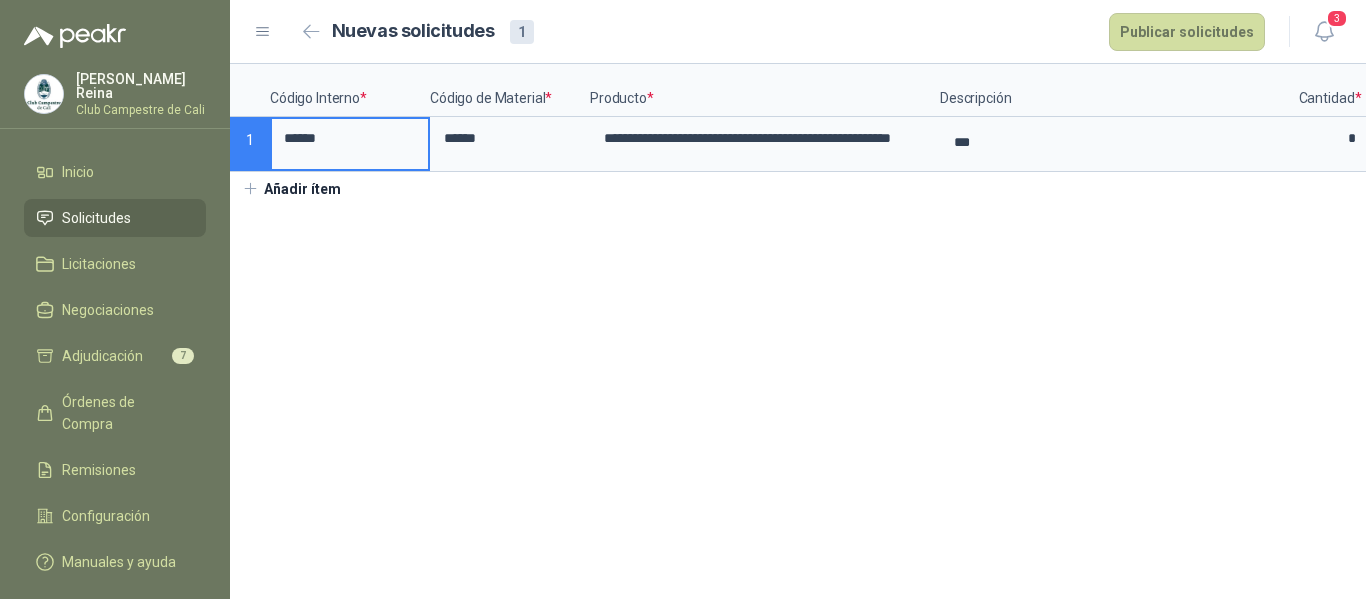 click on "**********" at bounding box center (798, 331) 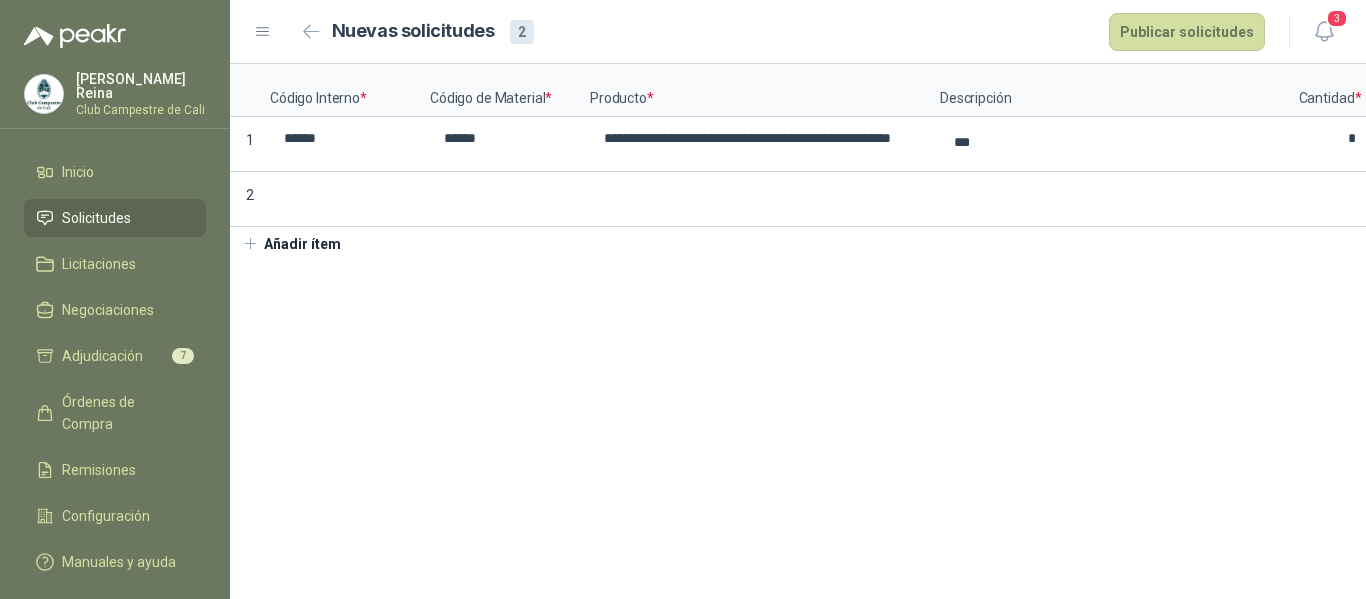 click on "Añadir ítem" at bounding box center [291, 244] 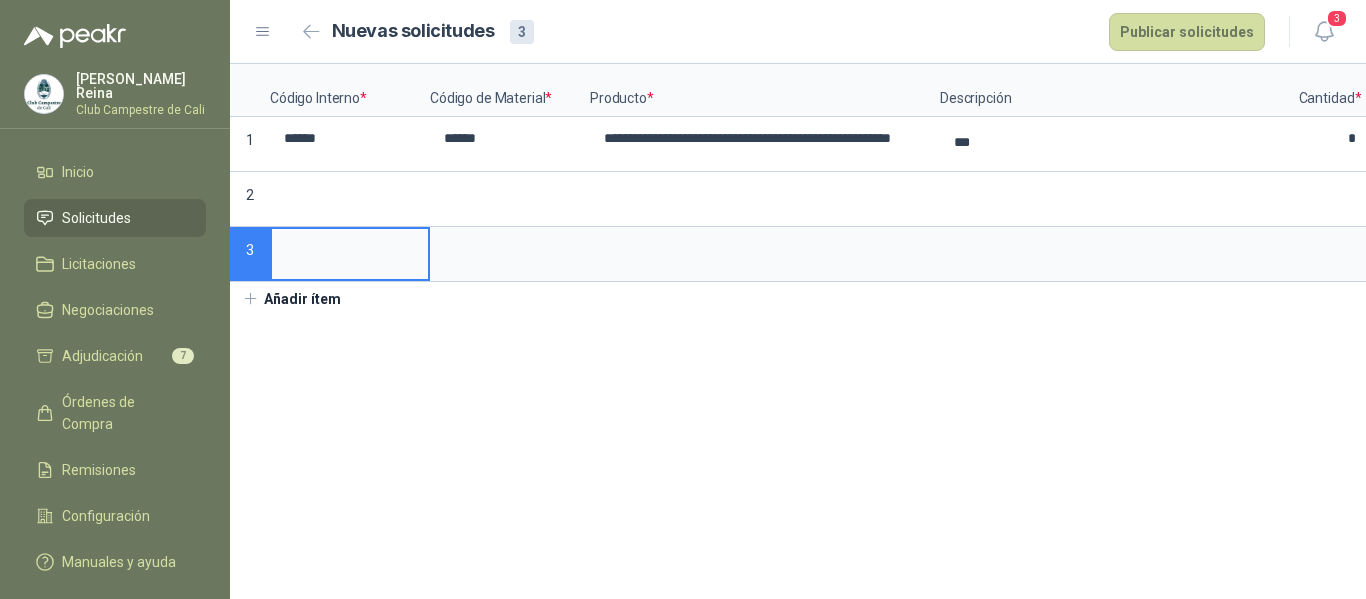 click on "Añadir ítem" at bounding box center [291, 299] 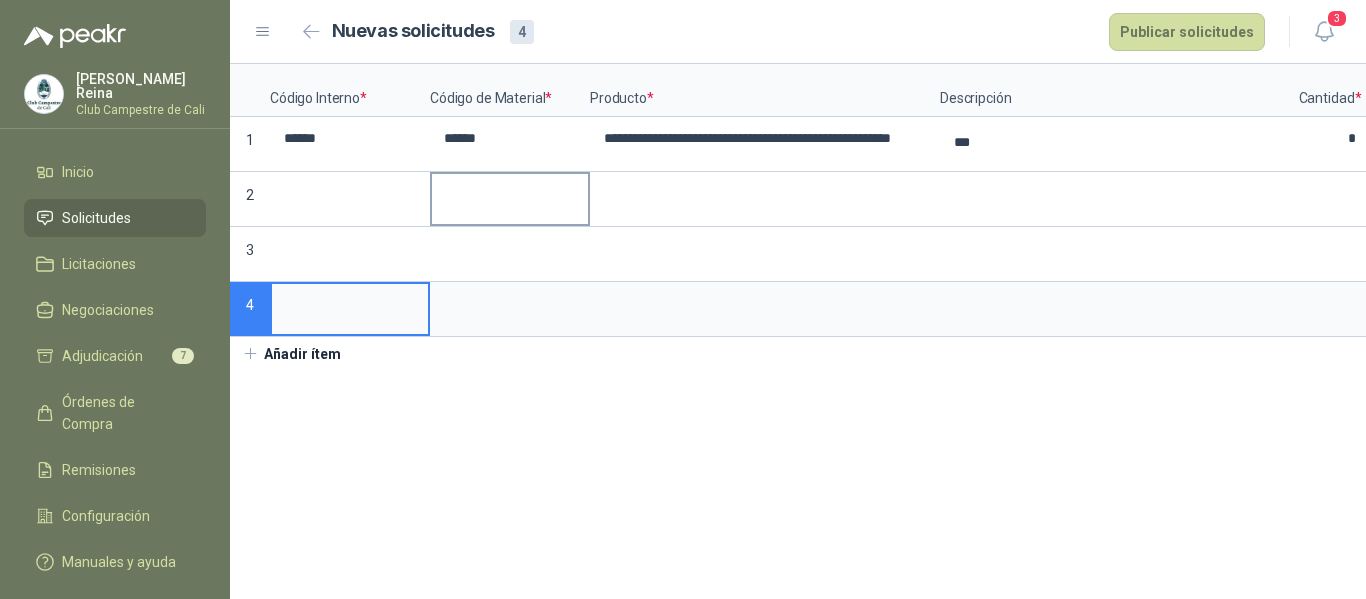 click at bounding box center [510, 193] 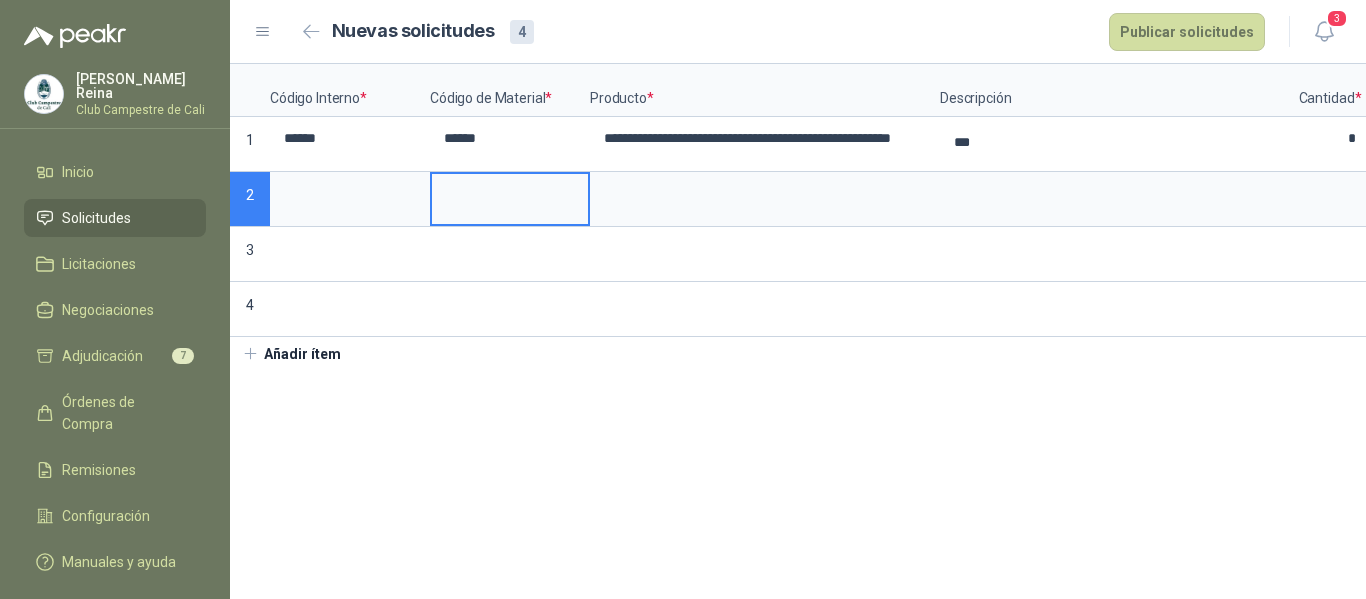 drag, startPoint x: 538, startPoint y: 200, endPoint x: 612, endPoint y: 458, distance: 268.40268 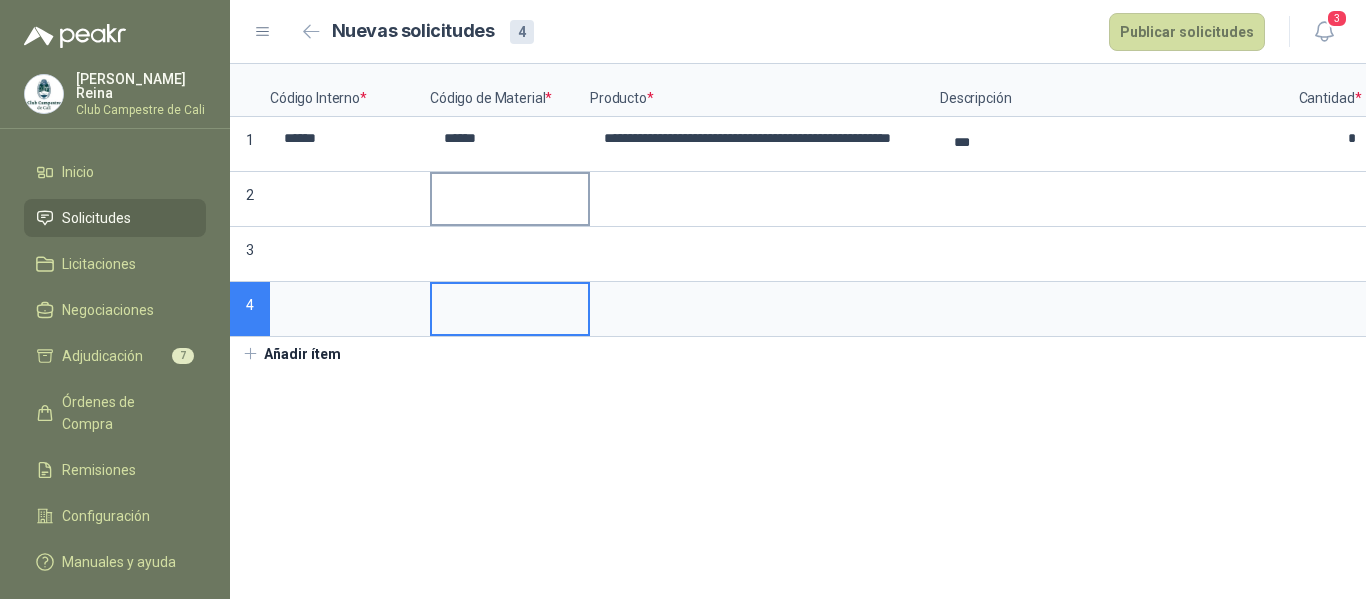 click at bounding box center [510, 193] 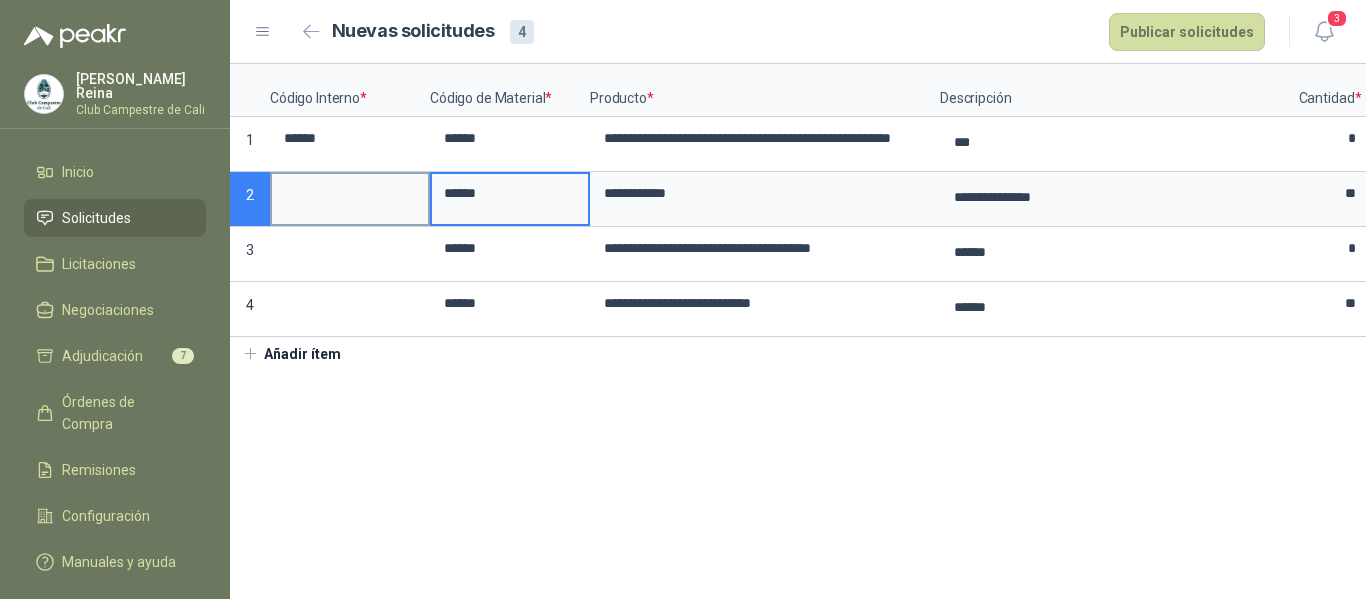 click at bounding box center [350, 193] 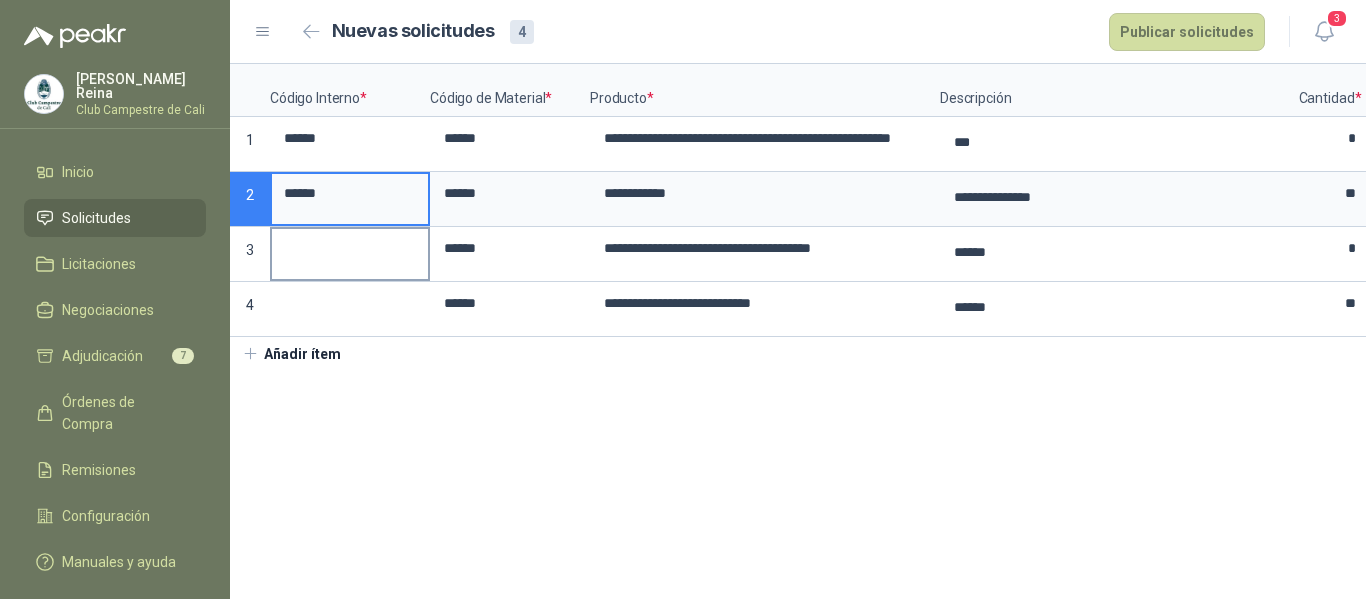click at bounding box center (350, 248) 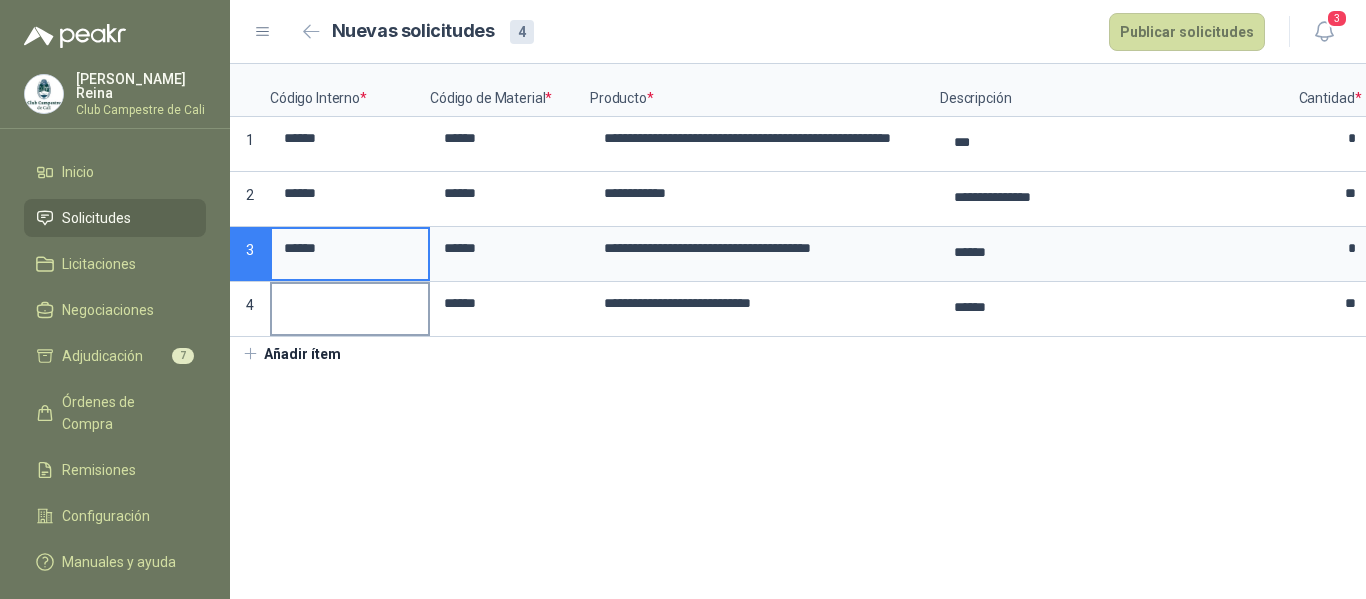 click at bounding box center [350, 303] 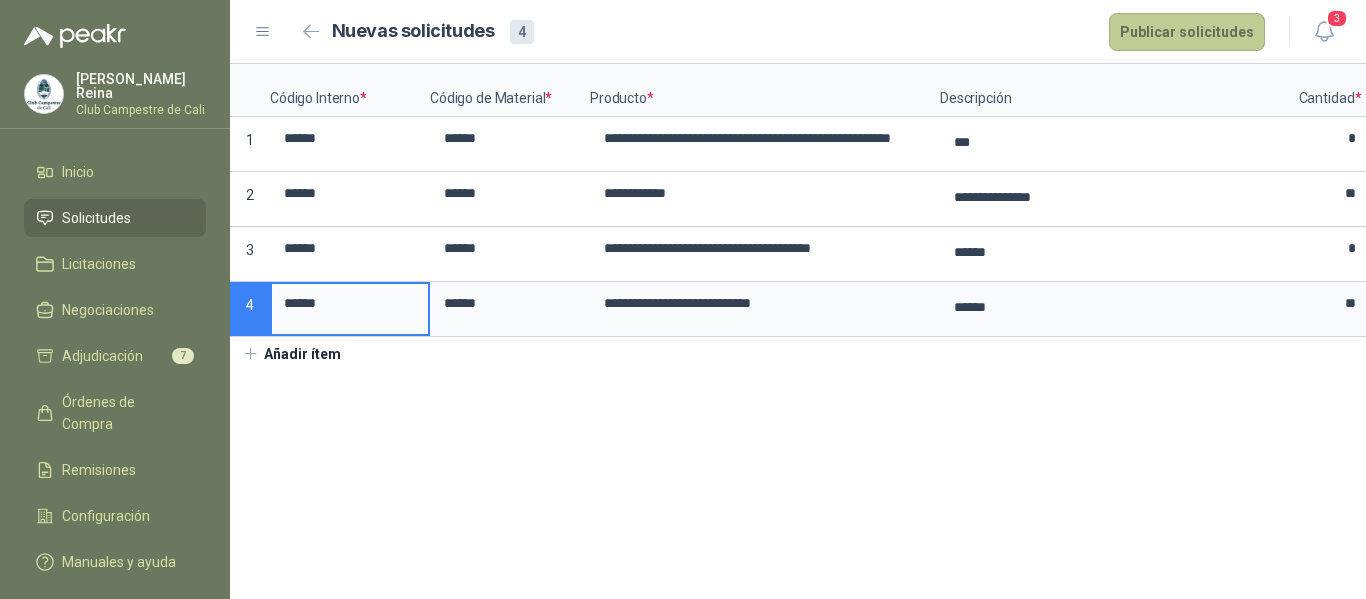 click on "Publicar solicitudes" at bounding box center (1187, 32) 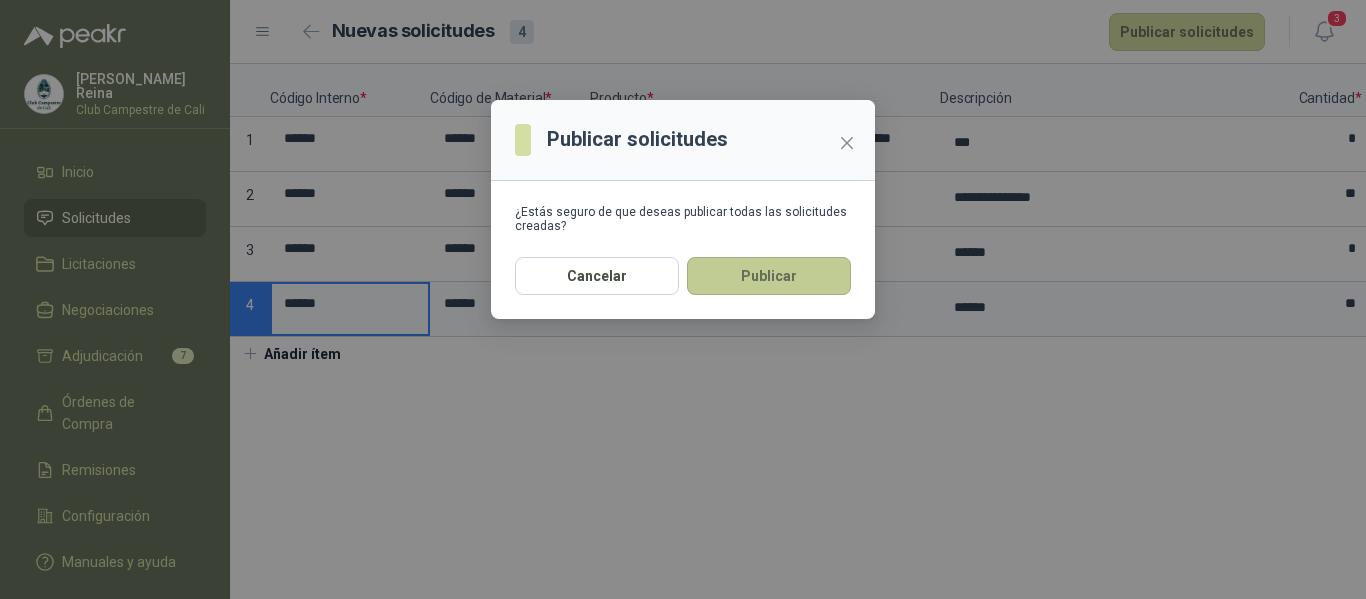 click on "Publicar" at bounding box center (769, 276) 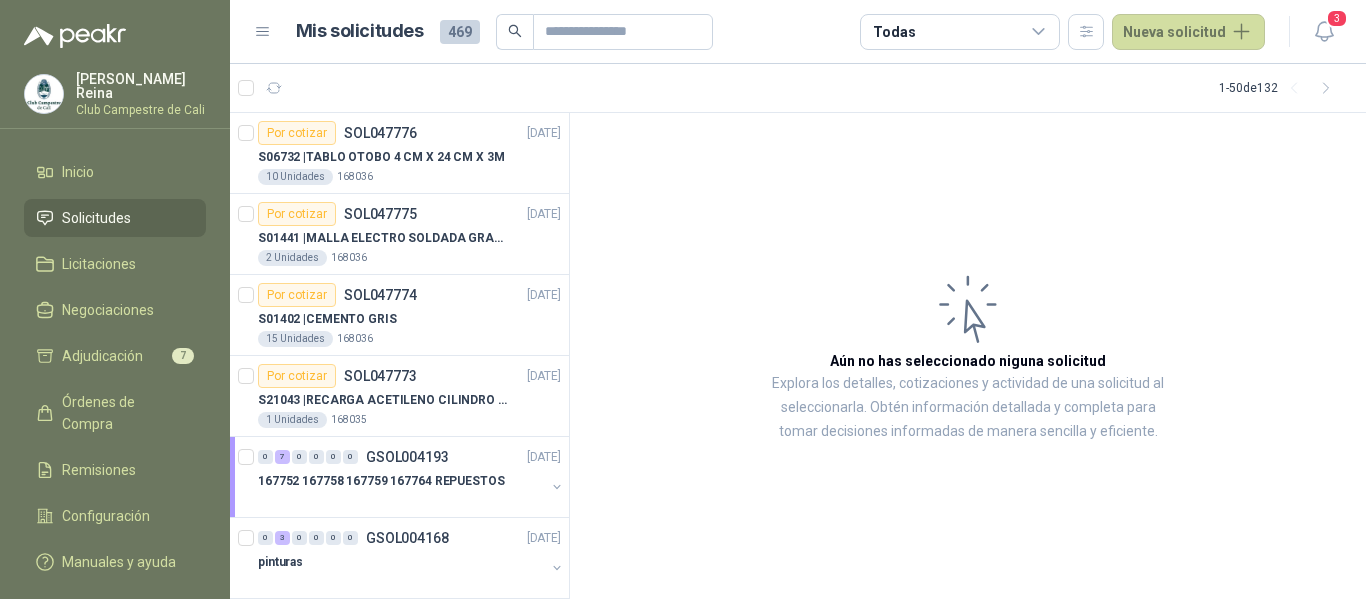 click on "Solicitudes" at bounding box center [96, 218] 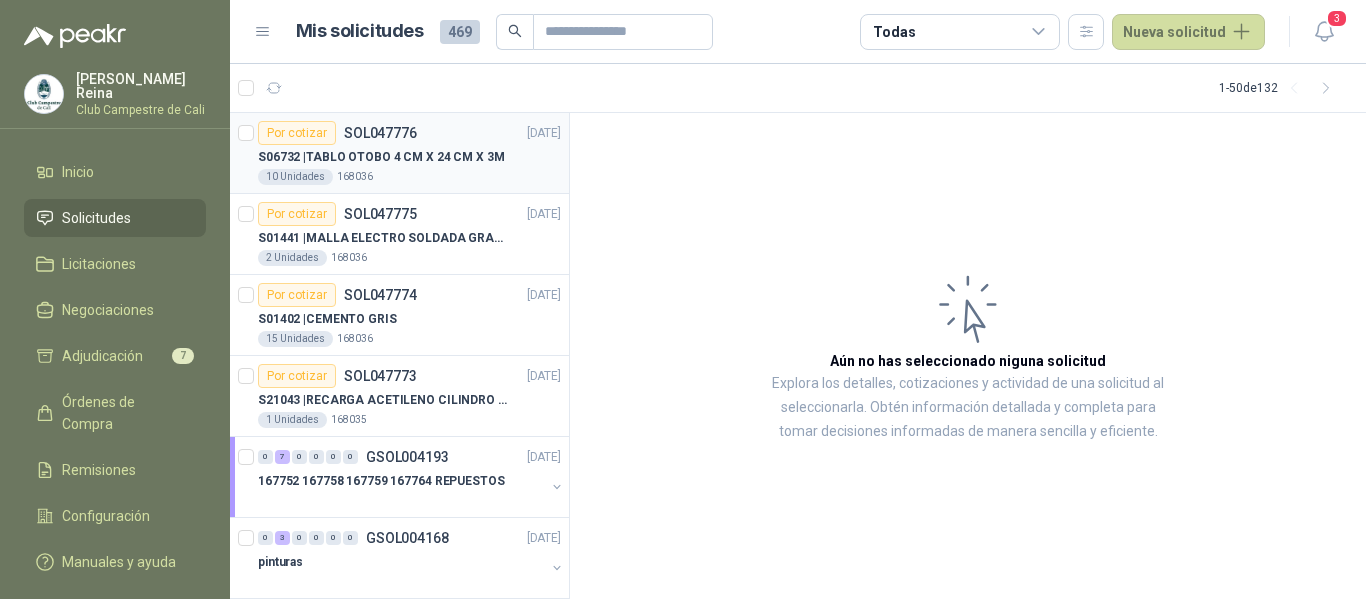 click on "S06732 |  TABLO OTOBO 4 CM X 24 CM X 3M" at bounding box center (381, 157) 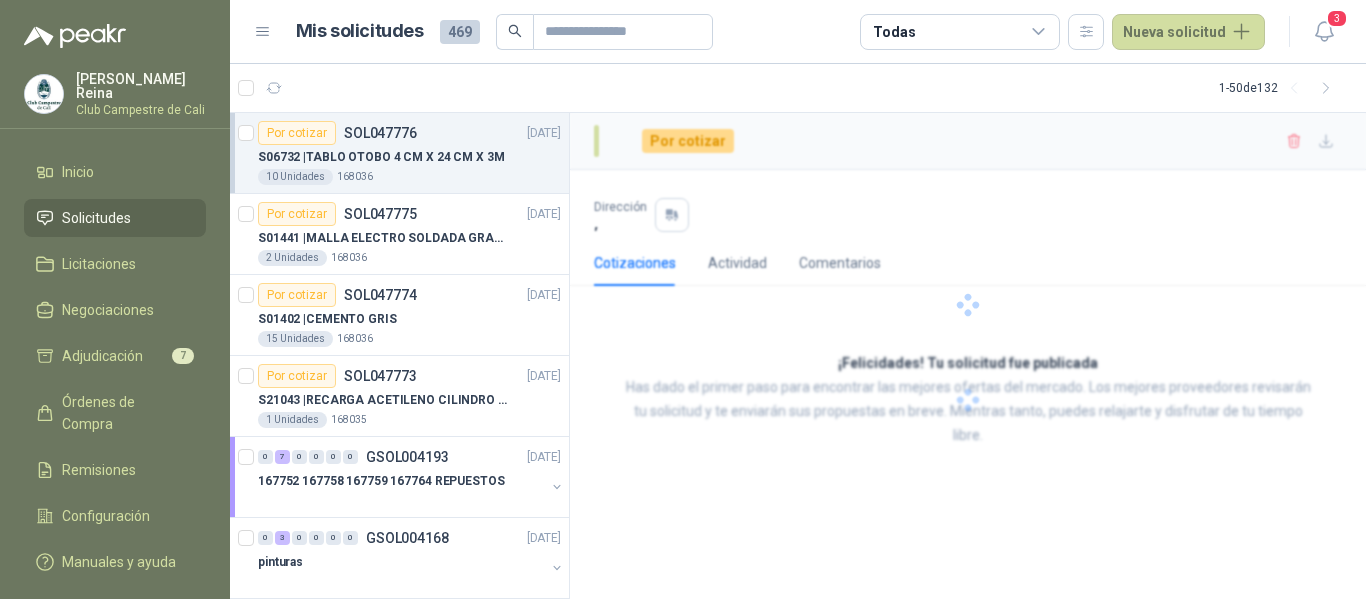 click on "S06732 |  TABLO OTOBO 4 CM X 24 CM X 3M" at bounding box center (381, 157) 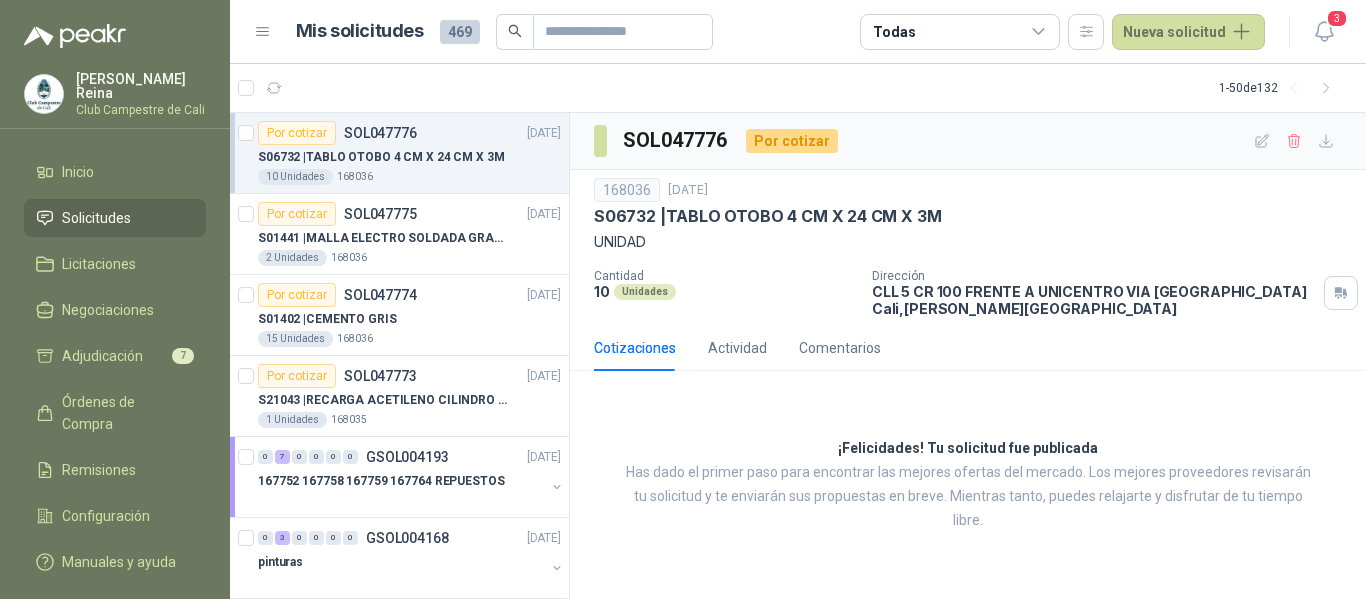 click on "S06732 |  TABLO OTOBO 4 CM X 24 CM X 3M" at bounding box center [381, 157] 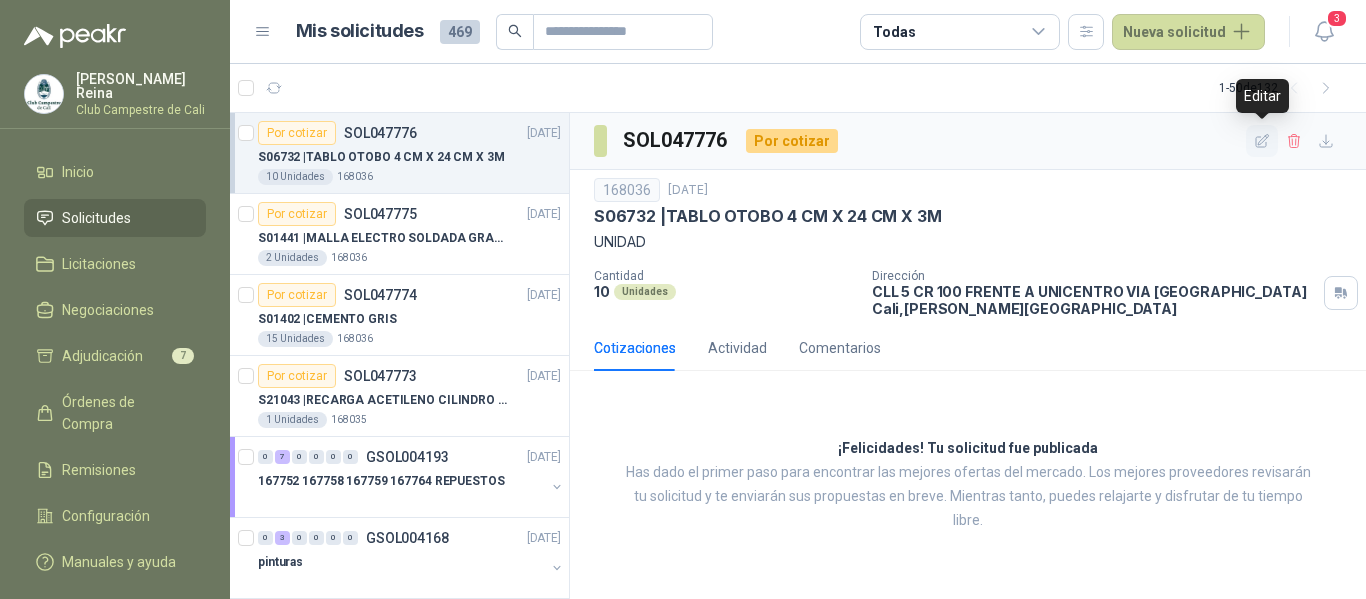 click 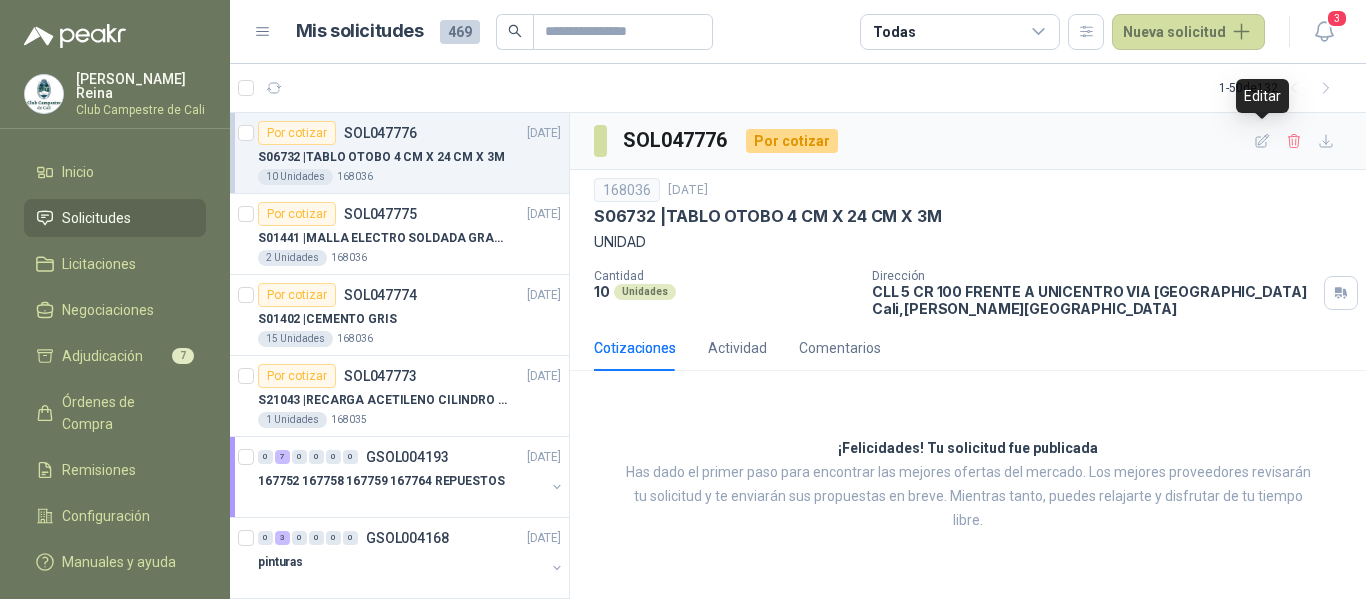 type 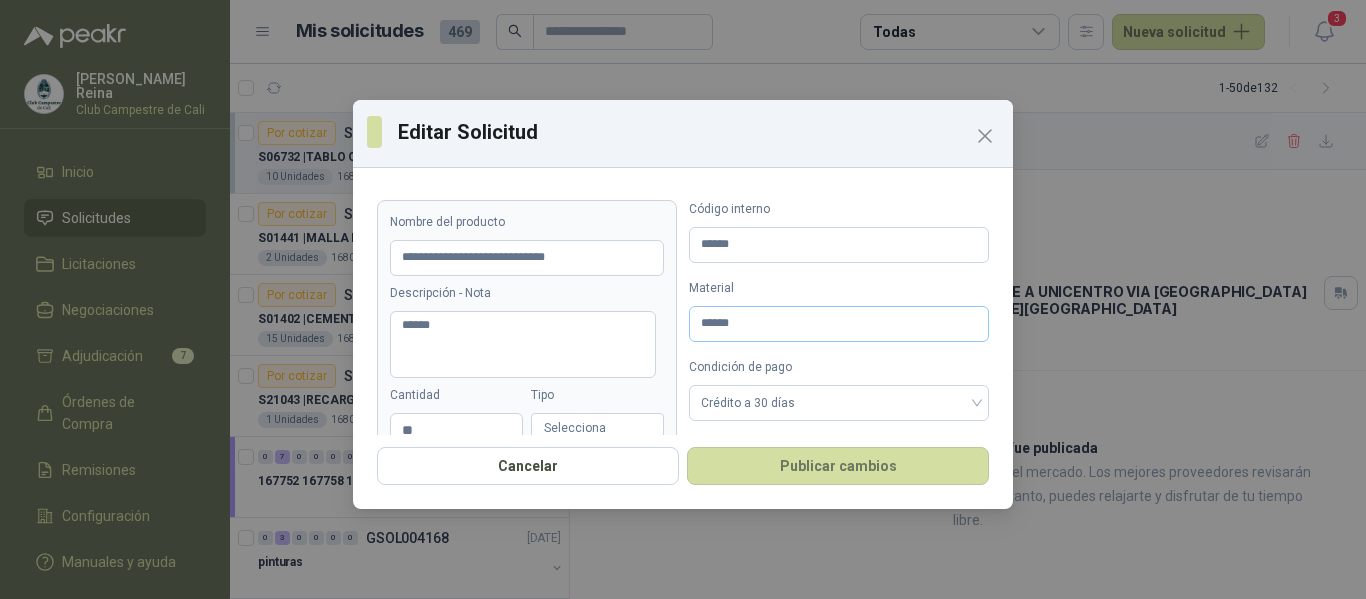 type on "******" 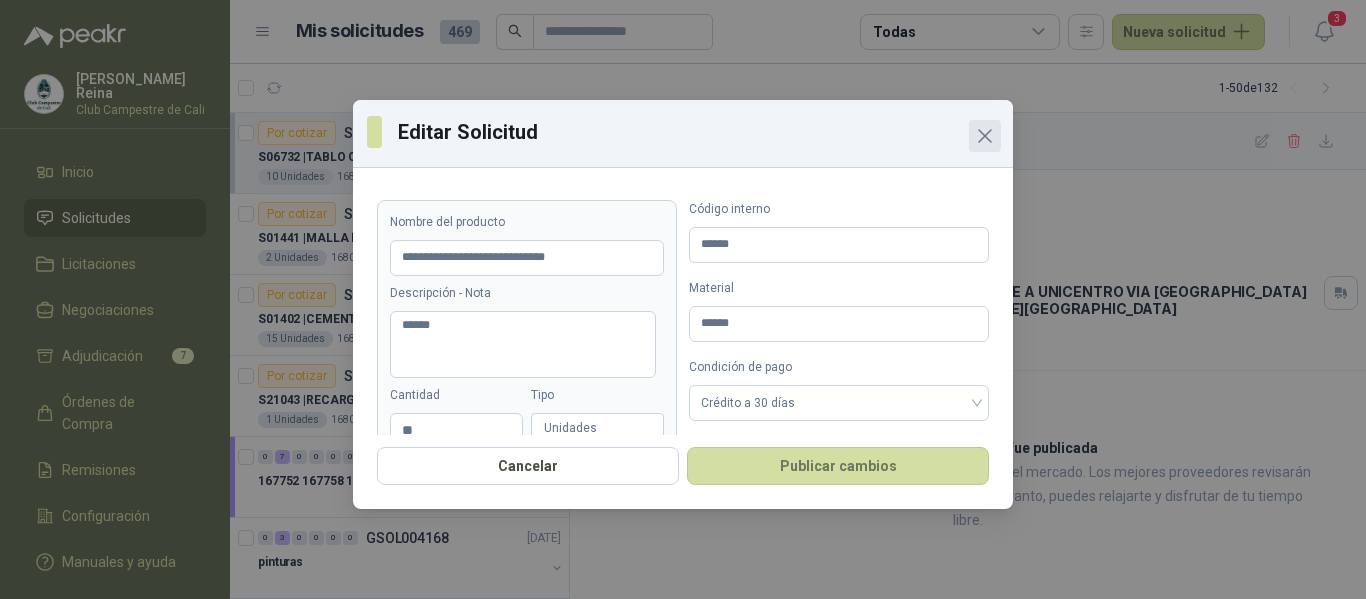 click 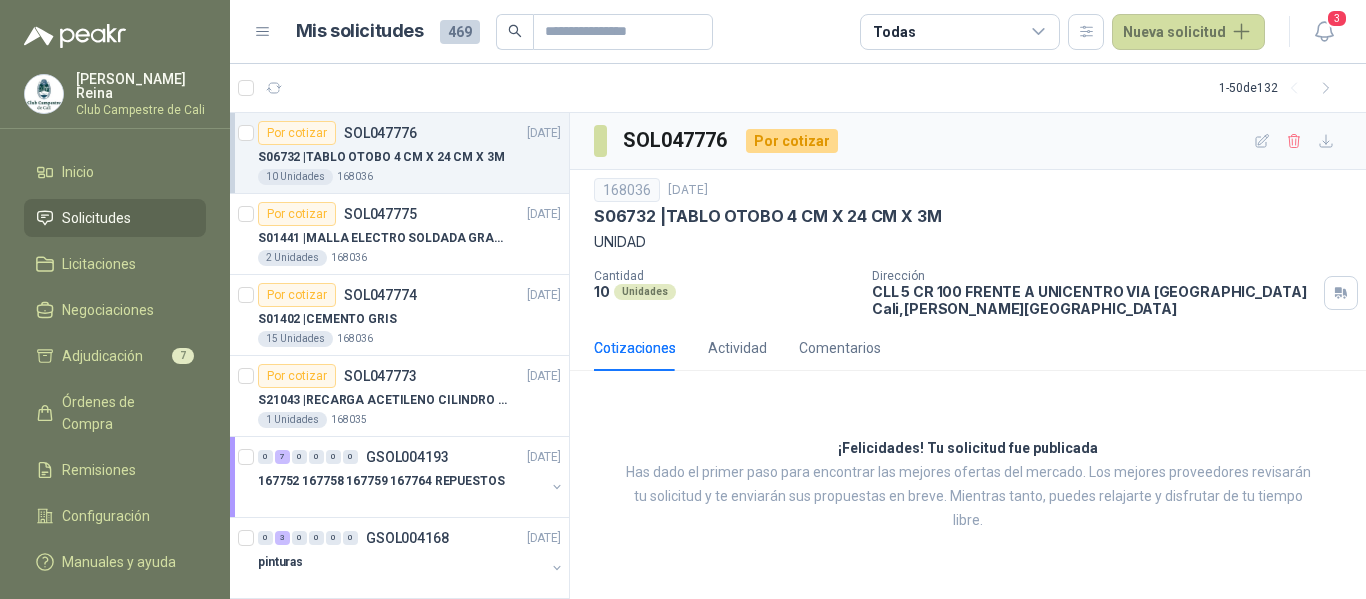 click on "Por cotizar SOL047776" at bounding box center (337, 133) 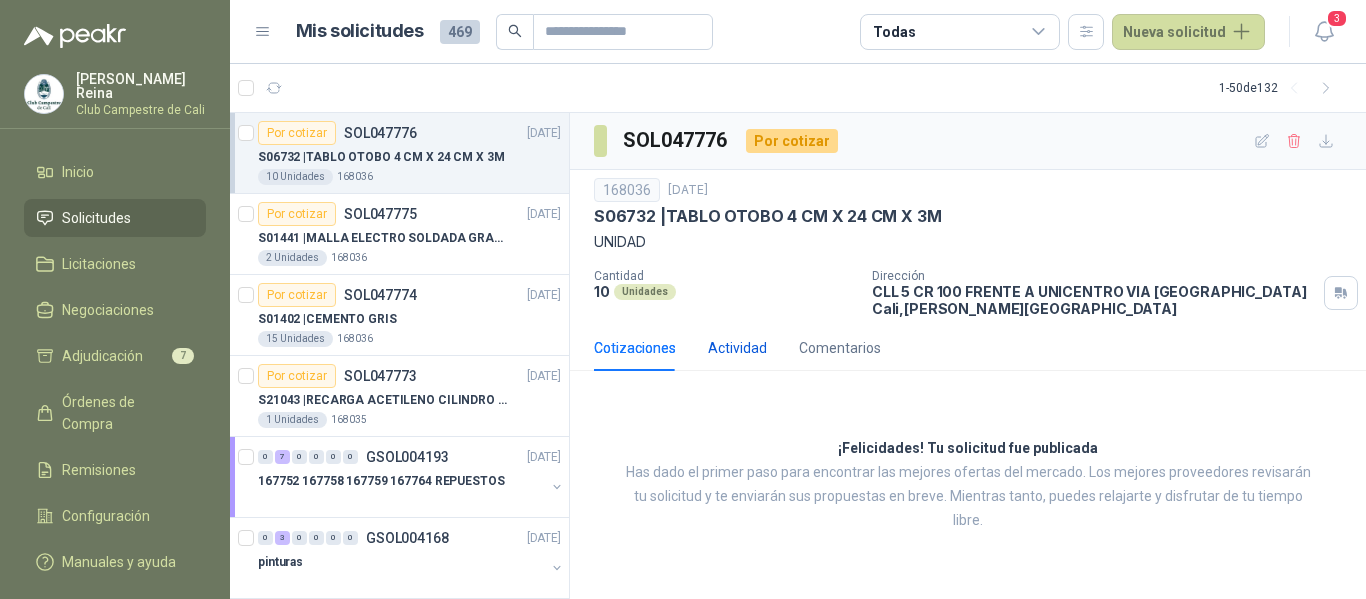click on "Actividad" at bounding box center (737, 348) 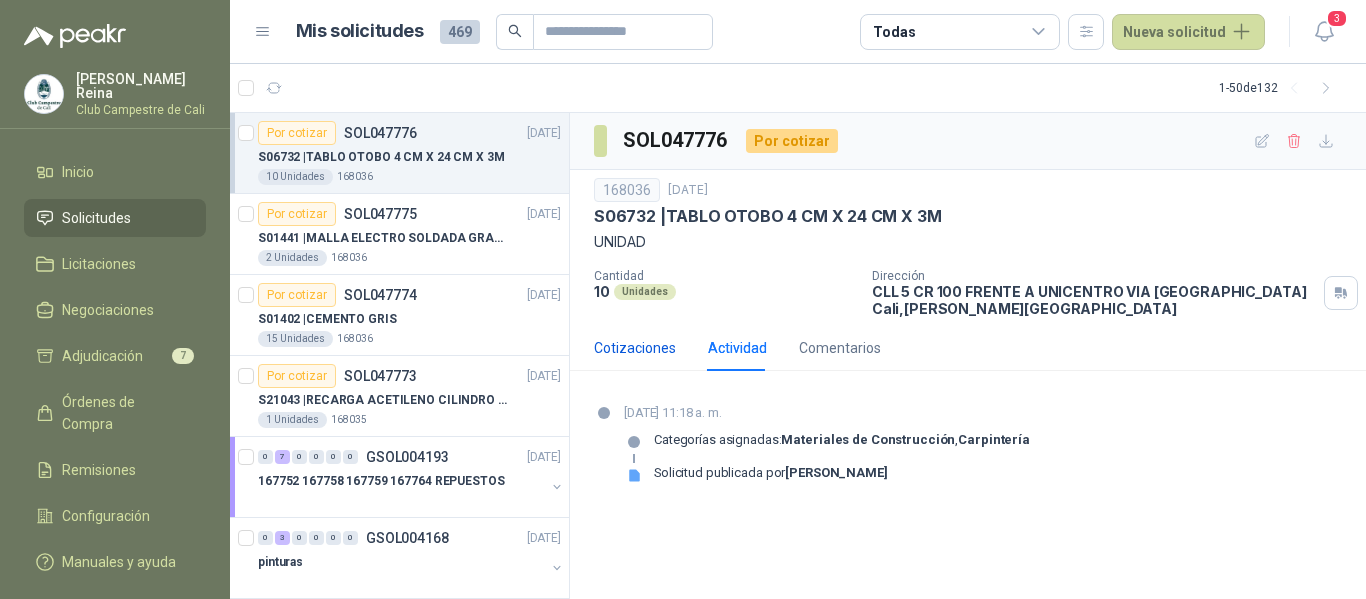 click on "Cotizaciones" at bounding box center (635, 348) 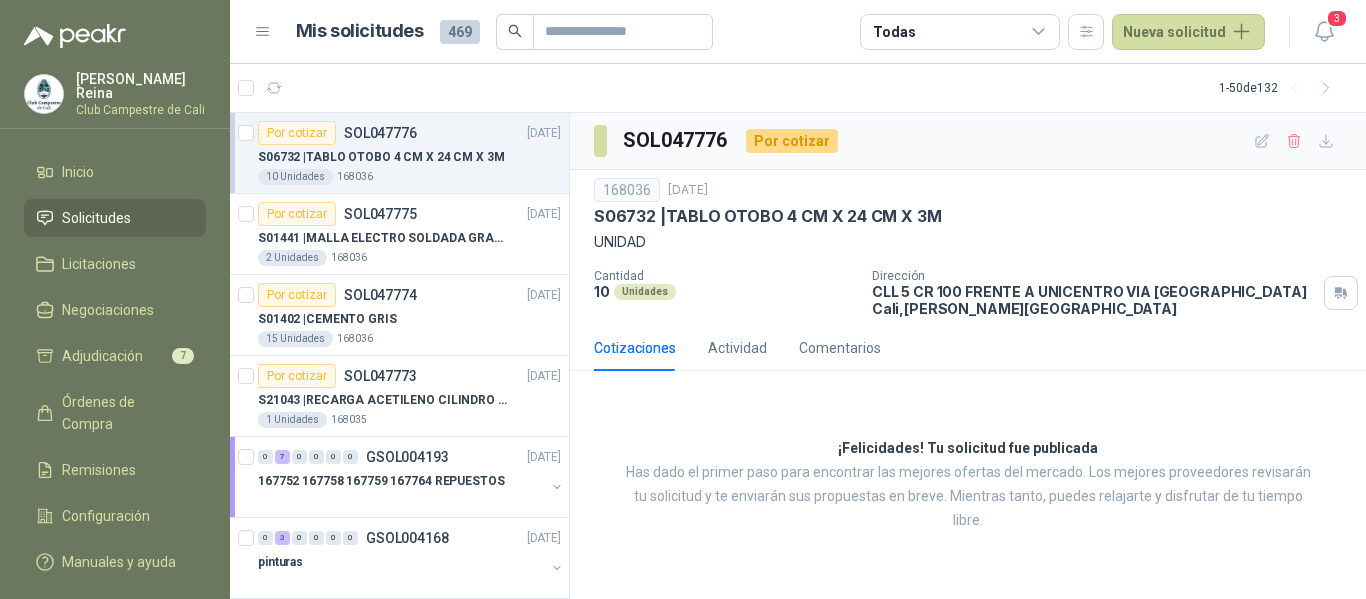 click on "Cotizaciones" at bounding box center (635, 348) 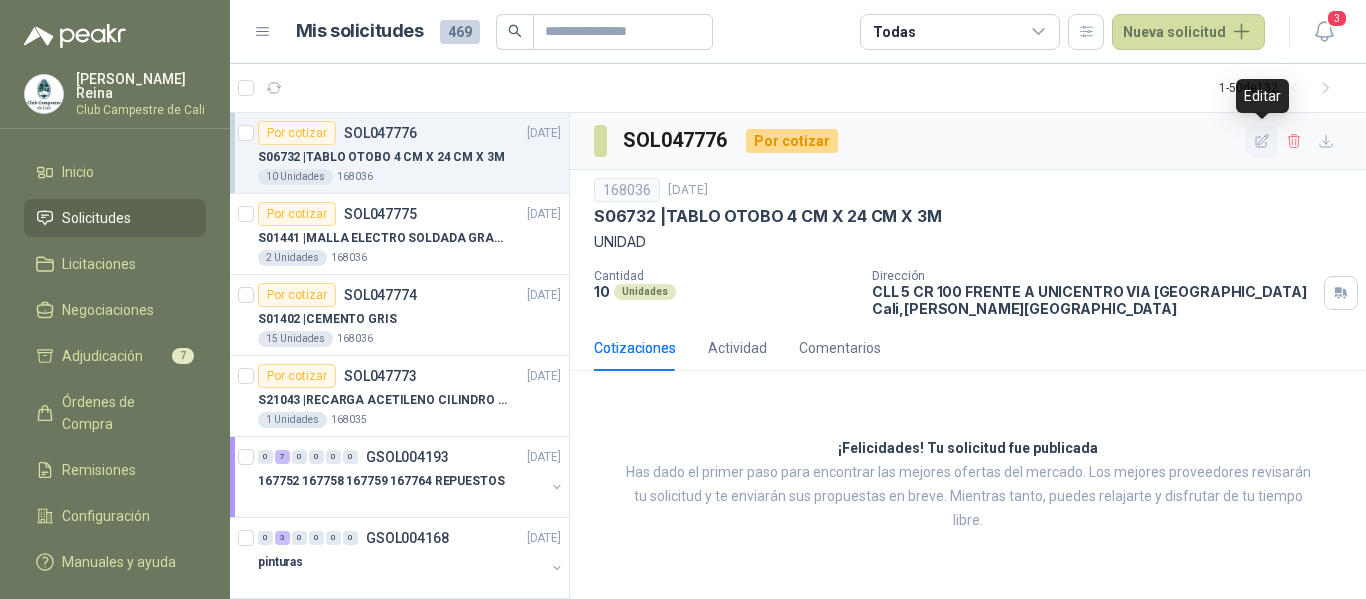 click 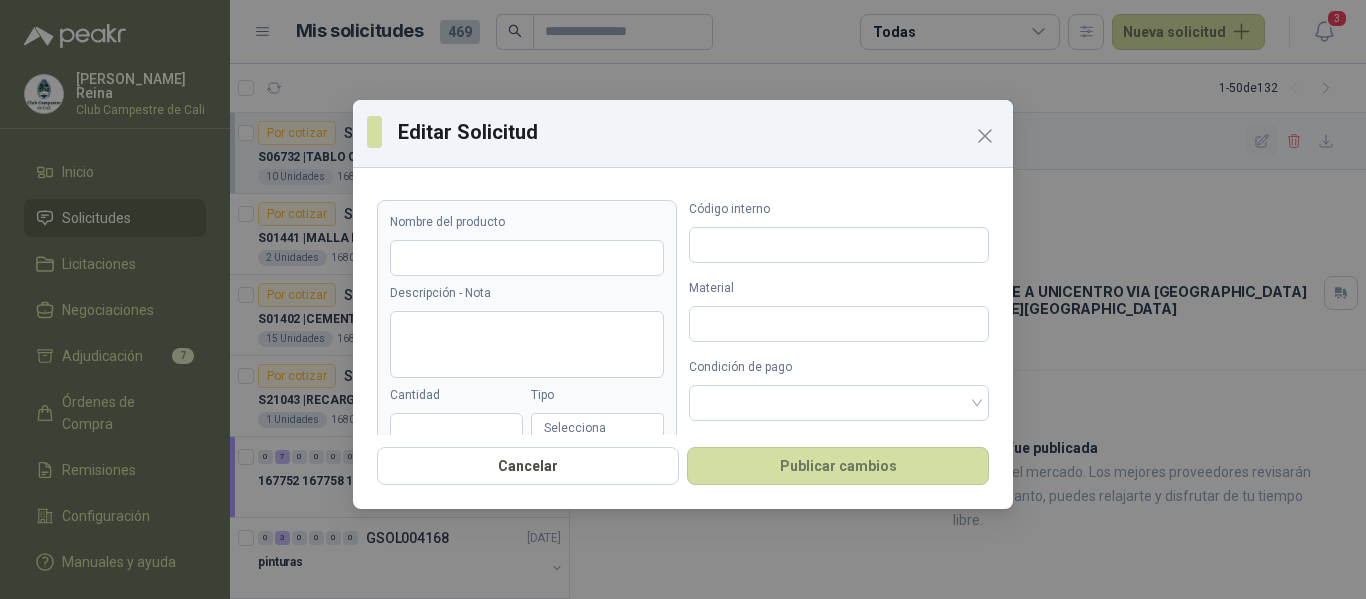 type 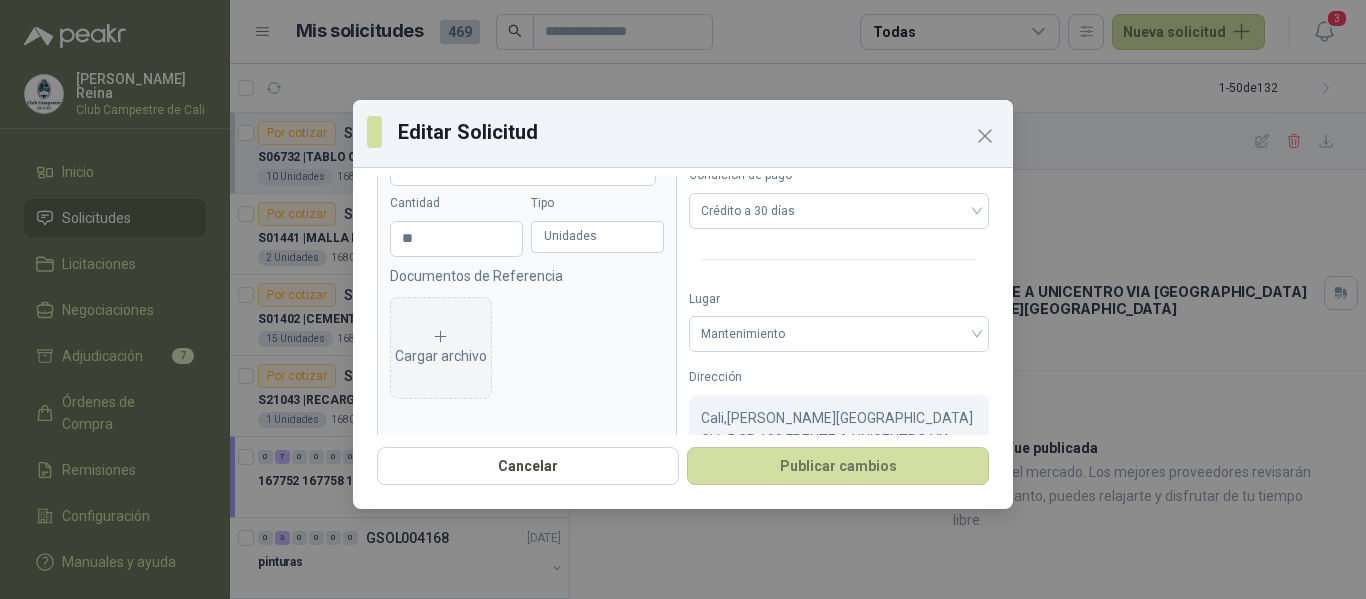scroll, scrollTop: 258, scrollLeft: 0, axis: vertical 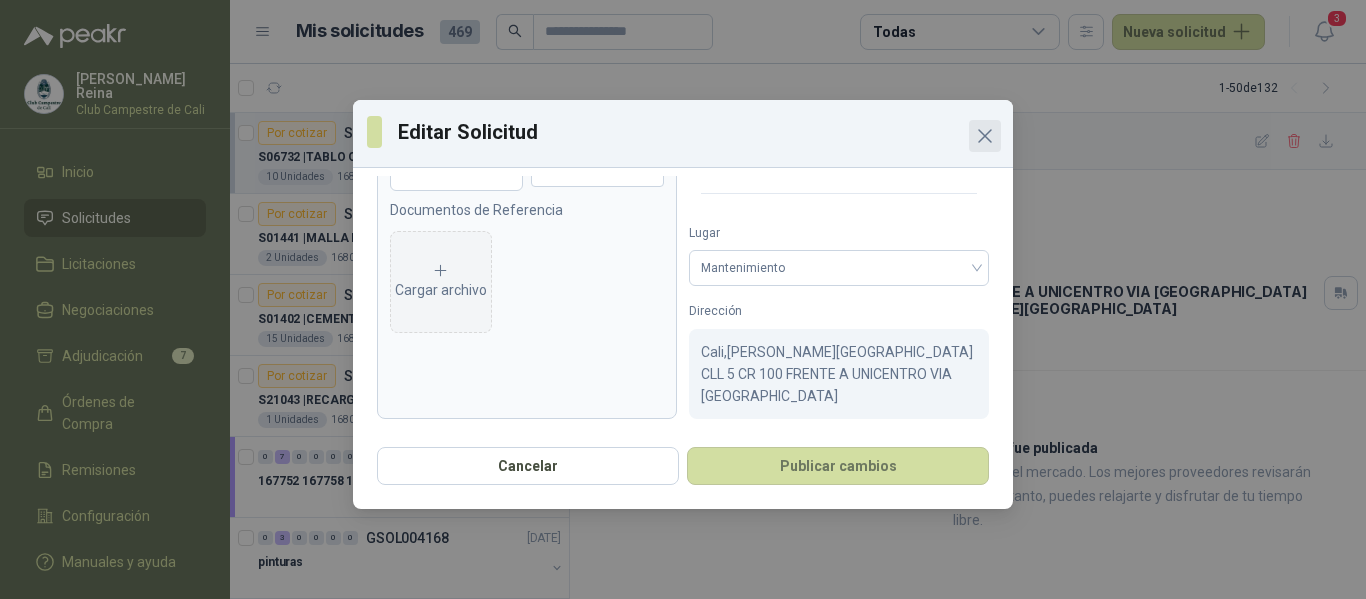 click at bounding box center [985, 136] 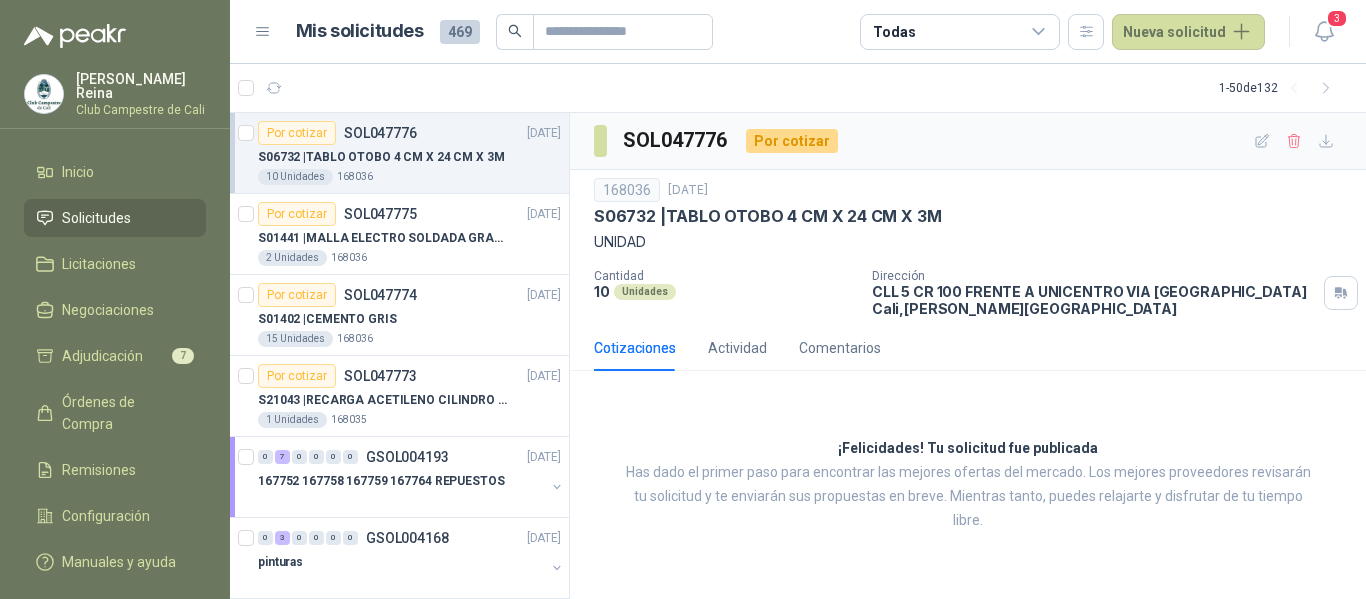 drag, startPoint x: 657, startPoint y: 143, endPoint x: 668, endPoint y: 141, distance: 11.18034 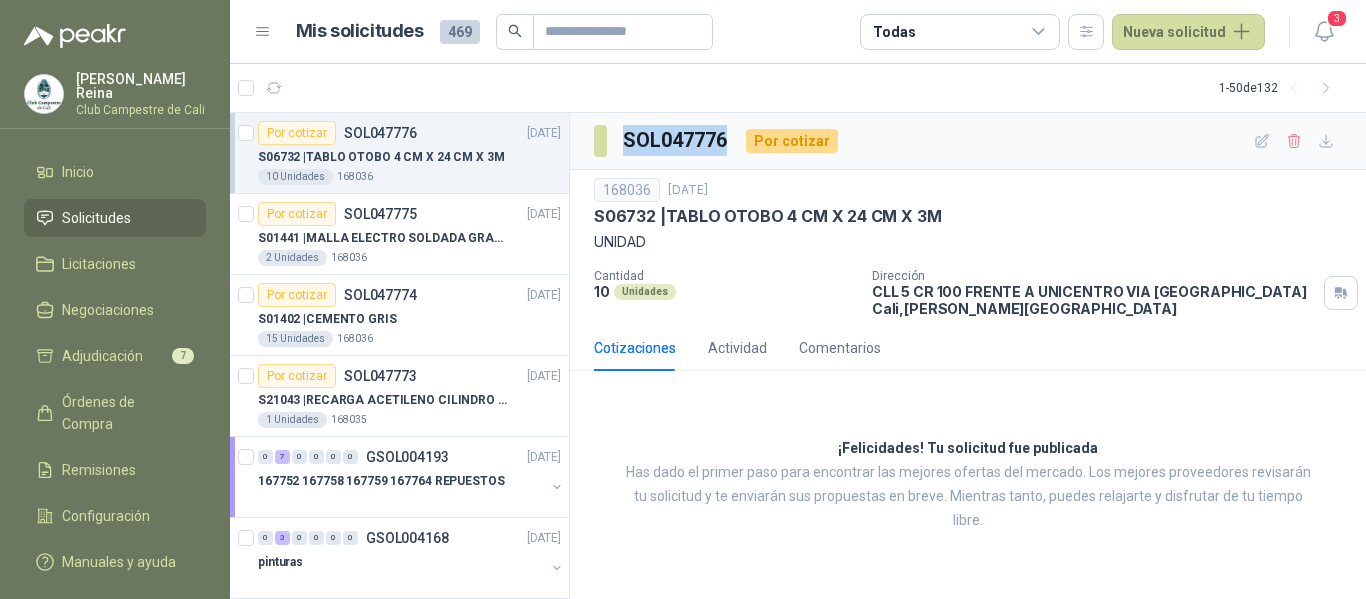 click on "SOL047776" at bounding box center (676, 140) 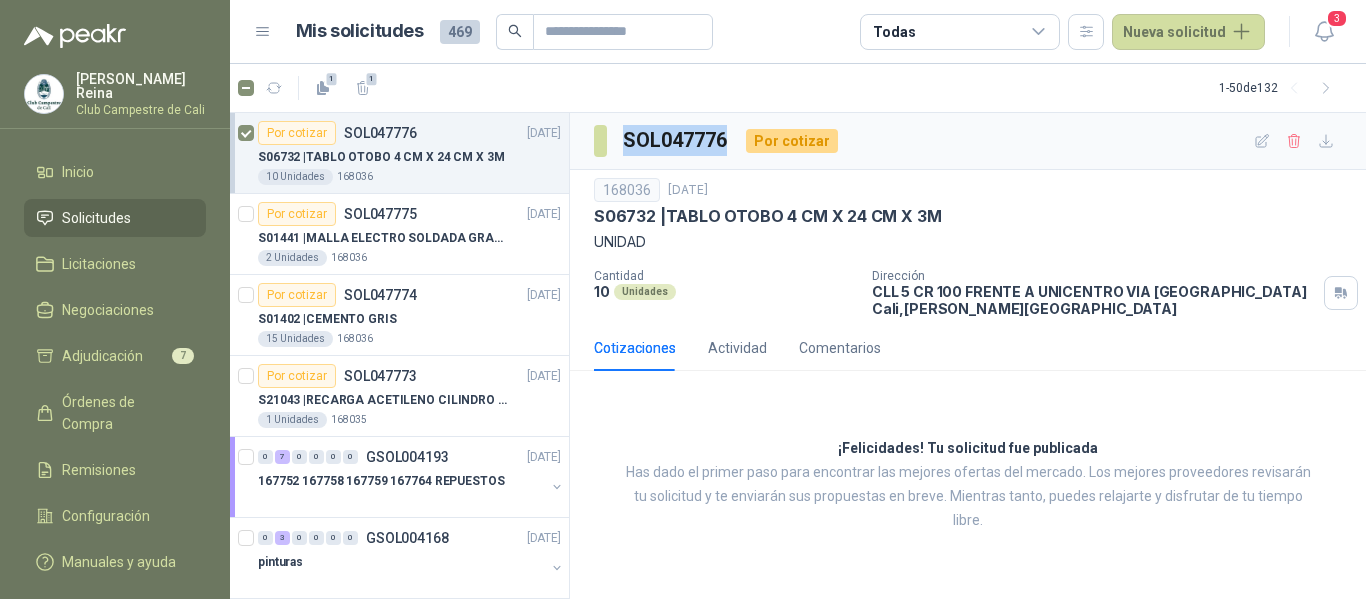 click on "S06732 |  TABLO OTOBO 4 CM X 24 CM X 3M" at bounding box center (409, 157) 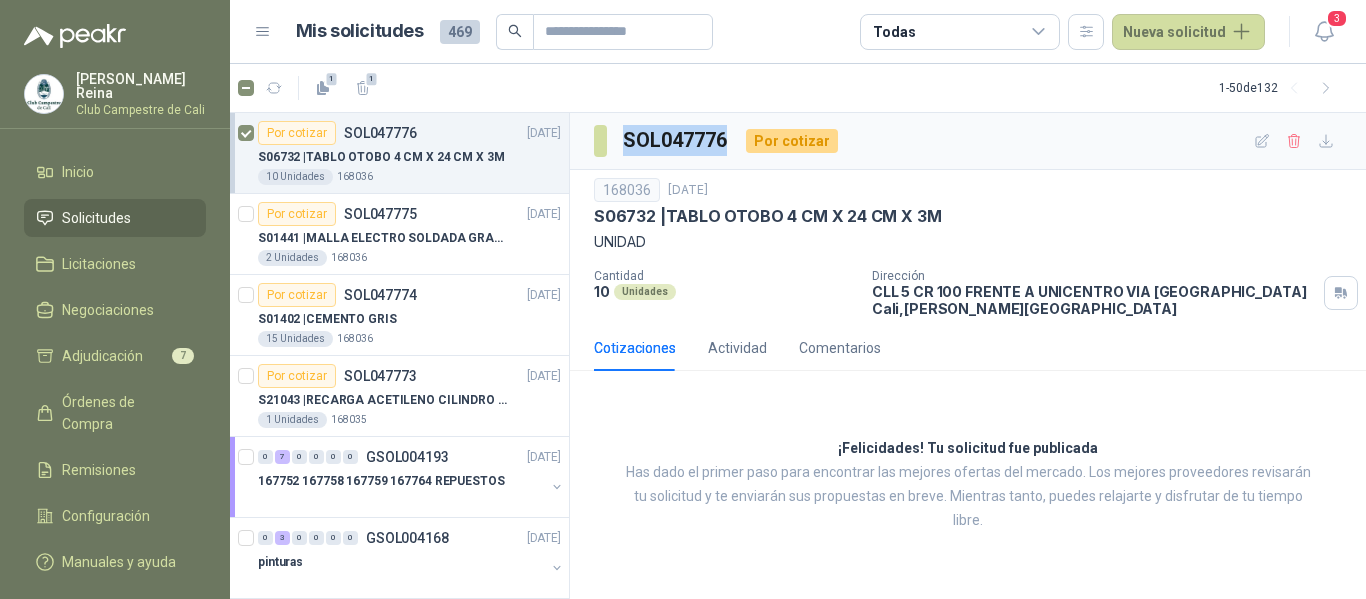 drag, startPoint x: 496, startPoint y: 160, endPoint x: 447, endPoint y: 159, distance: 49.010204 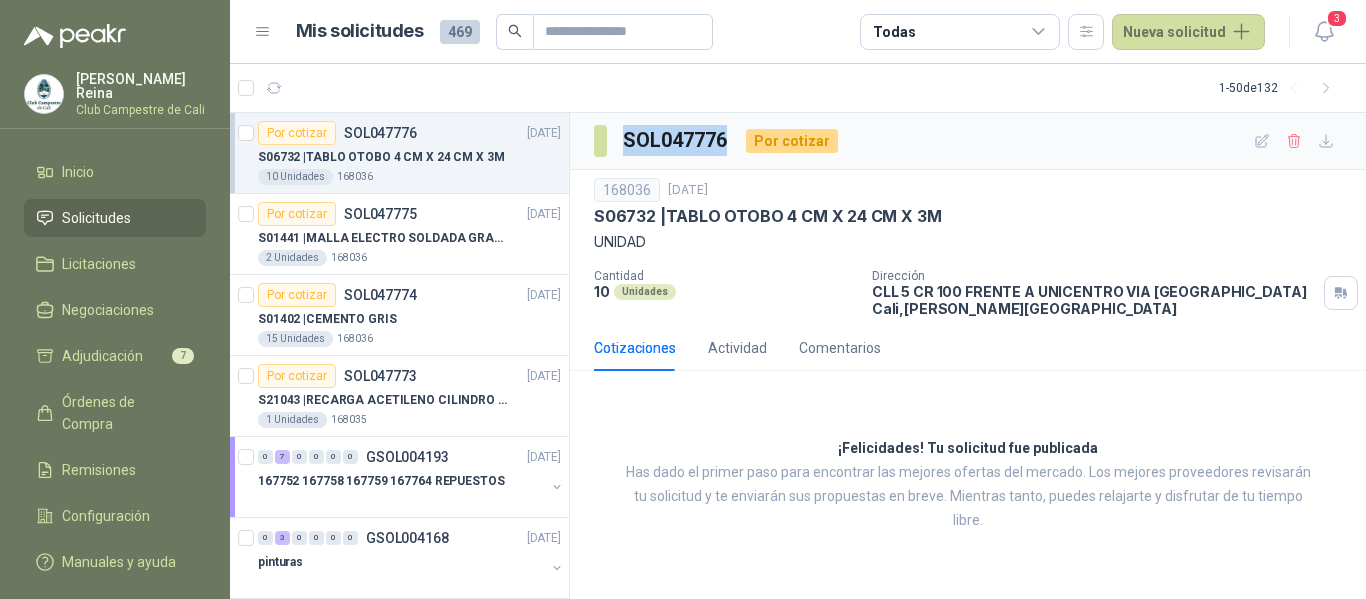 click on "Por cotizar SOL047776 [DATE]" at bounding box center [409, 133] 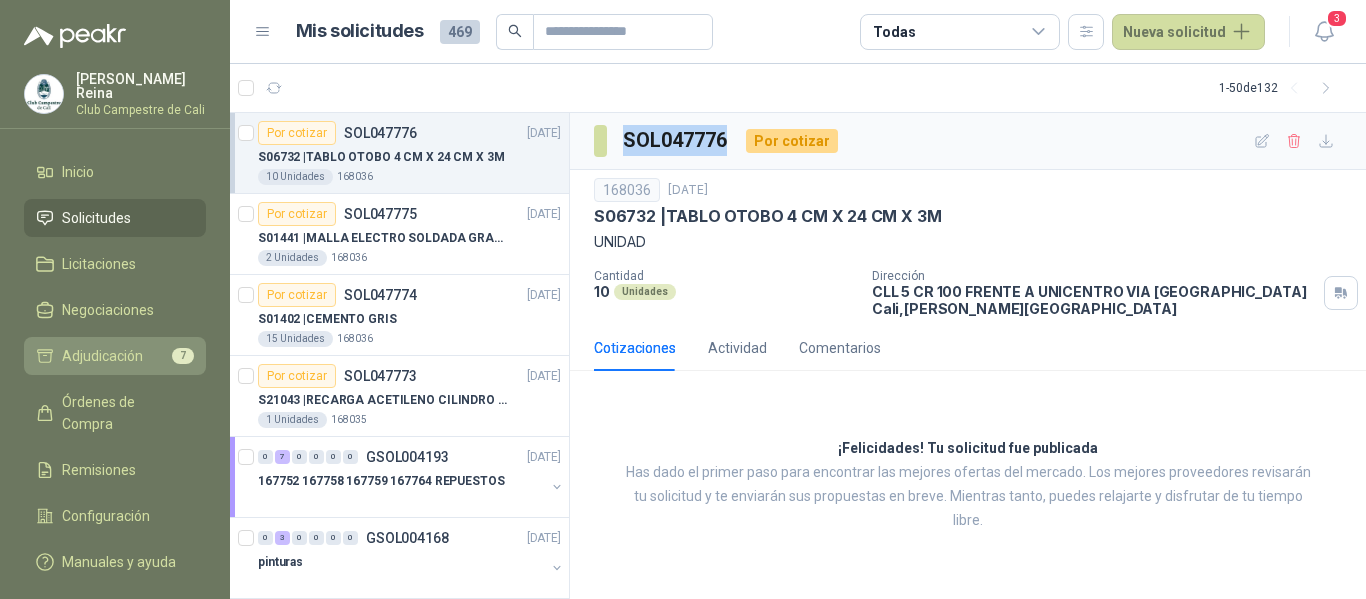 click on "Adjudicación" at bounding box center (102, 356) 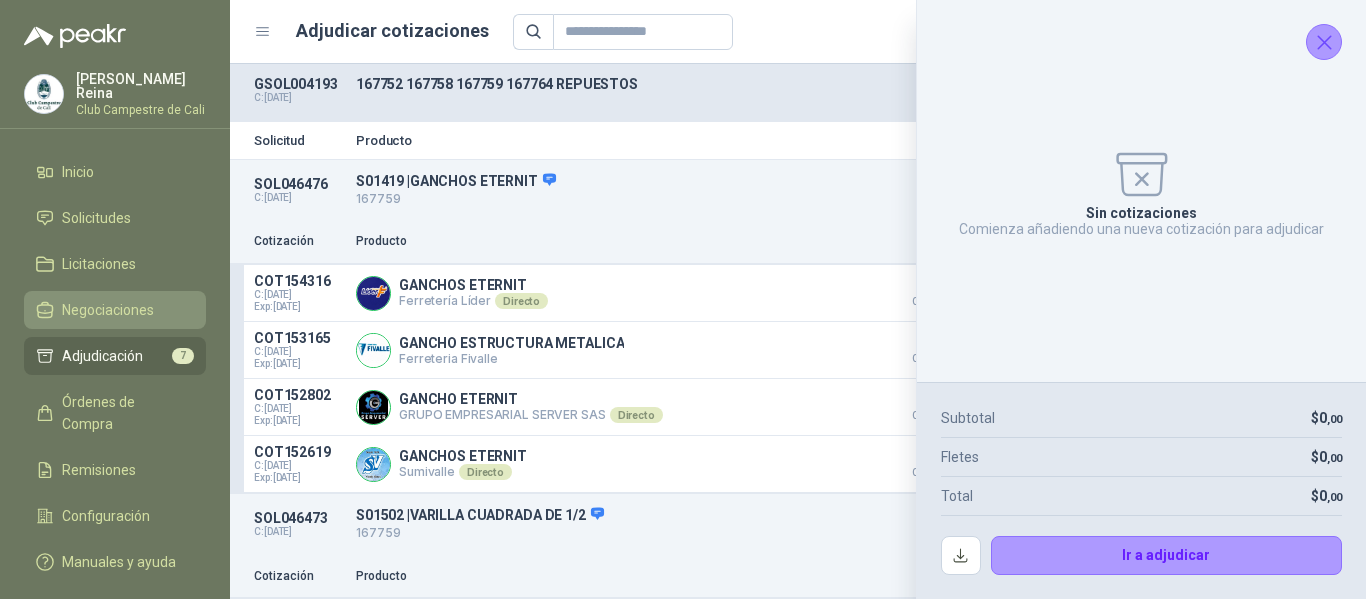 click on "Negociaciones" at bounding box center (108, 310) 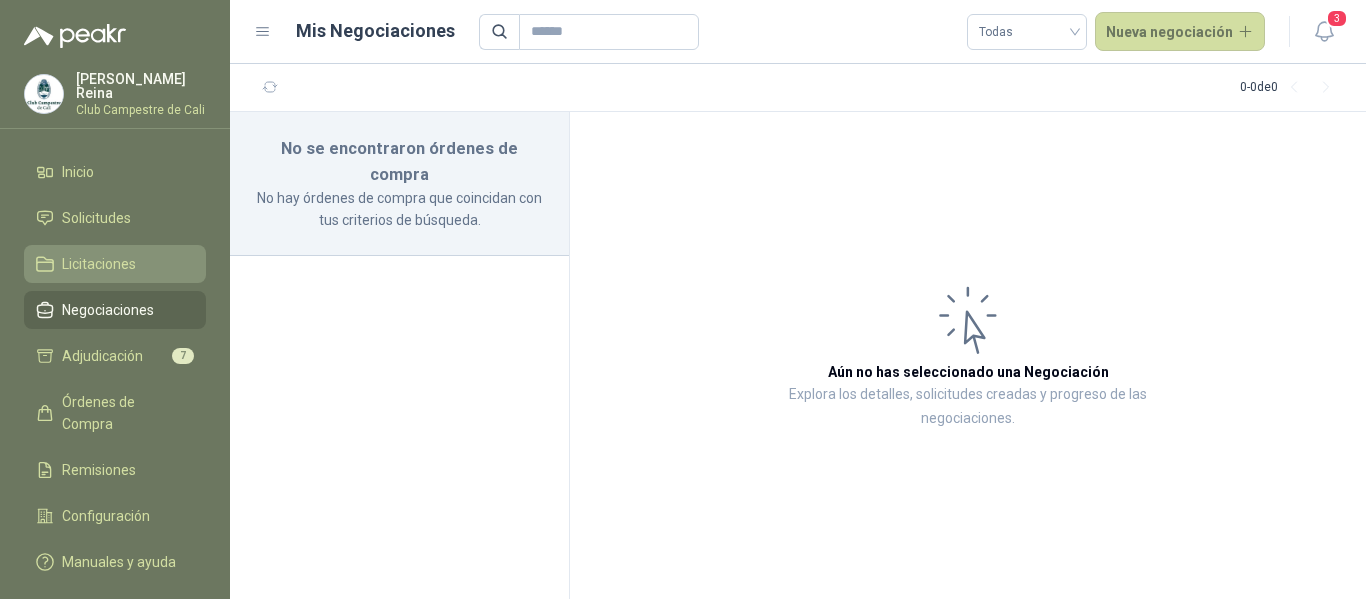 click on "Licitaciones" at bounding box center (115, 264) 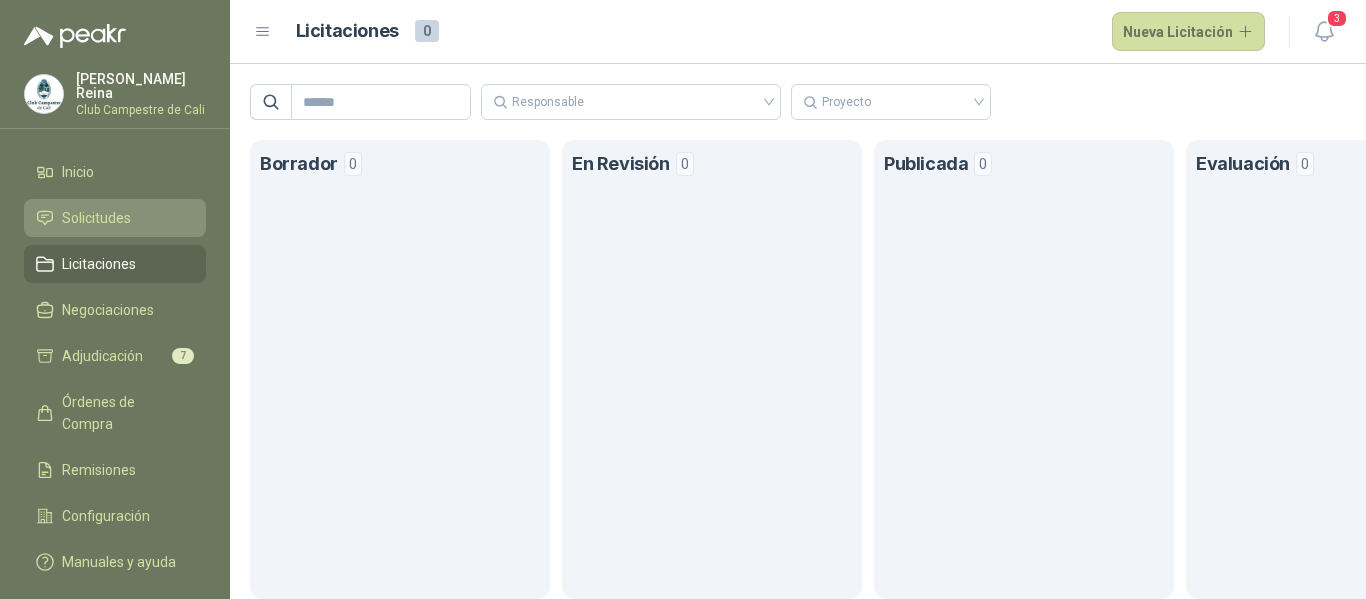 click on "Solicitudes" at bounding box center (96, 218) 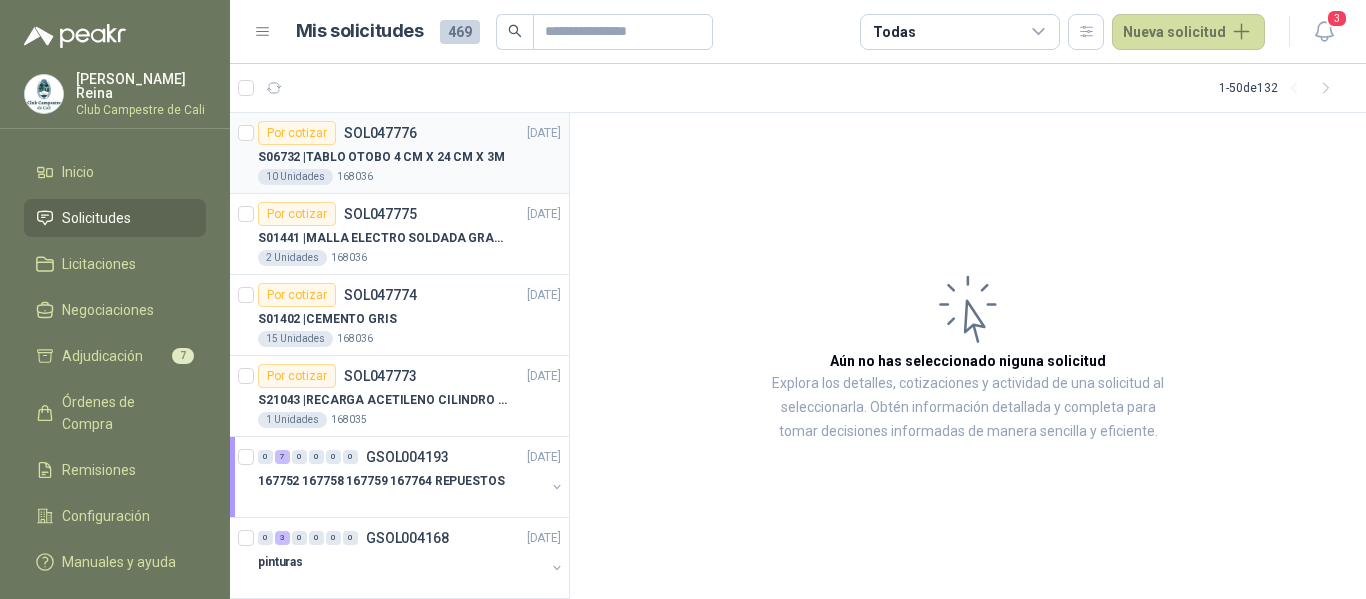 click on "10   Unidades 168036" at bounding box center (409, 177) 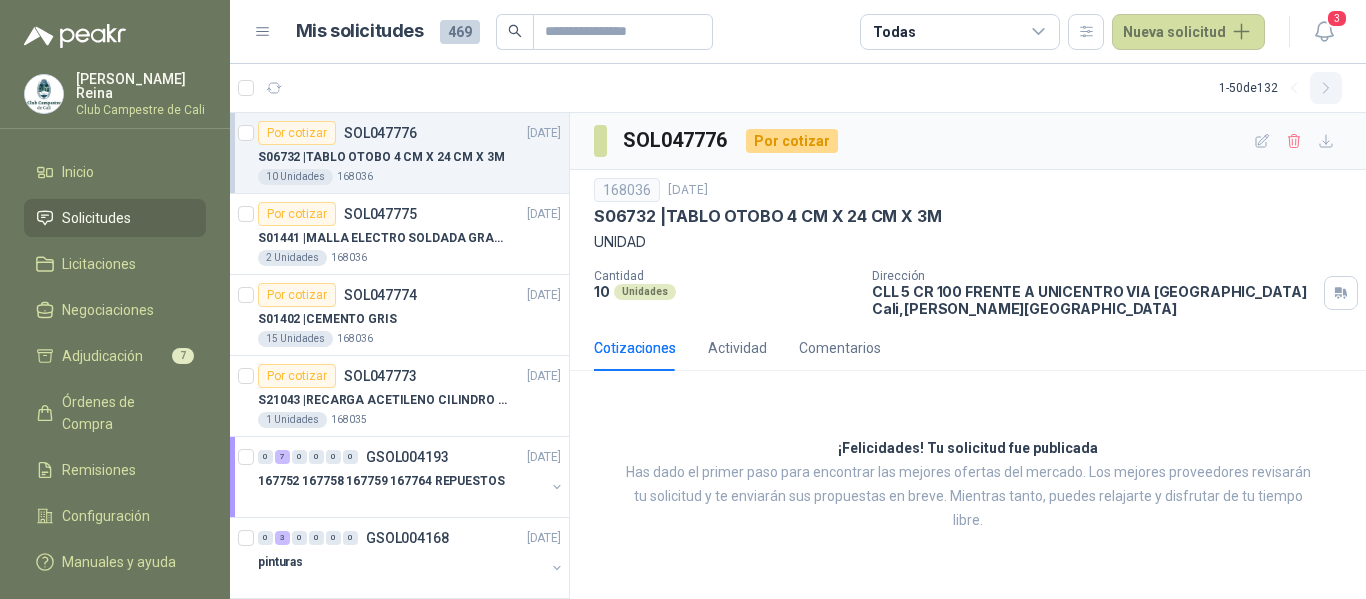 click 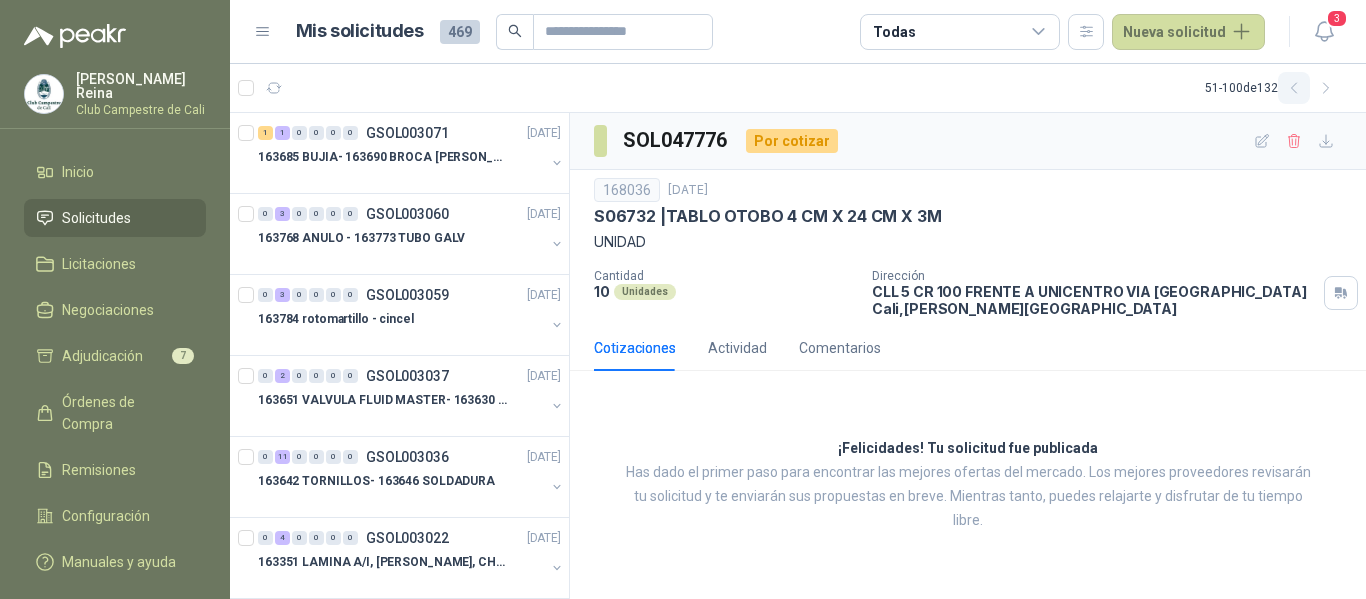 click 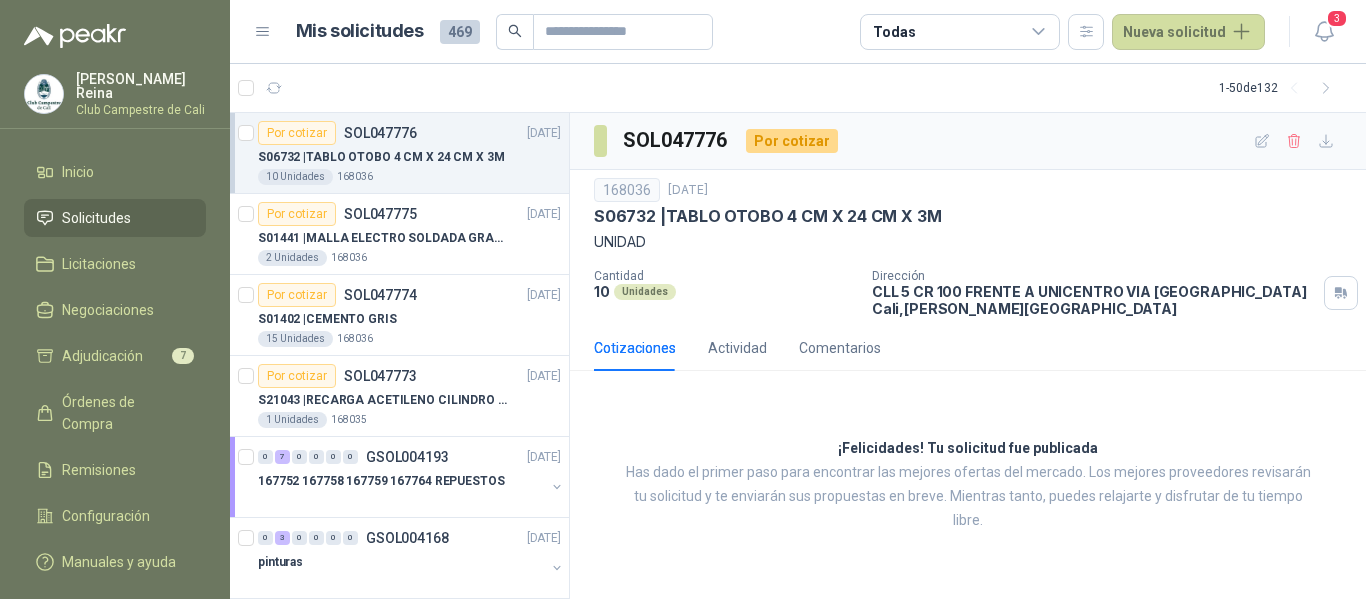 click on "S06732 |  TABLO OTOBO 4 CM X 24 CM X 3M" at bounding box center [381, 157] 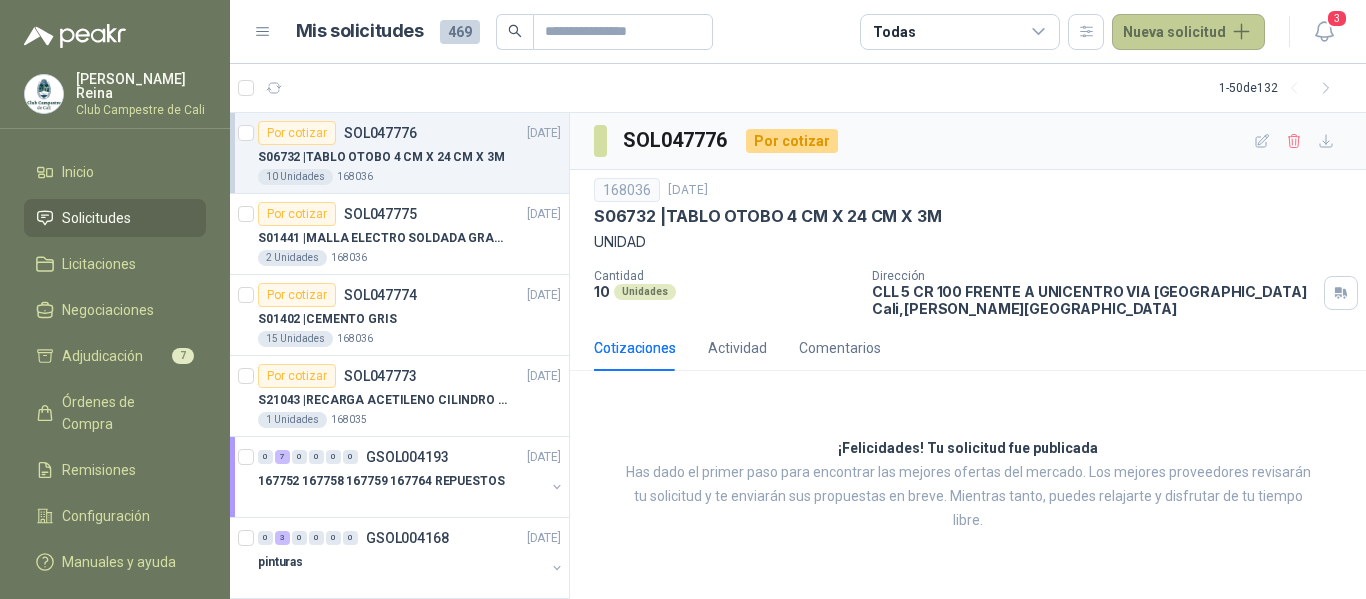 click on "Nueva solicitud" at bounding box center (1188, 32) 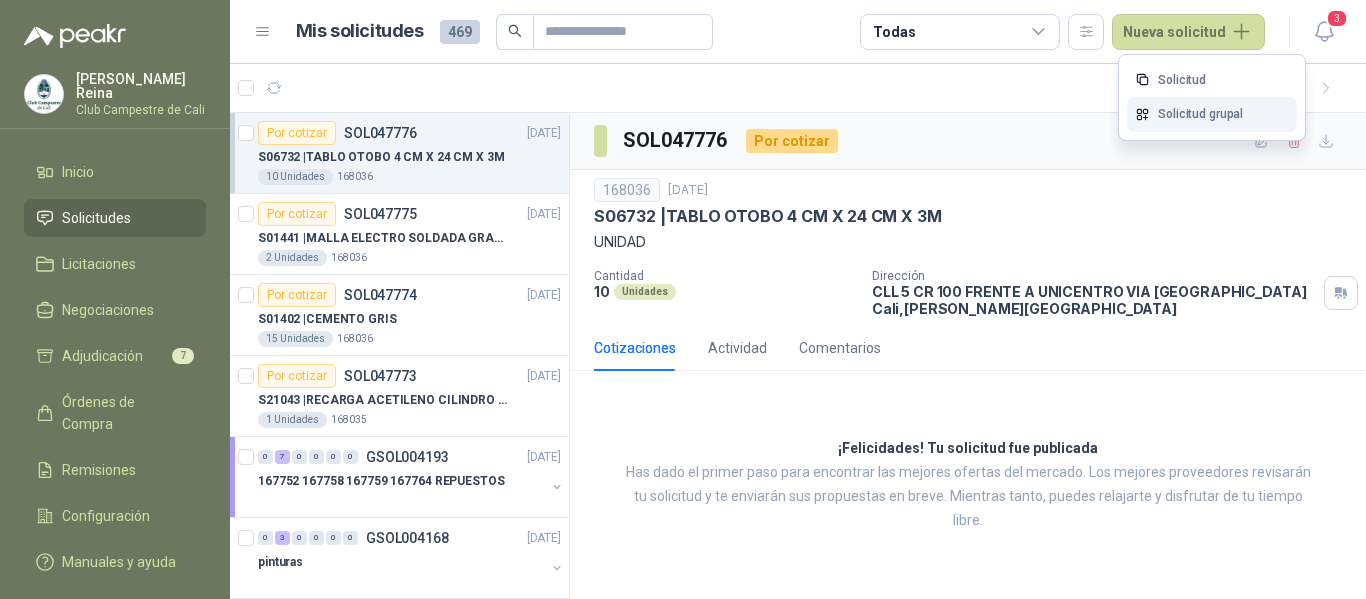 click on "Solicitud grupal" at bounding box center [1212, 114] 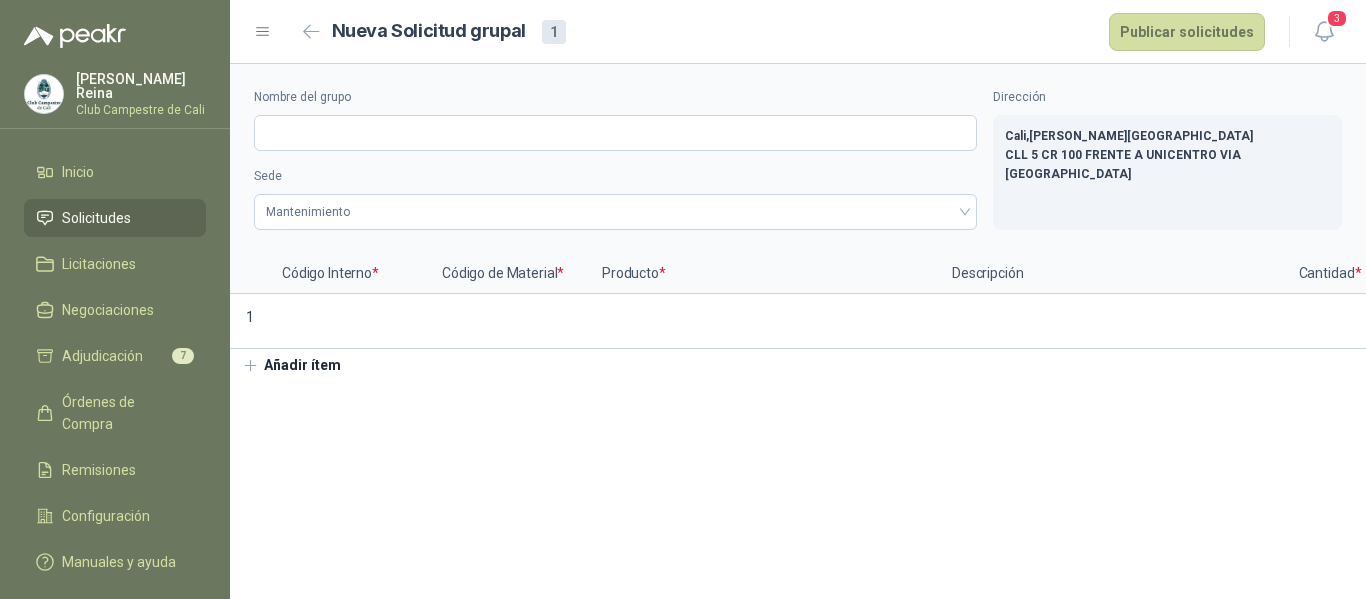 click on "Nombre del grupo Sede Mantenimiento Dirección Cali ,  [PERSON_NAME][GEOGRAPHIC_DATA] CLL 5 CR 100 FRENTE A UNICENTRO VIA LA BUITRERA Código Interno * Código de Material * Producto * Descripción Cantidad * Medida * Doc 1 Unidades Añadir ítem" at bounding box center (798, 331) 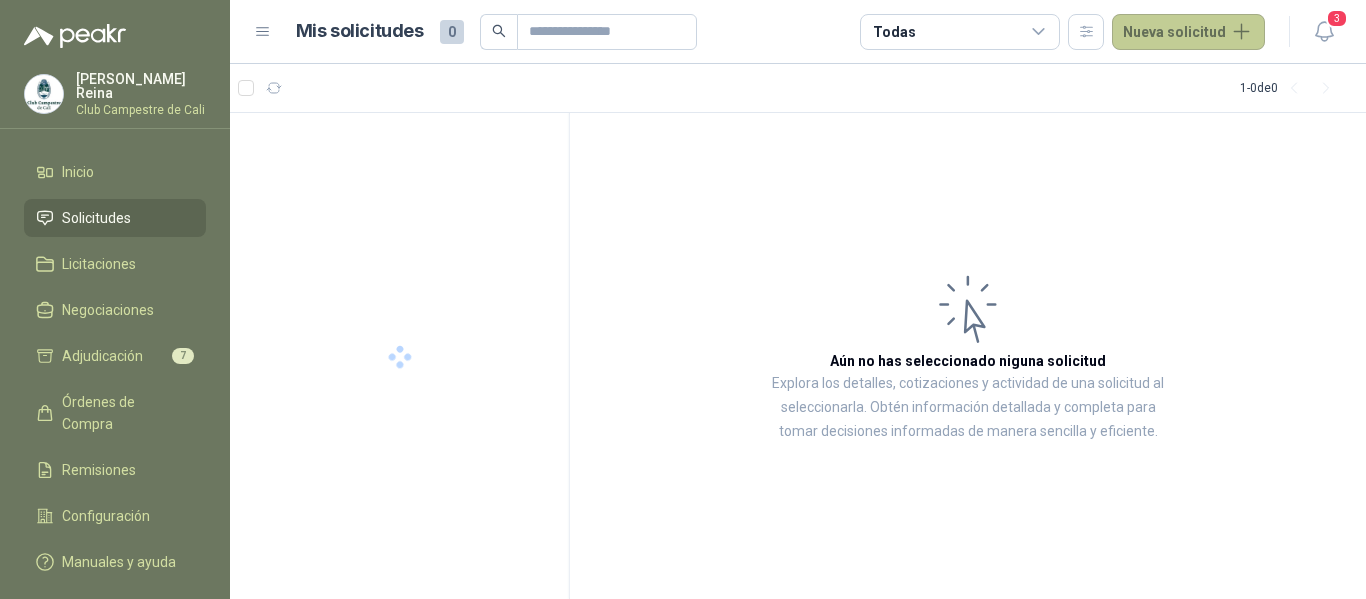 click on "Nueva solicitud" at bounding box center [1188, 32] 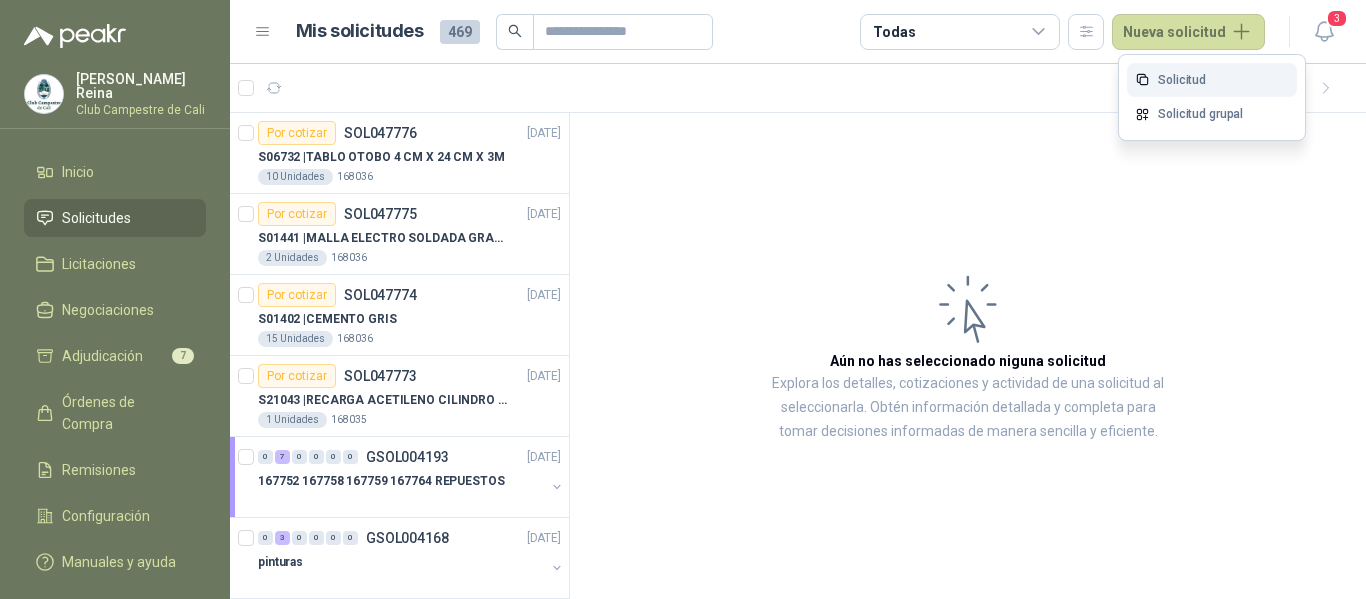 click on "Solicitud" at bounding box center (1212, 80) 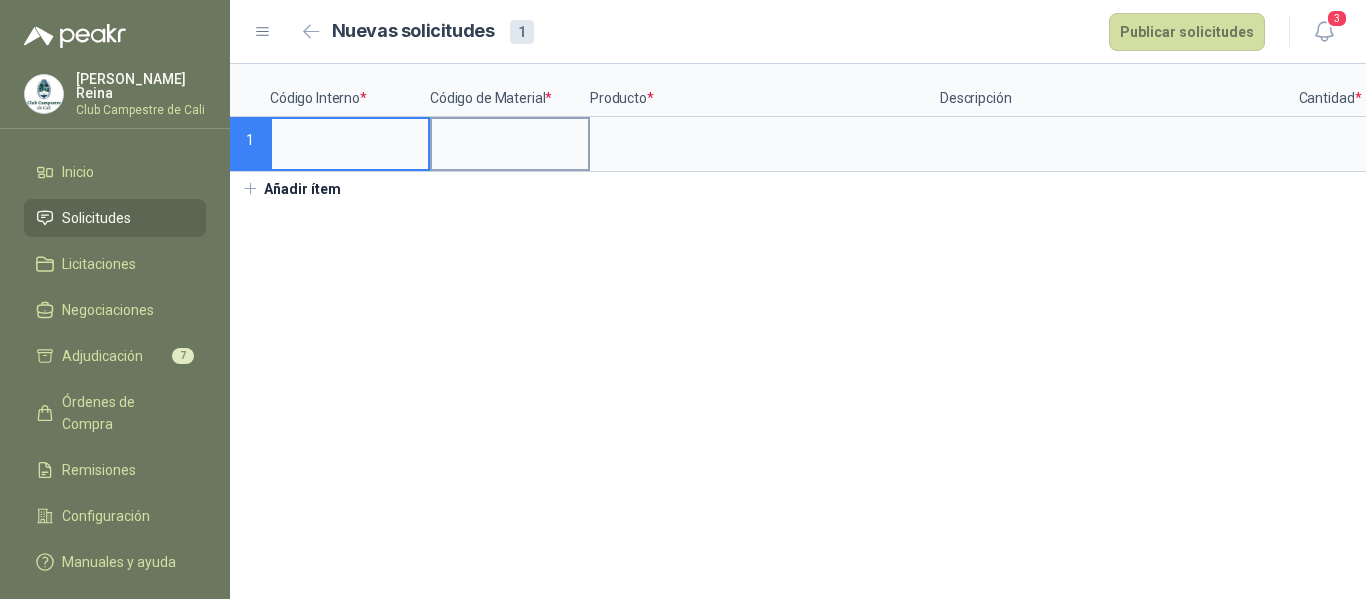 click at bounding box center [510, 138] 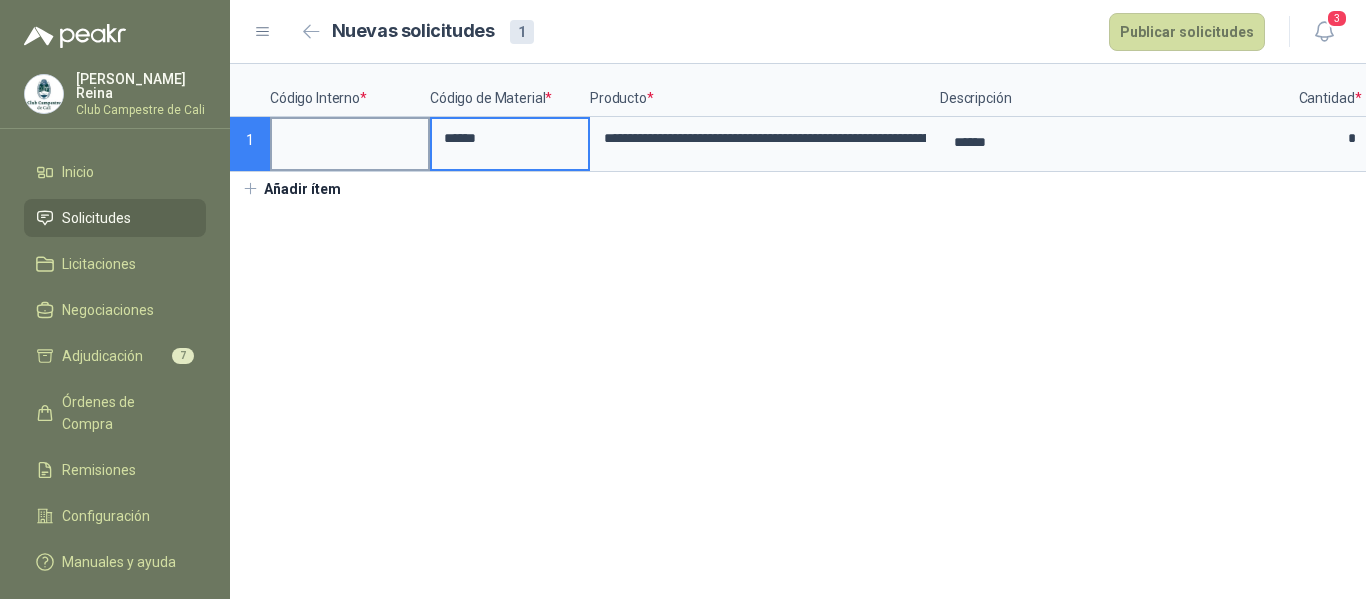 click at bounding box center [350, 138] 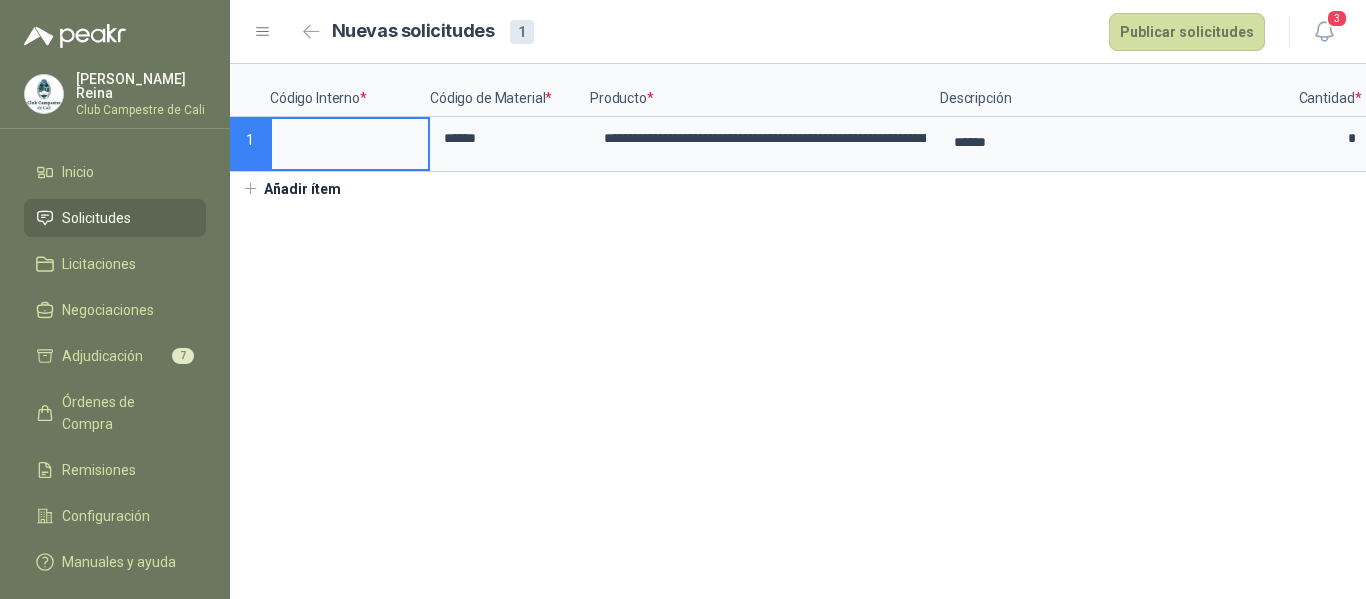 click at bounding box center (350, 138) 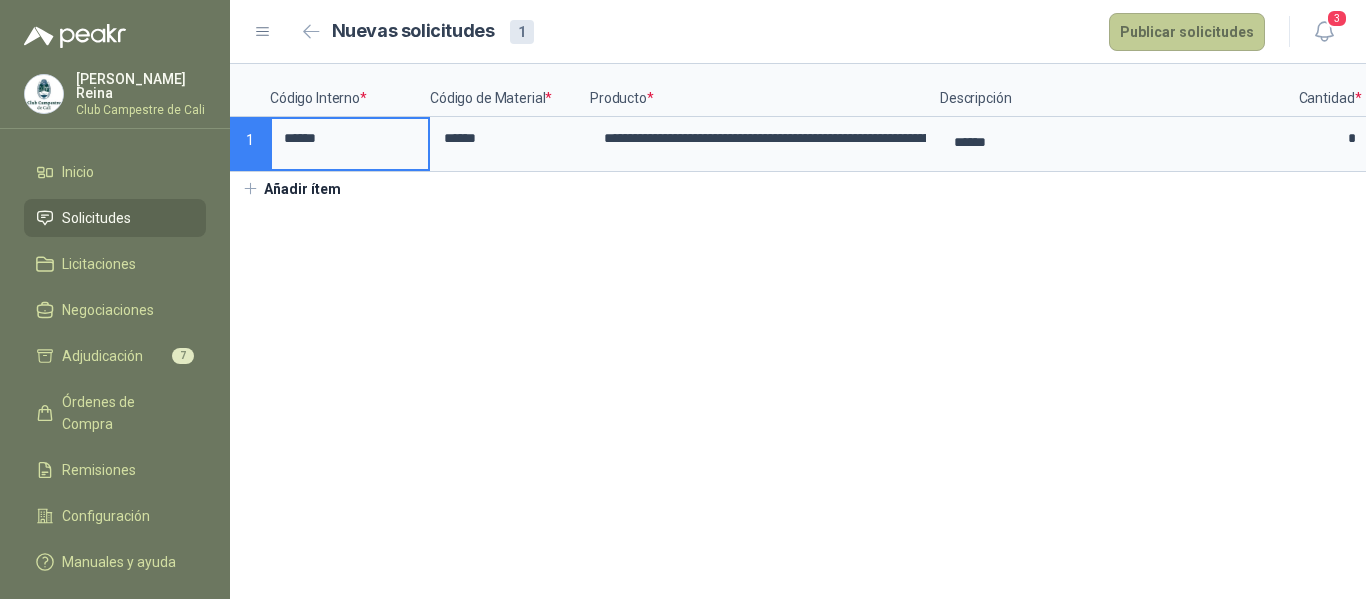 click on "Publicar solicitudes" at bounding box center (1187, 32) 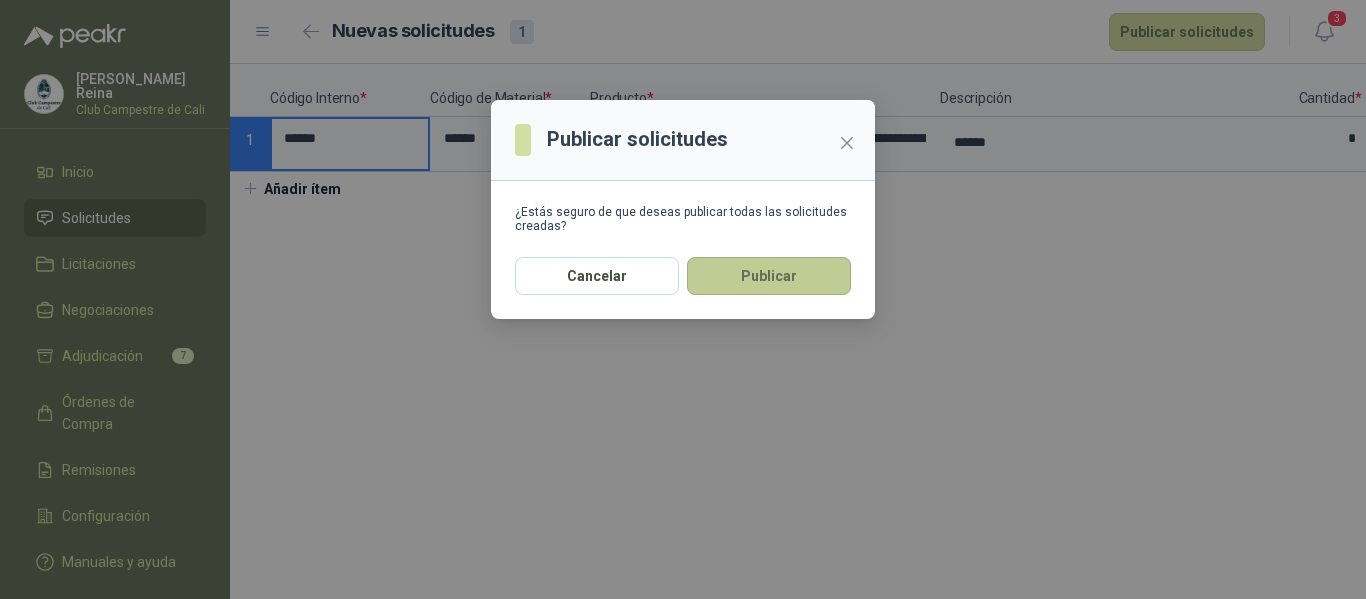 click on "Publicar" at bounding box center [769, 276] 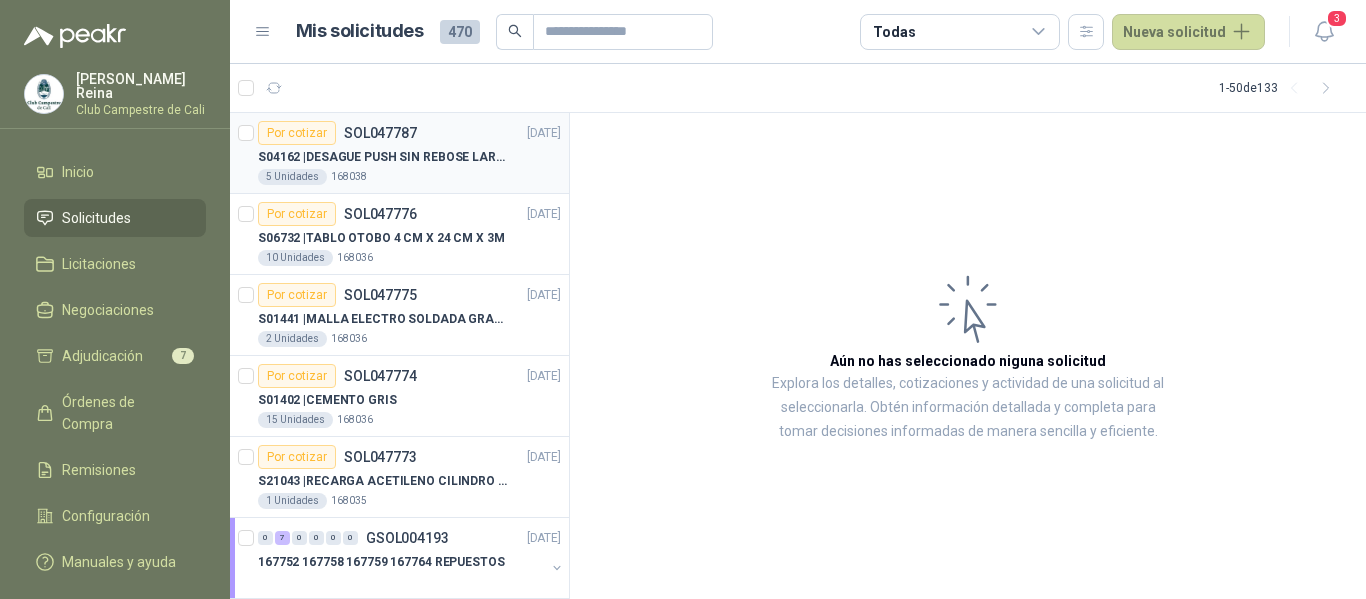 click on "5   Unidades 168038" at bounding box center [409, 177] 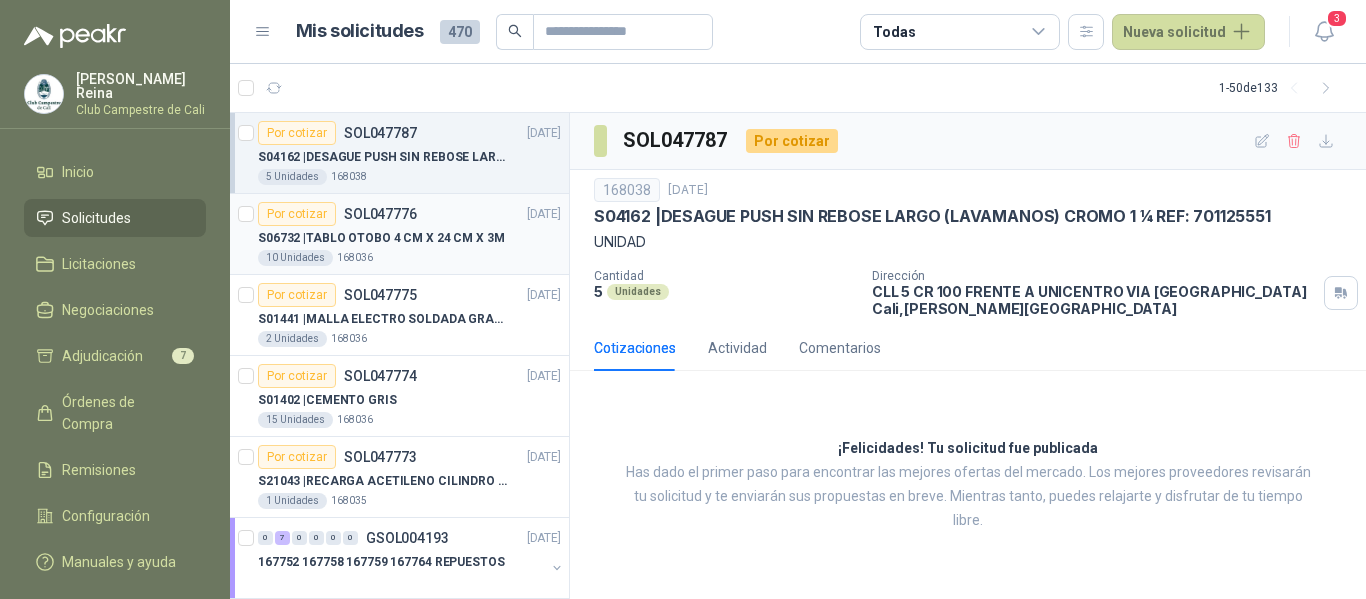 click on "S06732 |  TABLO OTOBO 4 CM X 24 CM X 3M" at bounding box center (381, 238) 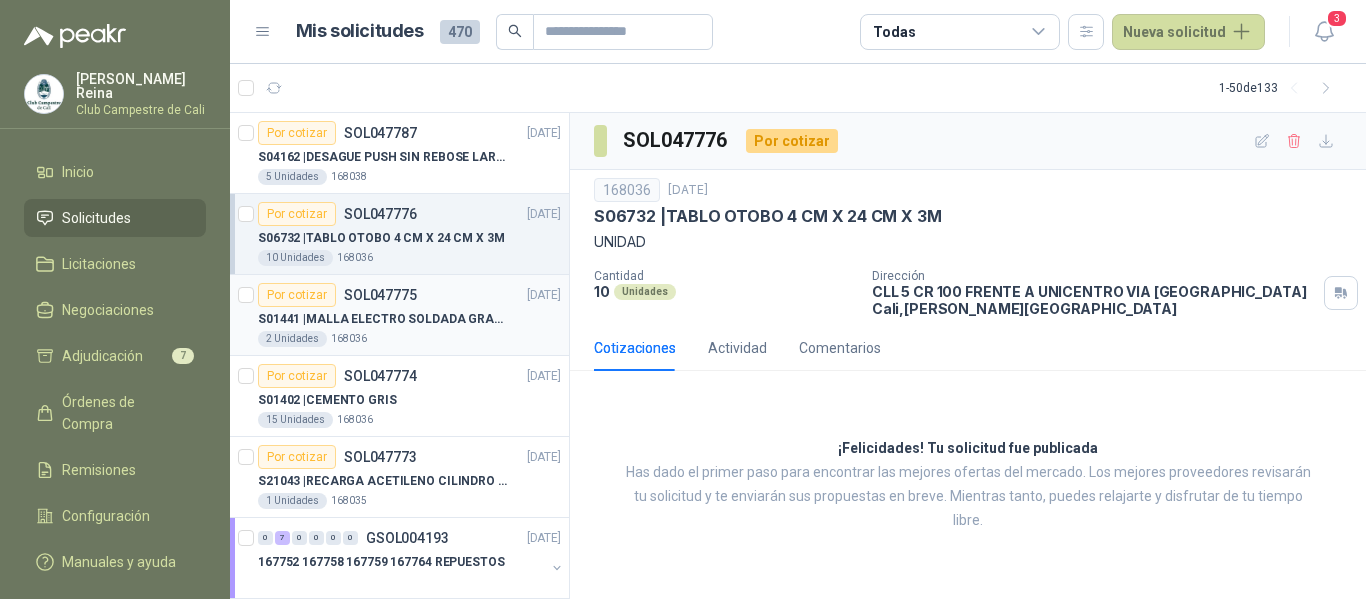 click on "S01441 |  MALLA ELECTRO SOLDADA GRAFIL 4 MM 15 X 15" at bounding box center (382, 319) 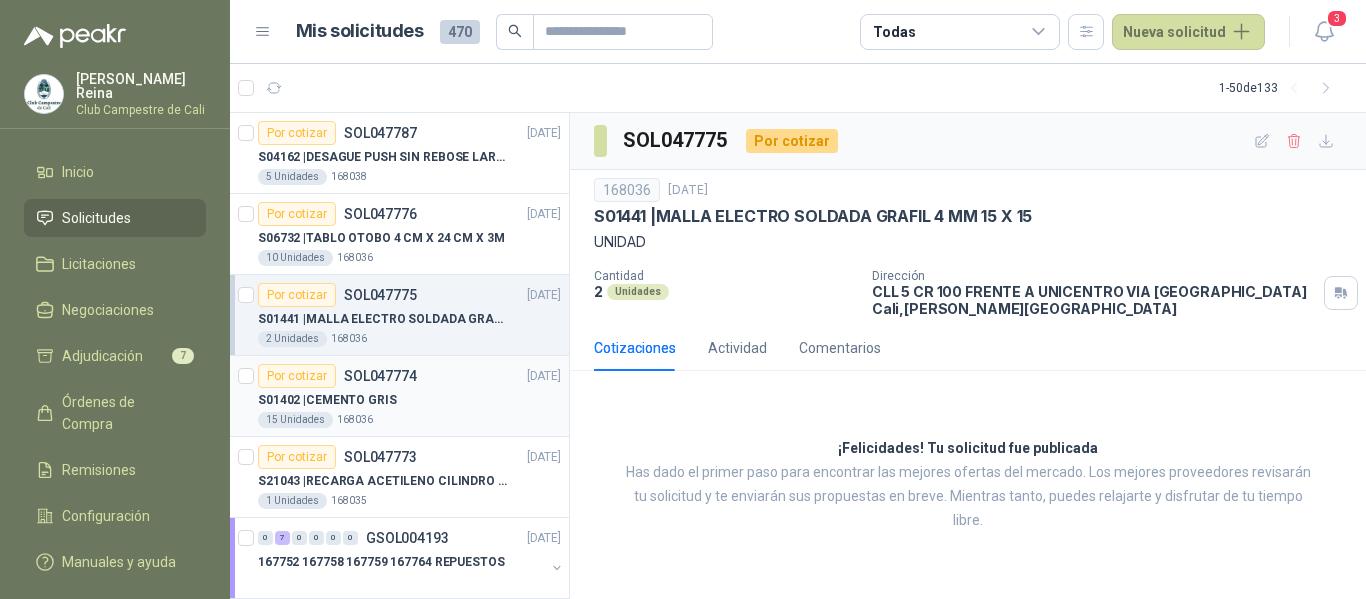 click on "SOL047774" at bounding box center [380, 376] 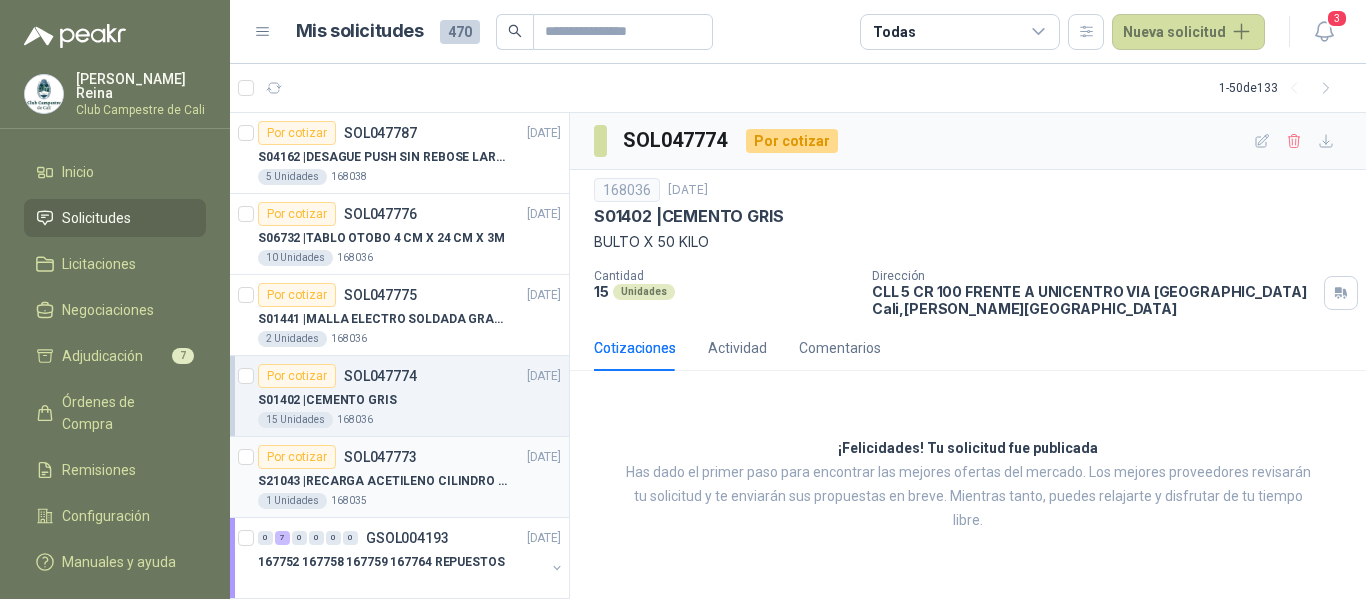 click on "S21043 |  RECARGA ACETILENO CILINDRO 0.5KG EQUIPO OXICORTE PORTATIL" at bounding box center (382, 481) 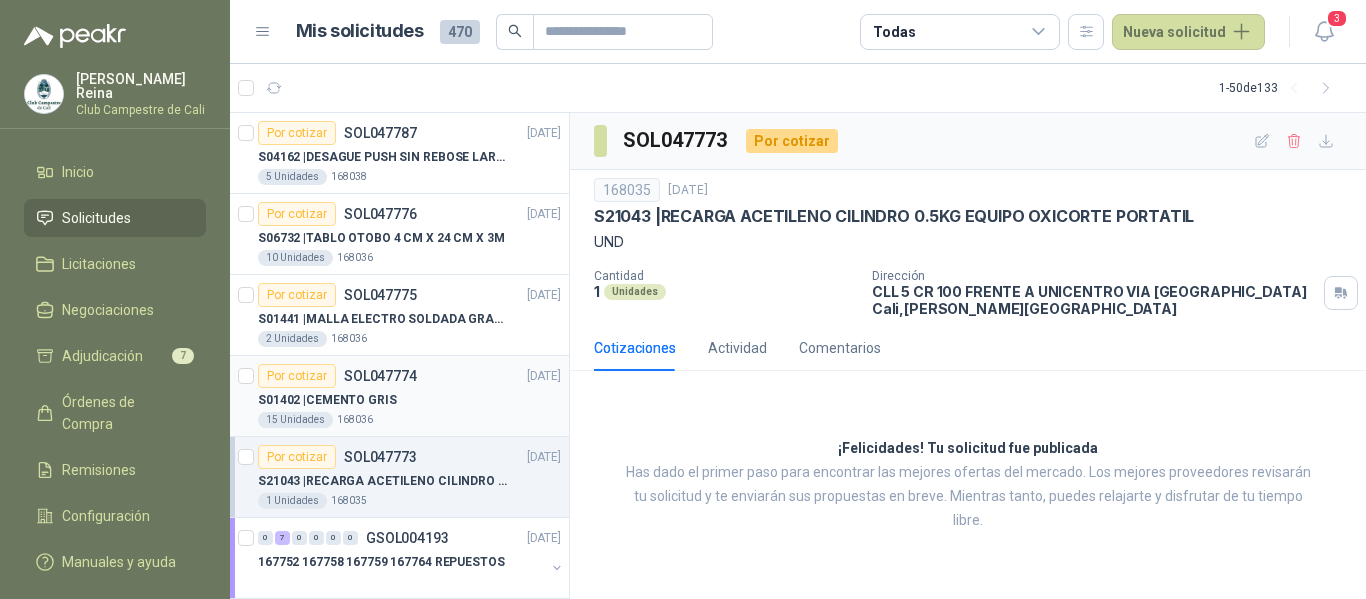 click on "15   Unidades 168036" at bounding box center [409, 420] 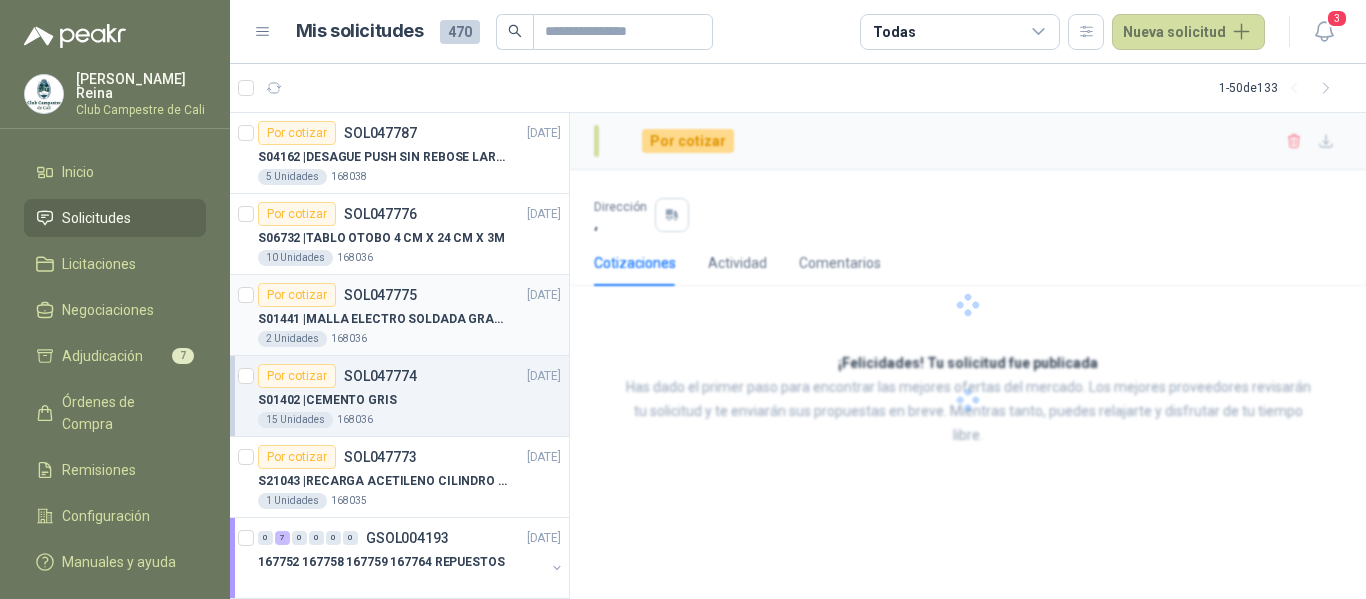 click on "S01441 |  MALLA ELECTRO SOLDADA GRAFIL 4 MM 15 X 15" at bounding box center [409, 319] 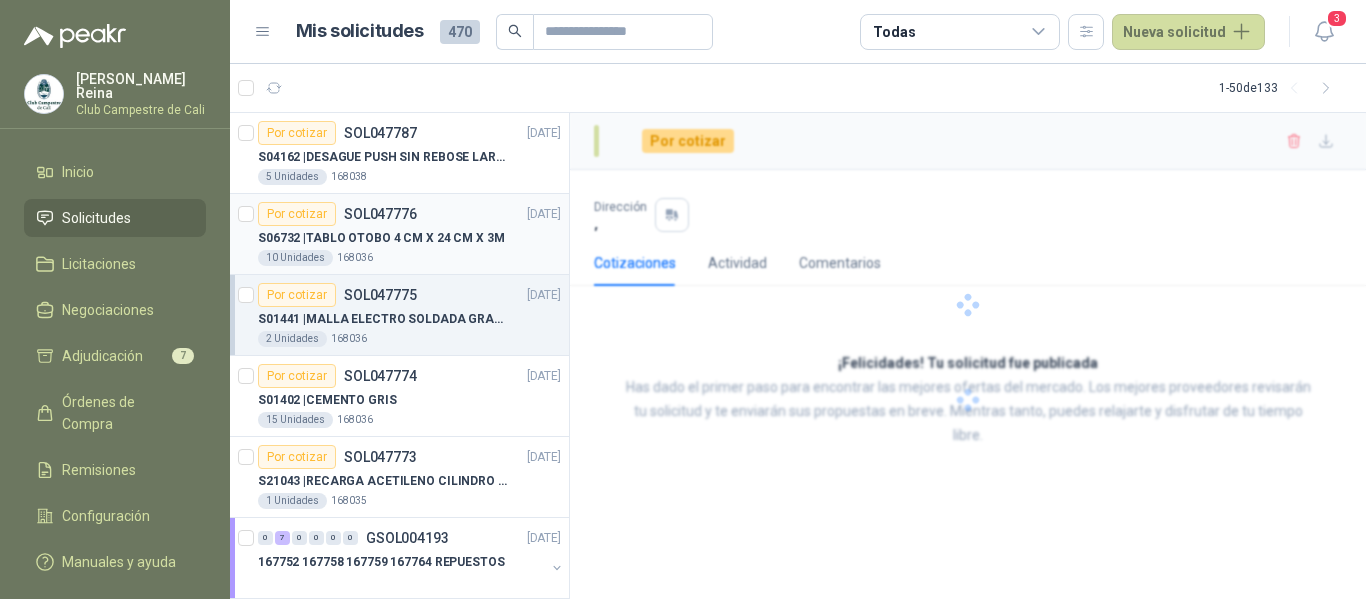 click on "S06732 |  TABLO OTOBO 4 CM X 24 CM X 3M" at bounding box center (381, 238) 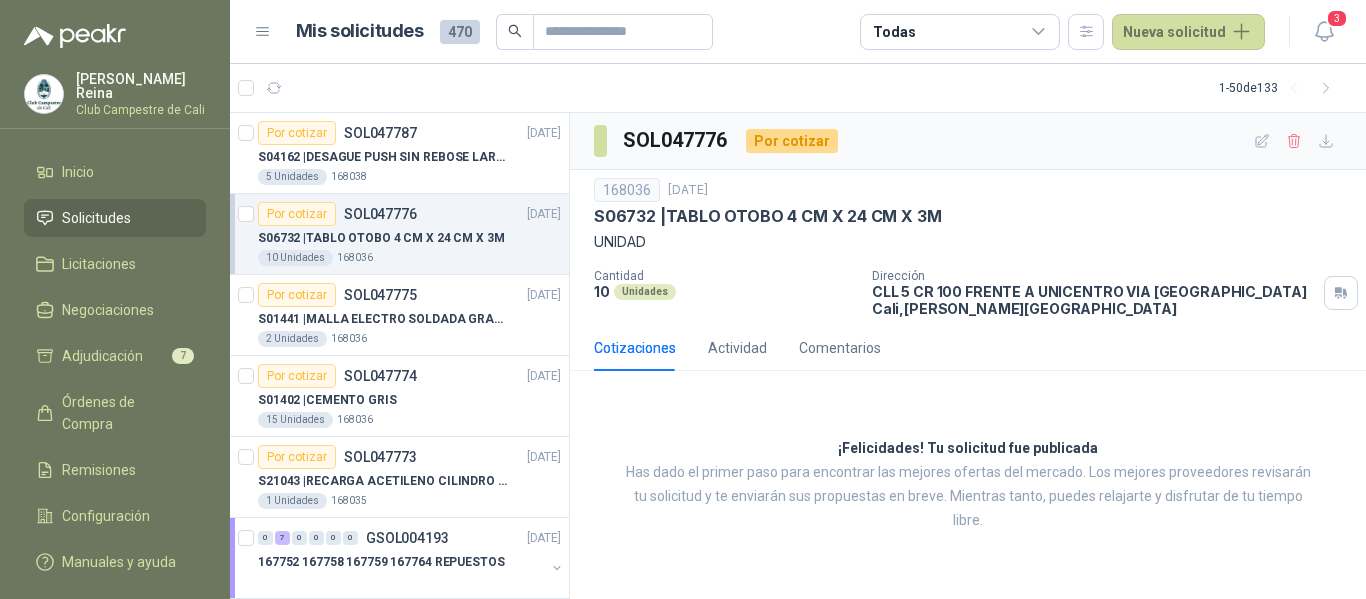 click on "S06732 |  TABLO OTOBO 4 CM X 24 CM X 3M" at bounding box center [381, 238] 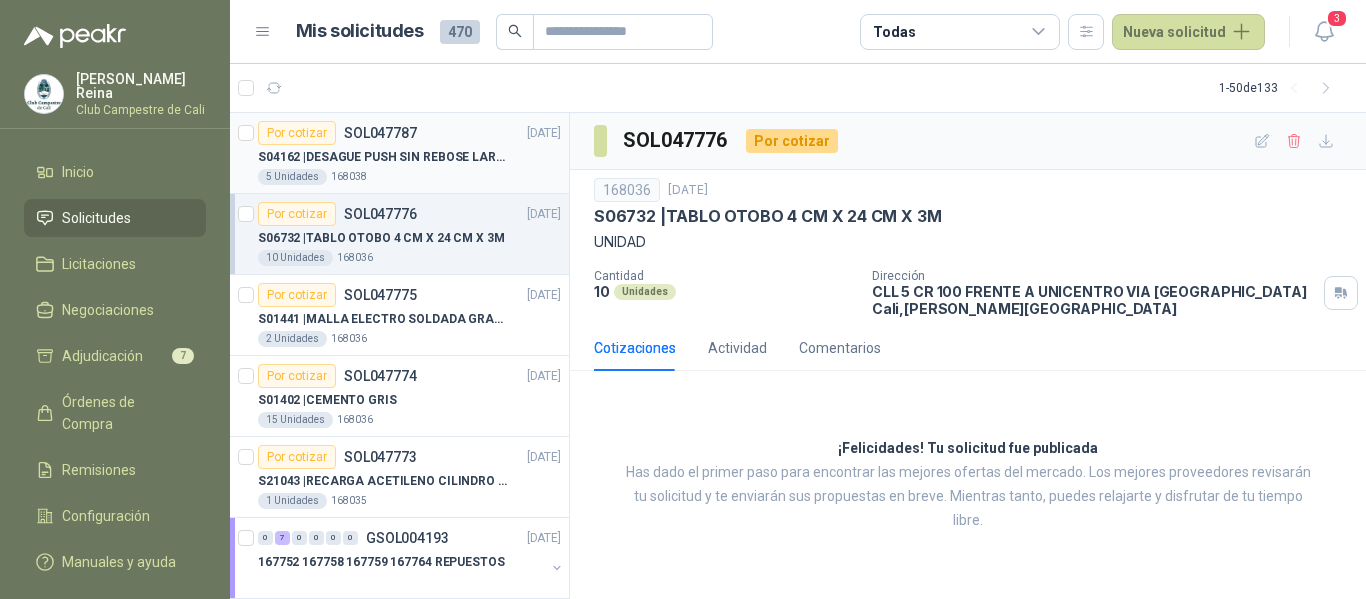 click on "S04162 |  DESAGUE PUSH SIN REBOSE LARGO (LAVAMANOS) CROMO 1 ¼ REF: 701125551" at bounding box center [382, 157] 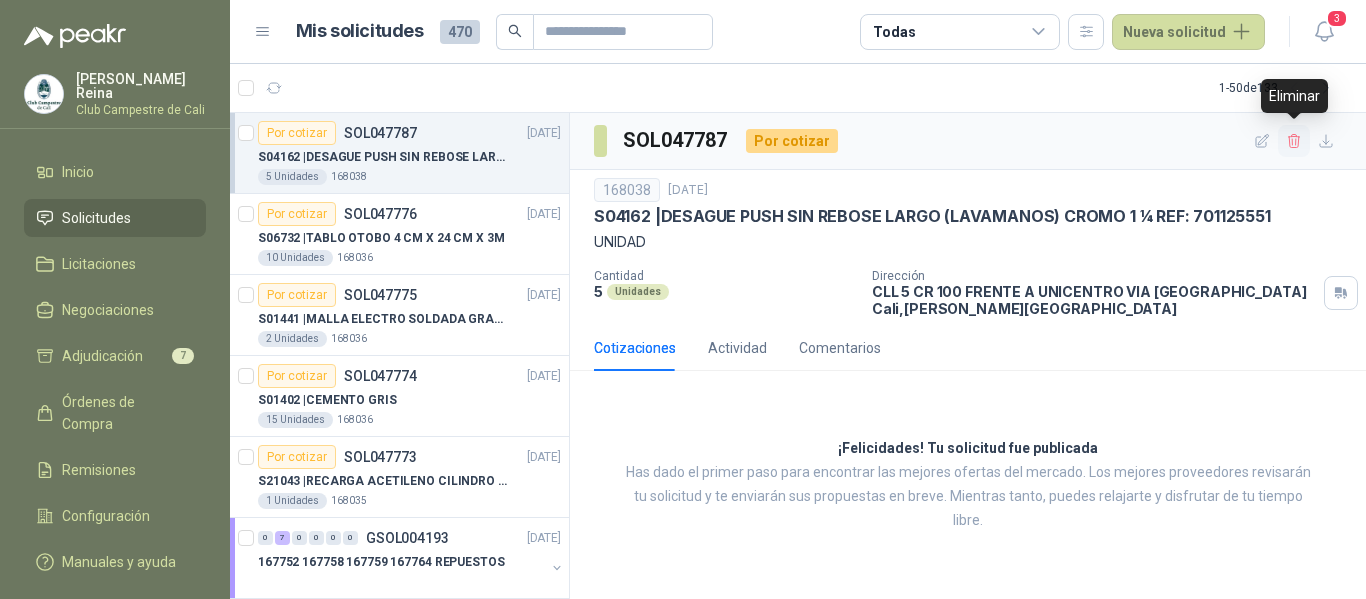 click 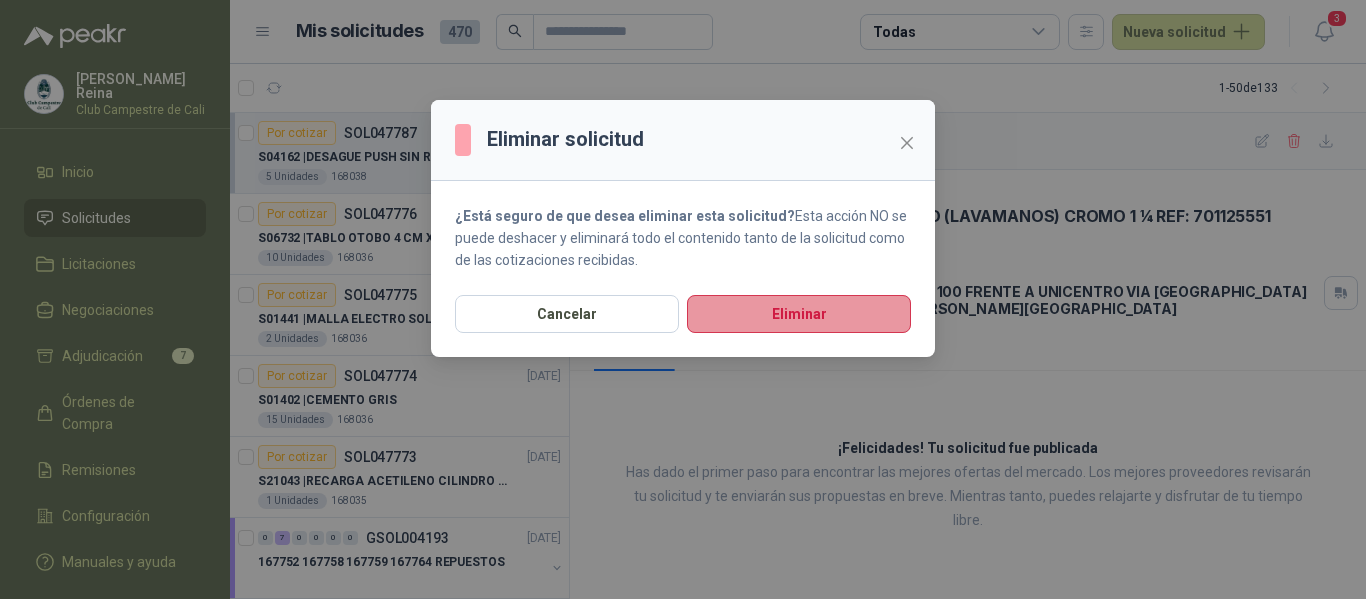 click on "Eliminar" at bounding box center (799, 314) 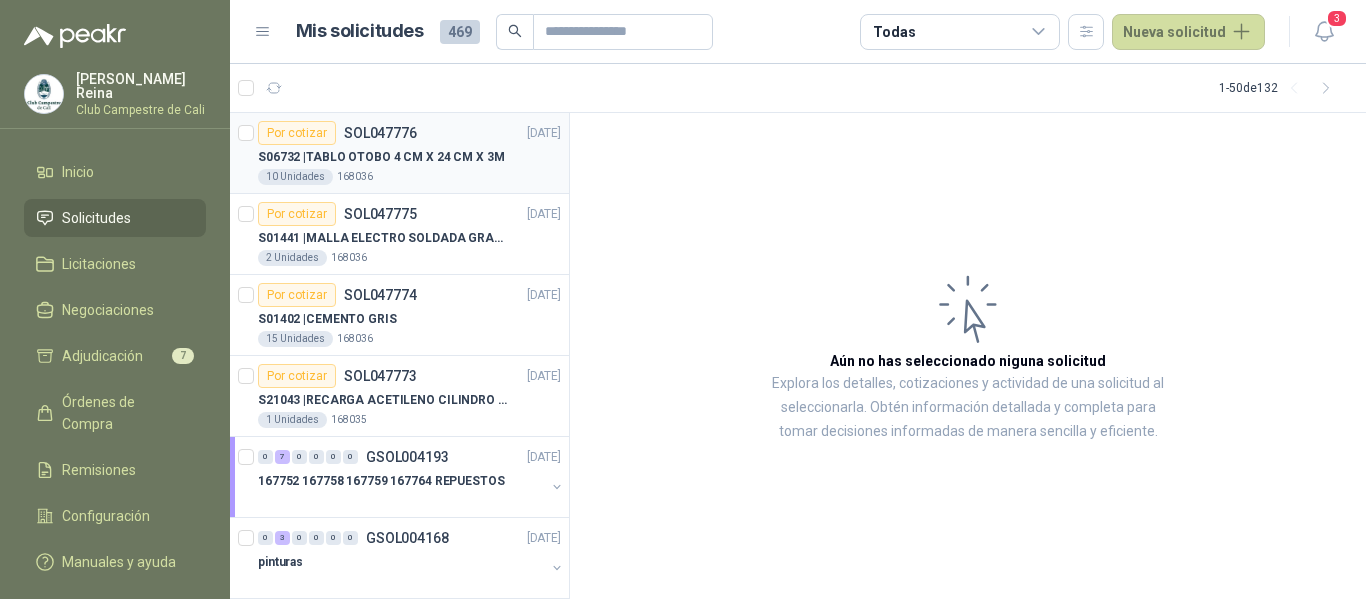click on "S06732 |  TABLO OTOBO 4 CM X 24 CM X 3M" at bounding box center [409, 157] 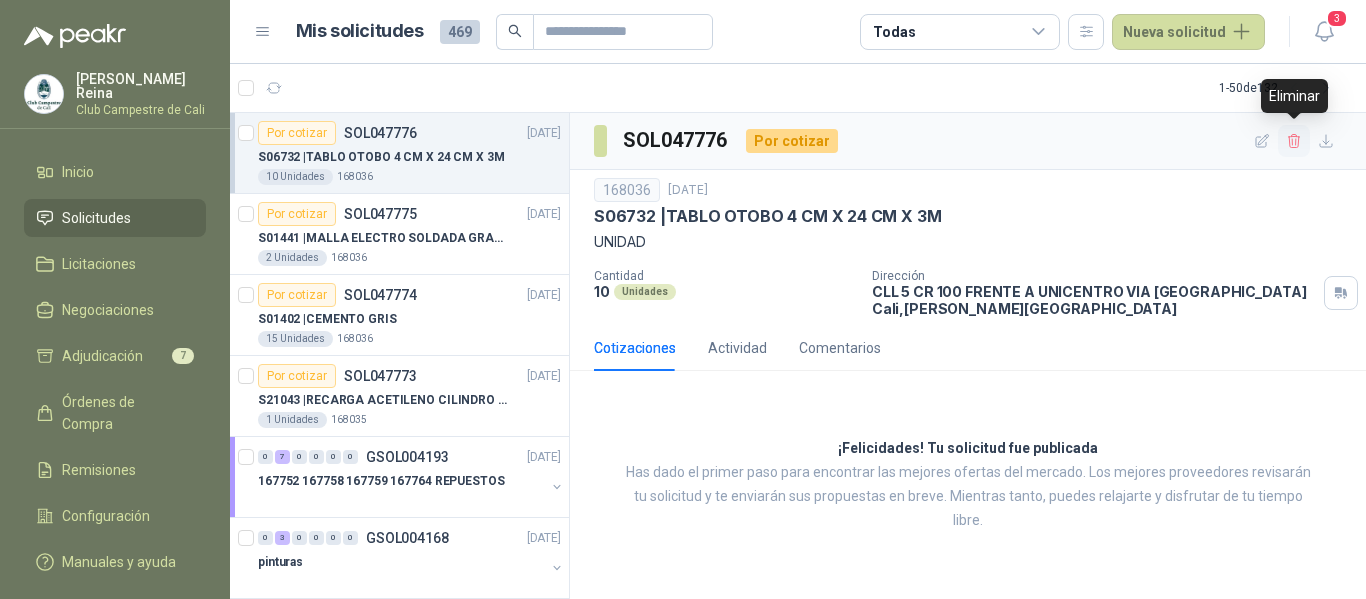 click 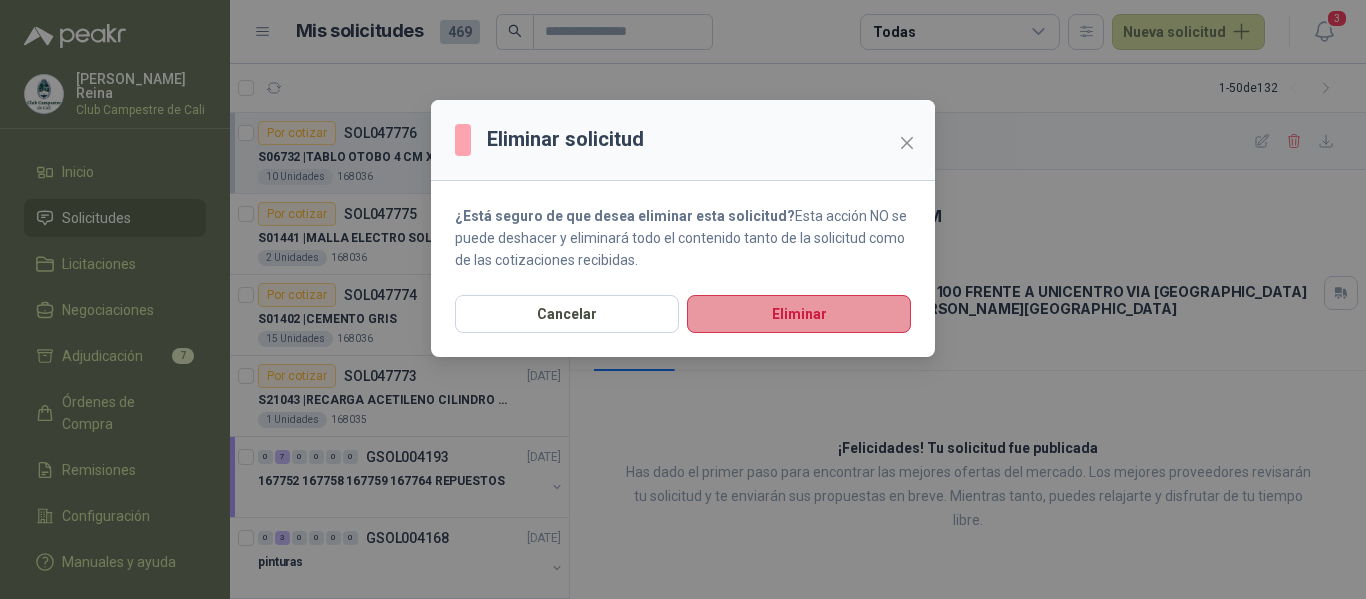 click on "Eliminar" at bounding box center (799, 314) 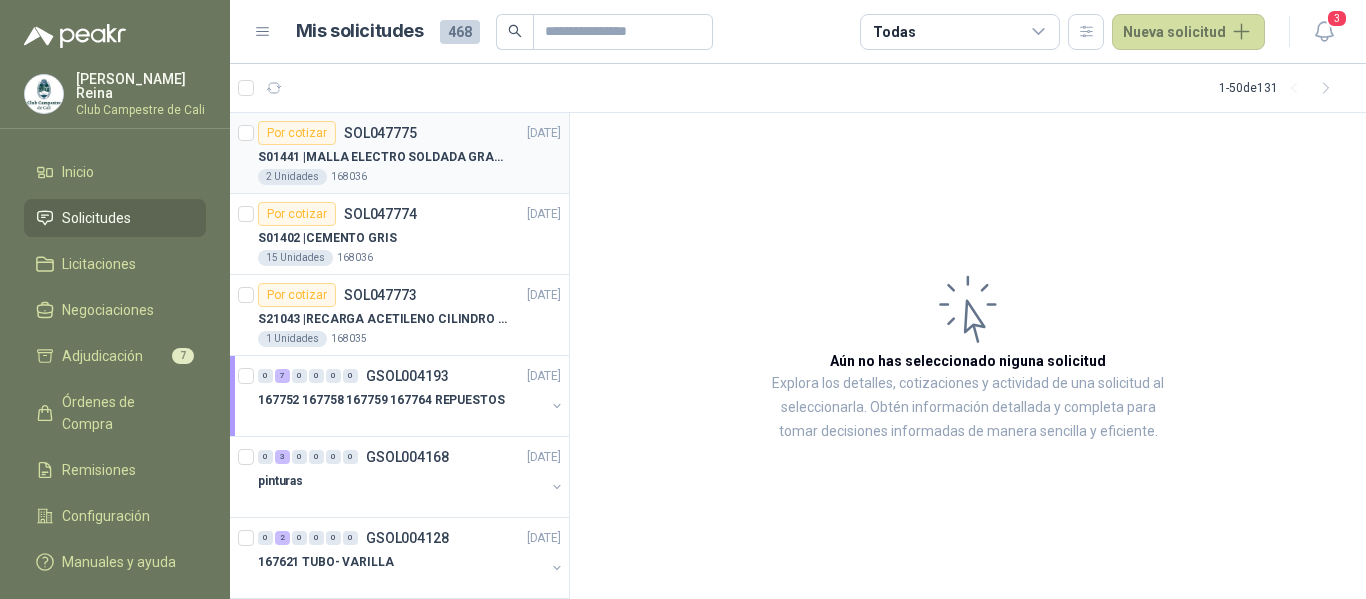 click on "S01441 |  MALLA ELECTRO SOLDADA GRAFIL 4 MM 15 X 15" at bounding box center (409, 157) 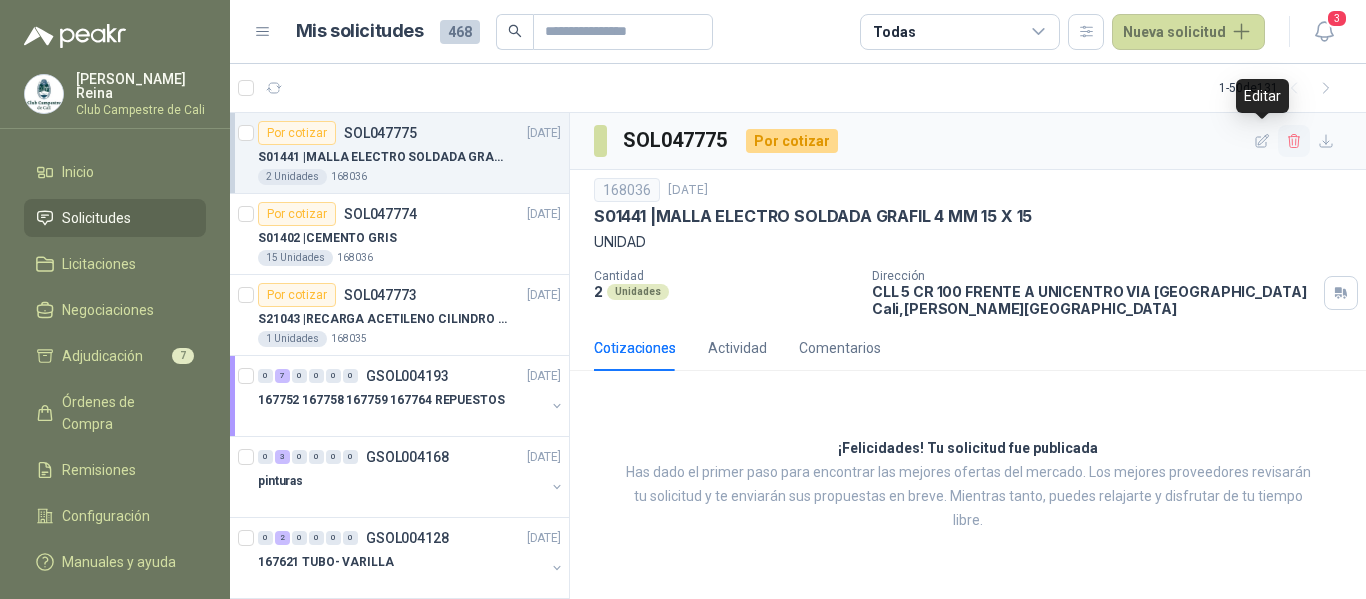 click 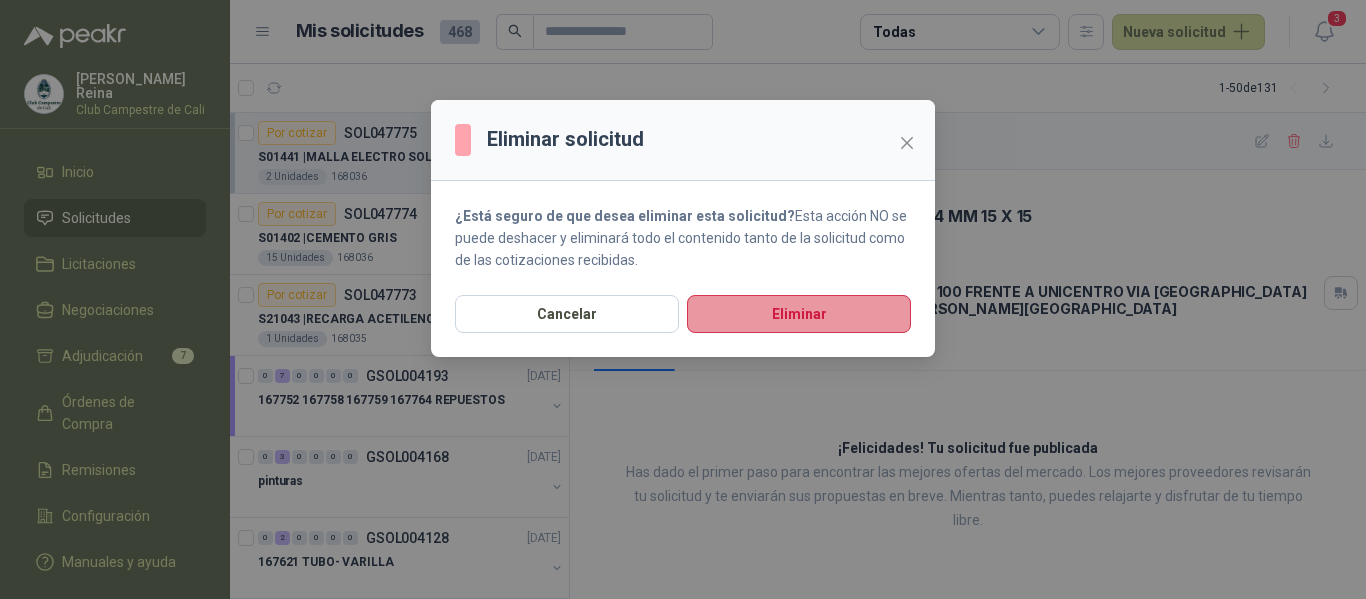 click on "Eliminar" at bounding box center [799, 314] 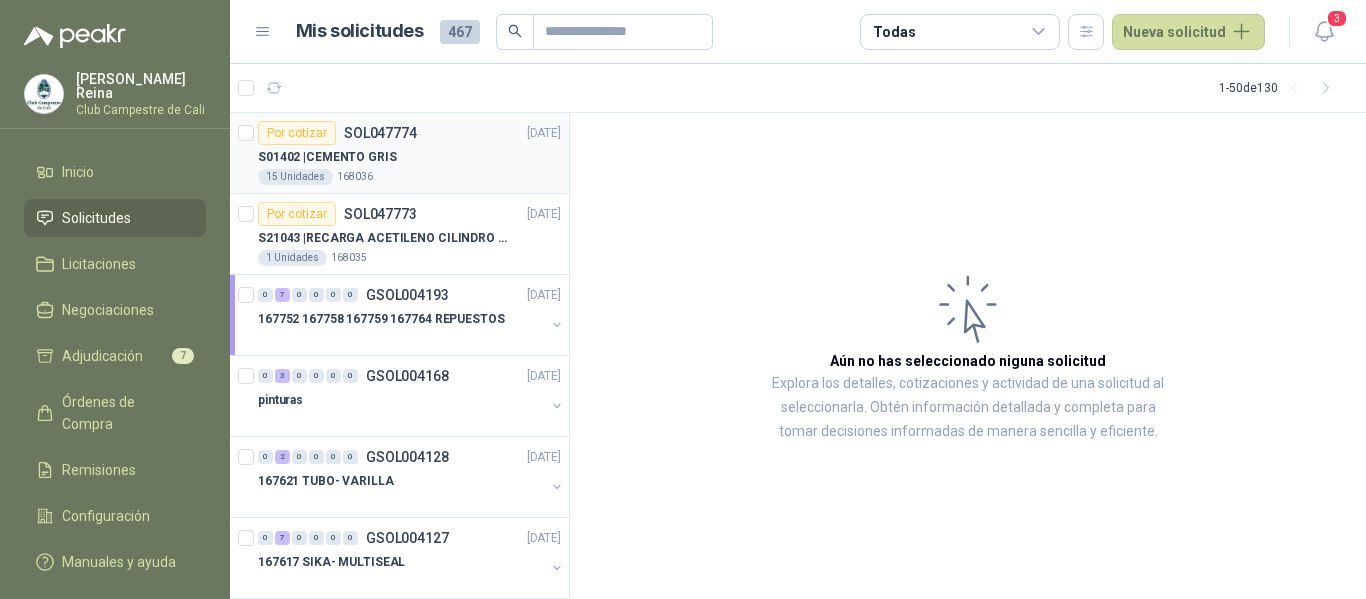 click on "S01402 |  CEMENTO GRIS" at bounding box center (409, 157) 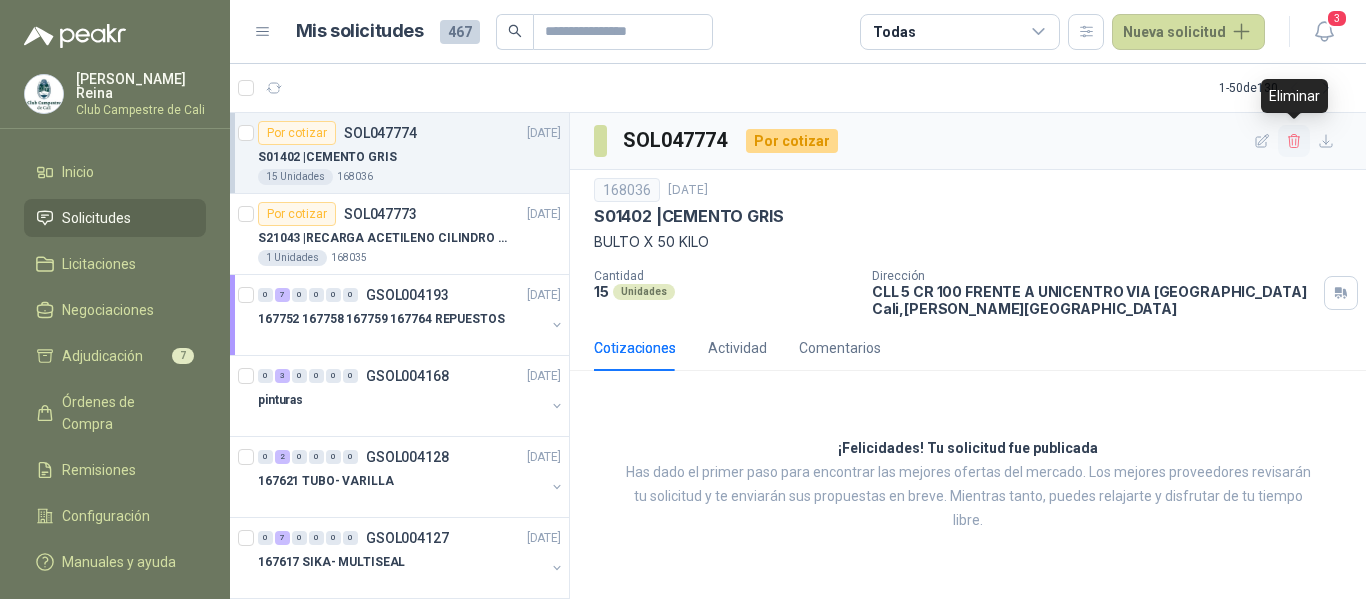 click 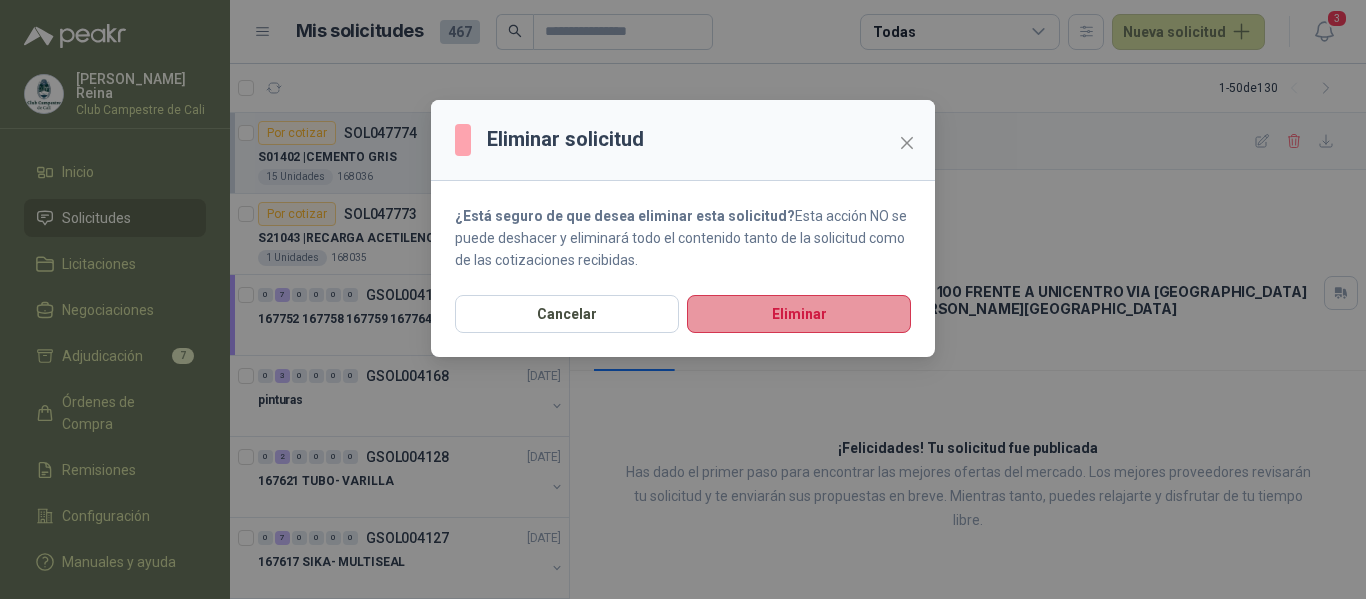 click on "Eliminar" at bounding box center [799, 314] 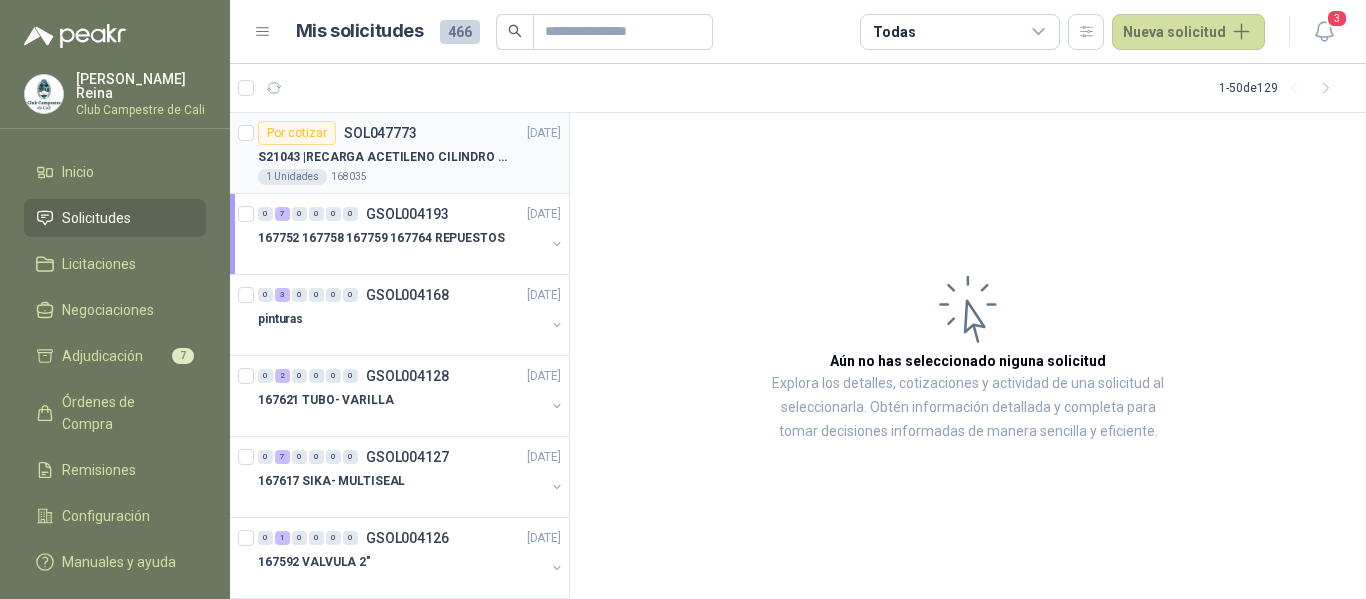 click on "S21043 |  RECARGA ACETILENO CILINDRO 0.5KG EQUIPO OXICORTE PORTATIL" at bounding box center [382, 157] 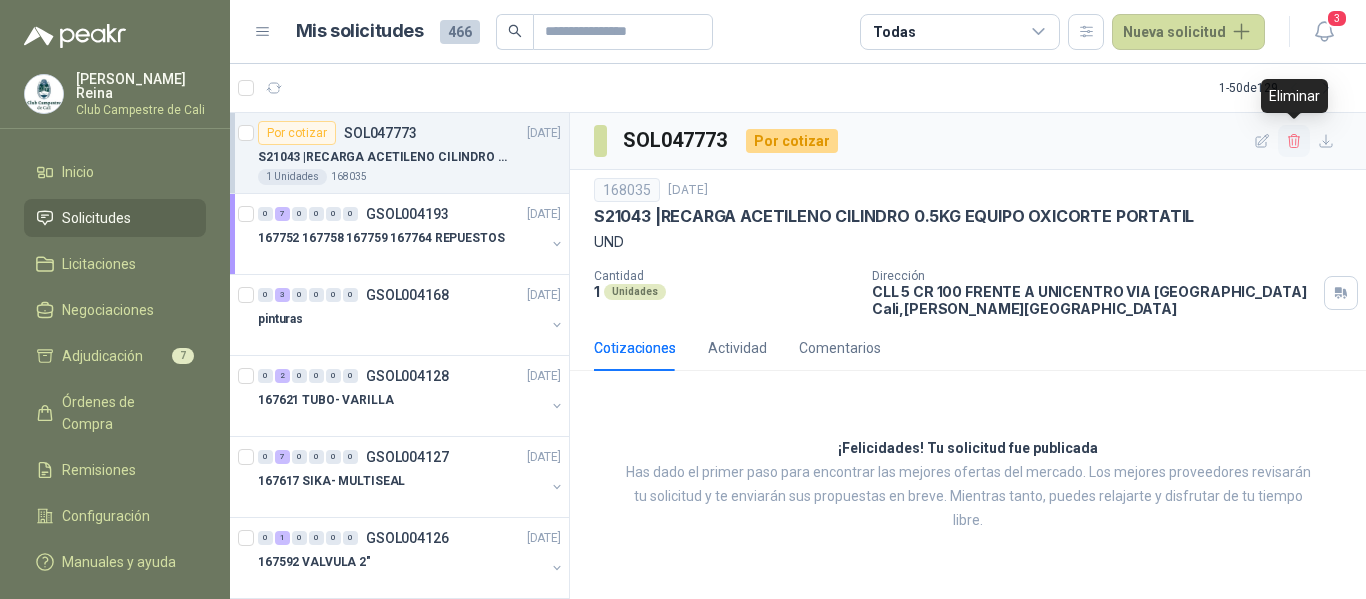 click 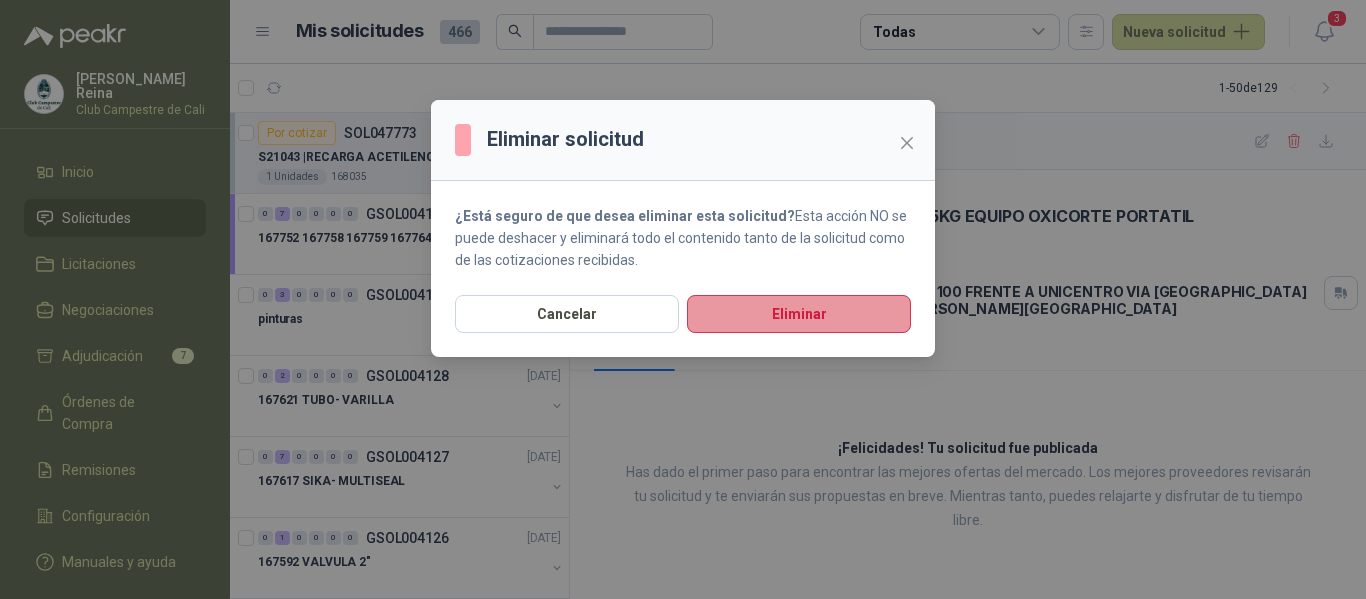click on "Eliminar" at bounding box center [799, 314] 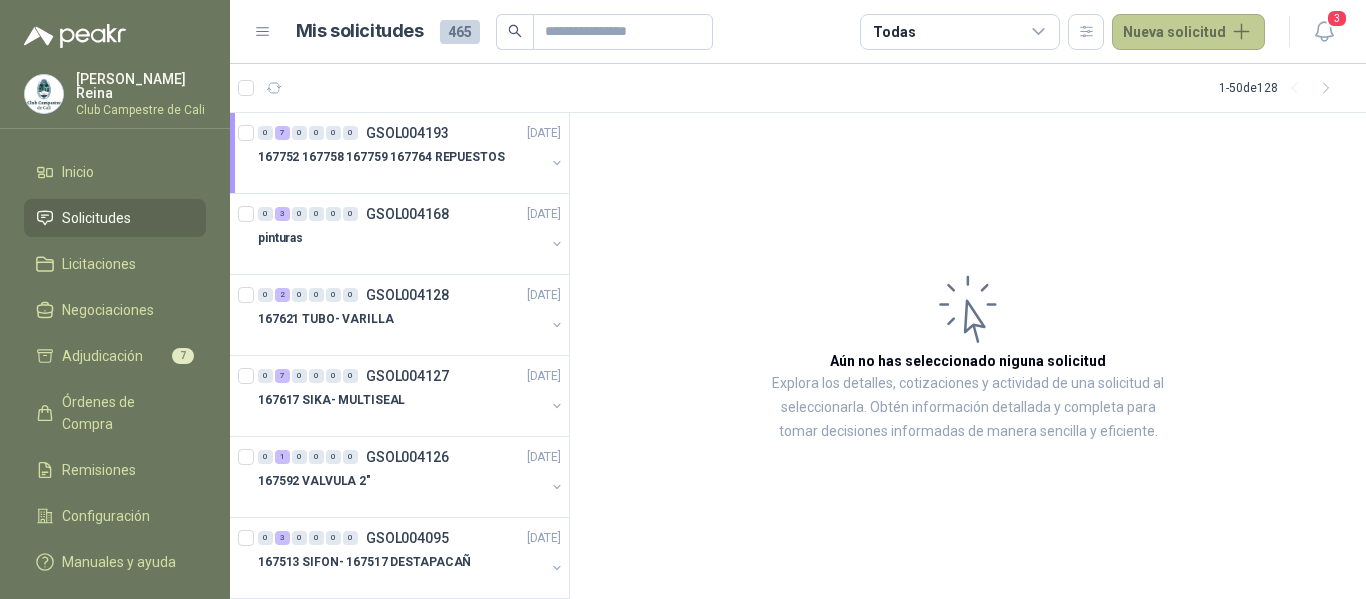 click on "Nueva solicitud" at bounding box center (1188, 32) 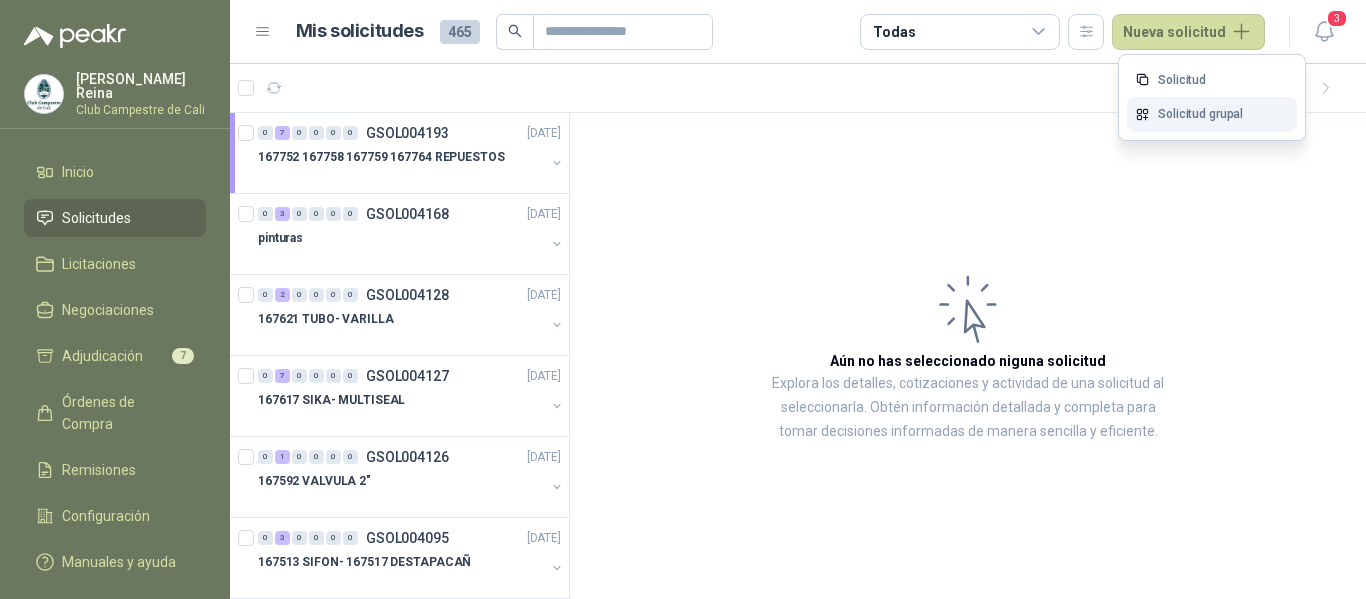 click on "Solicitud grupal" at bounding box center (1212, 114) 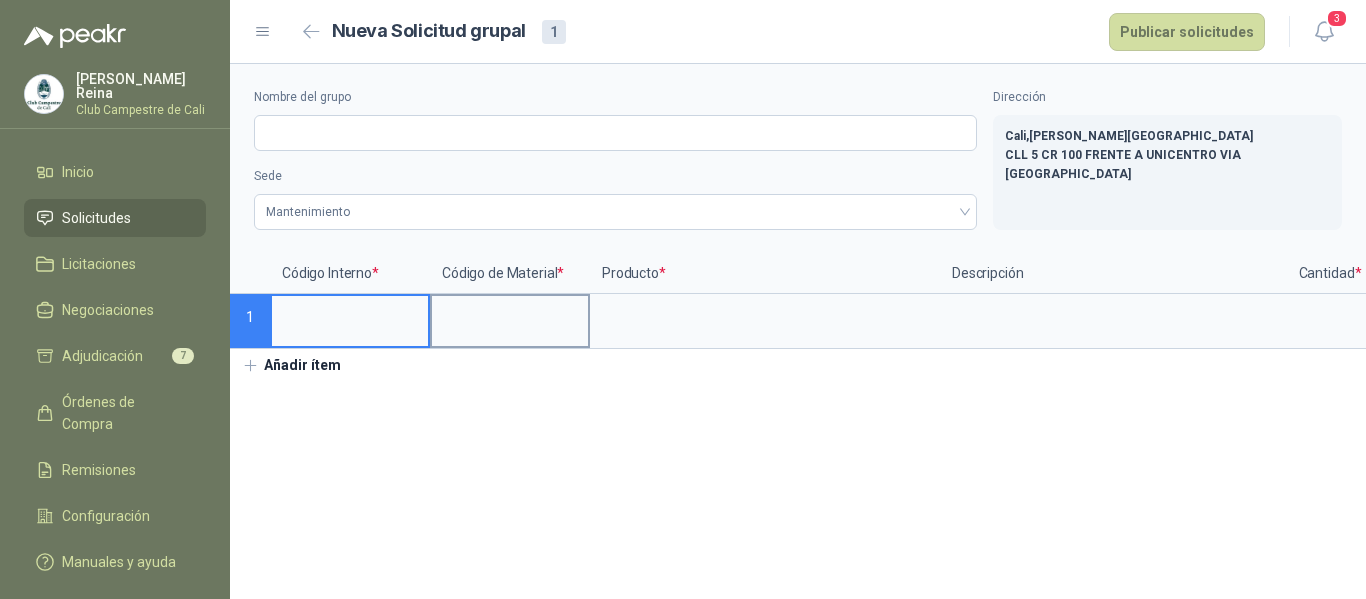 click at bounding box center [510, 315] 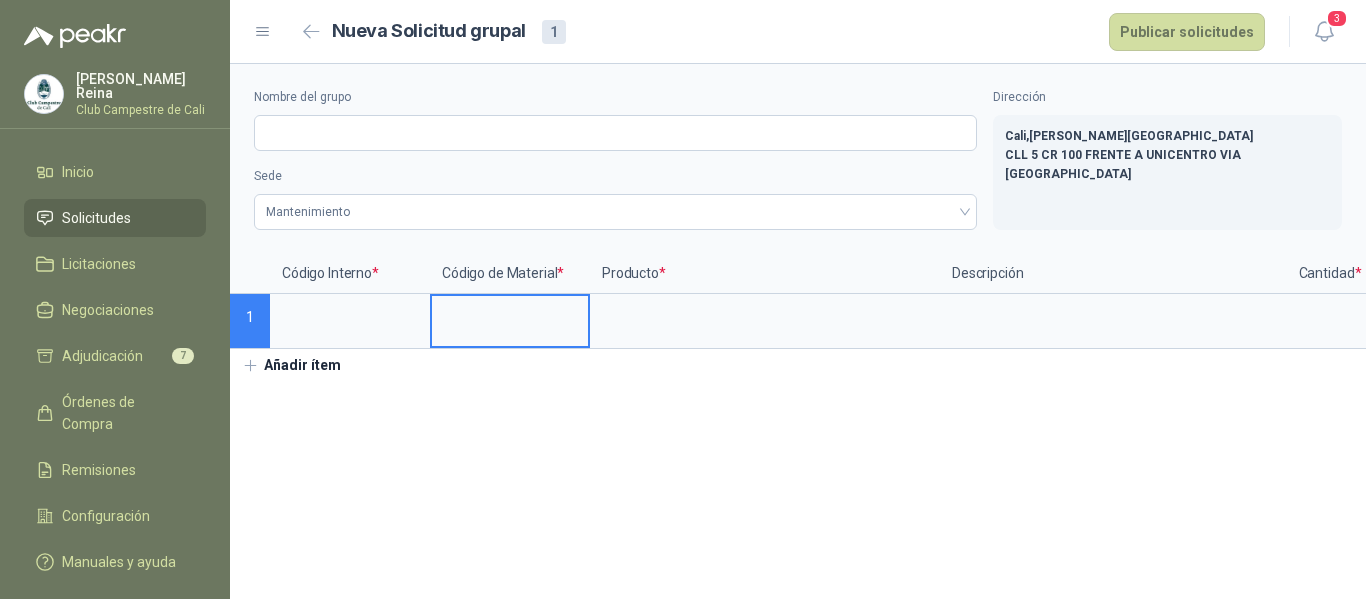 click at bounding box center [510, 315] 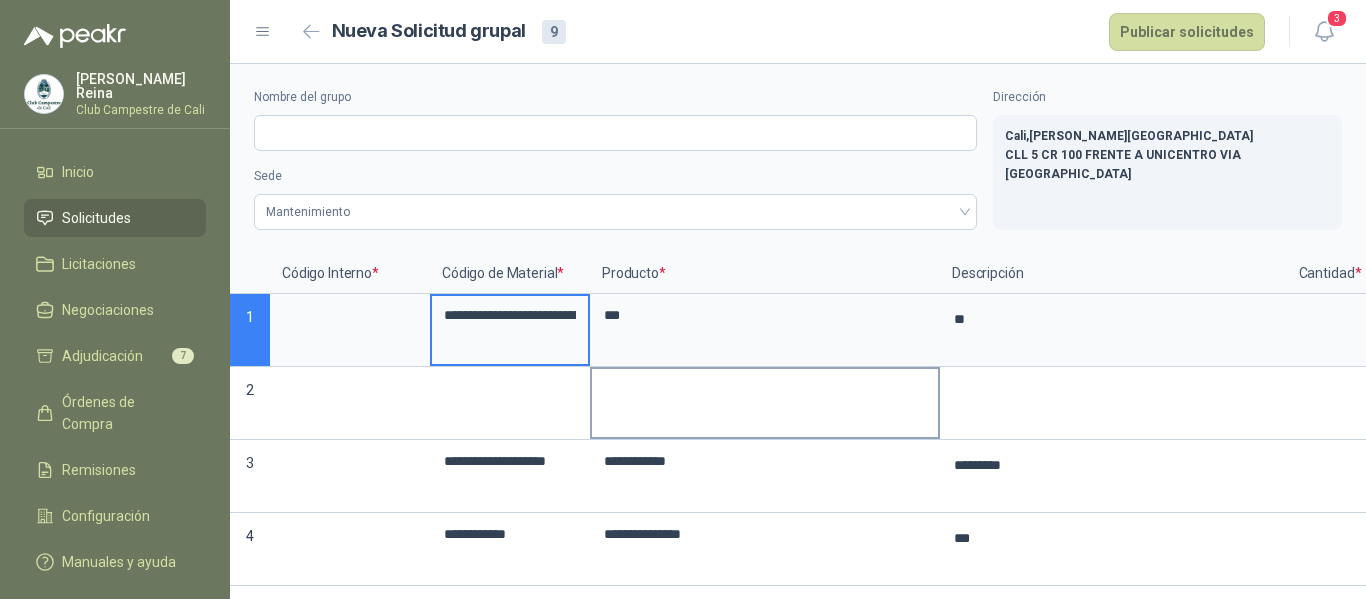 type on "*" 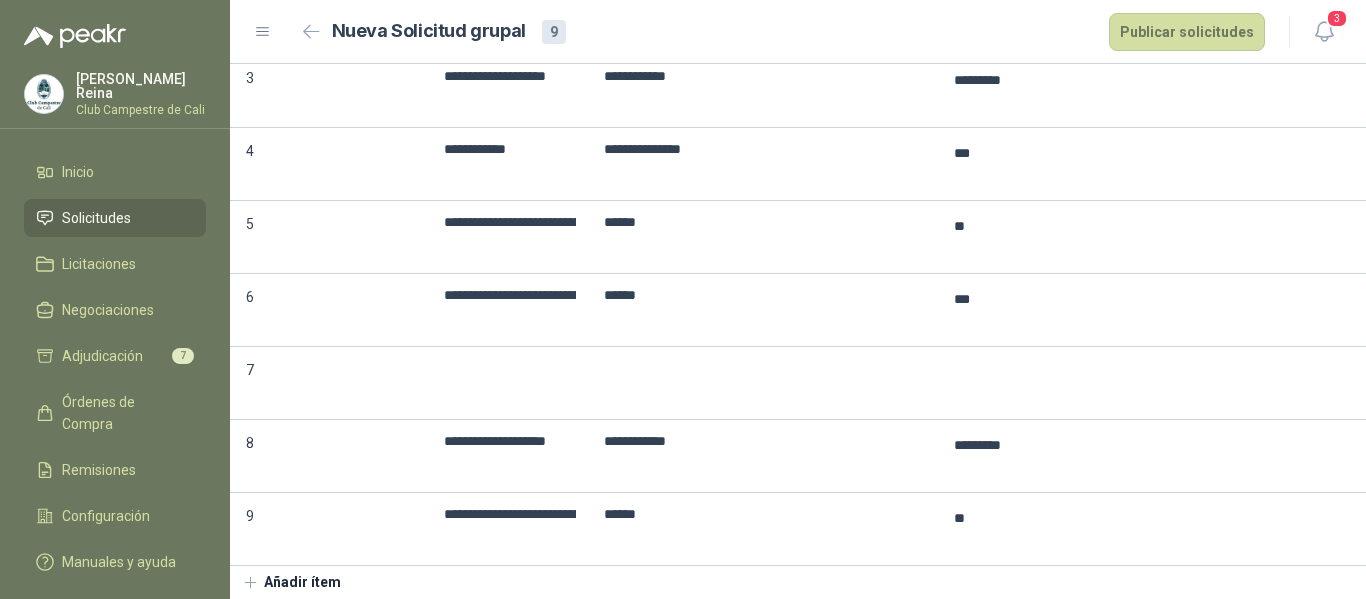 scroll, scrollTop: 100, scrollLeft: 0, axis: vertical 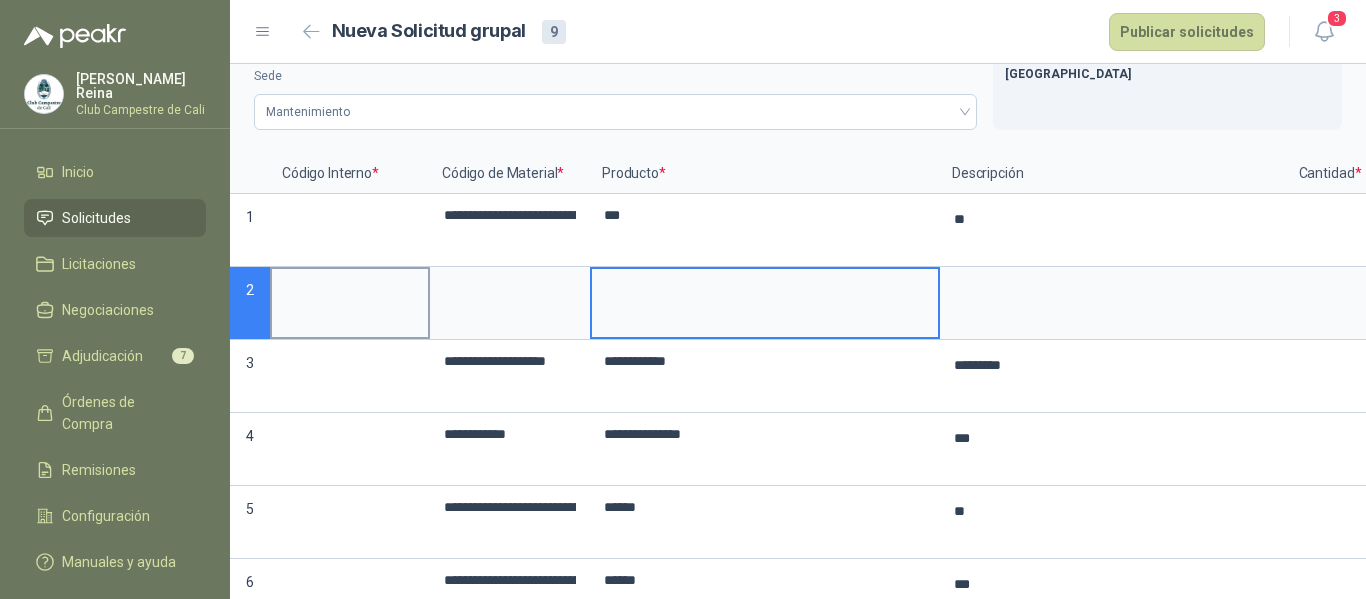 type on "*" 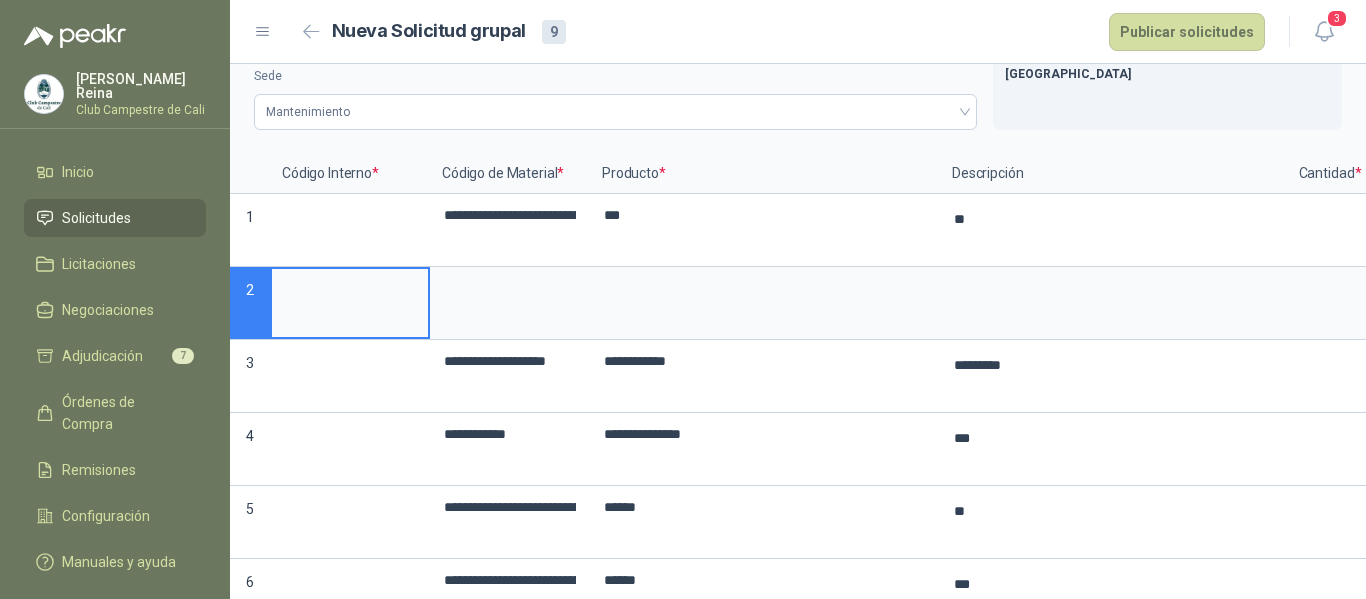 type on "*" 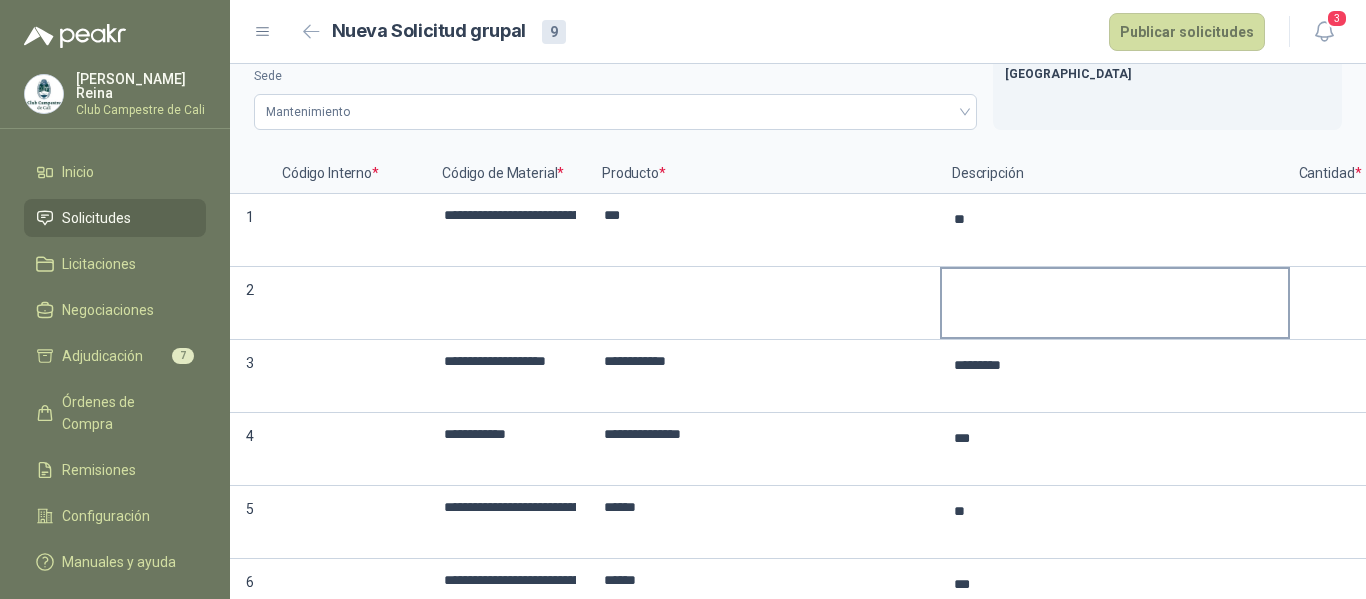 type on "*" 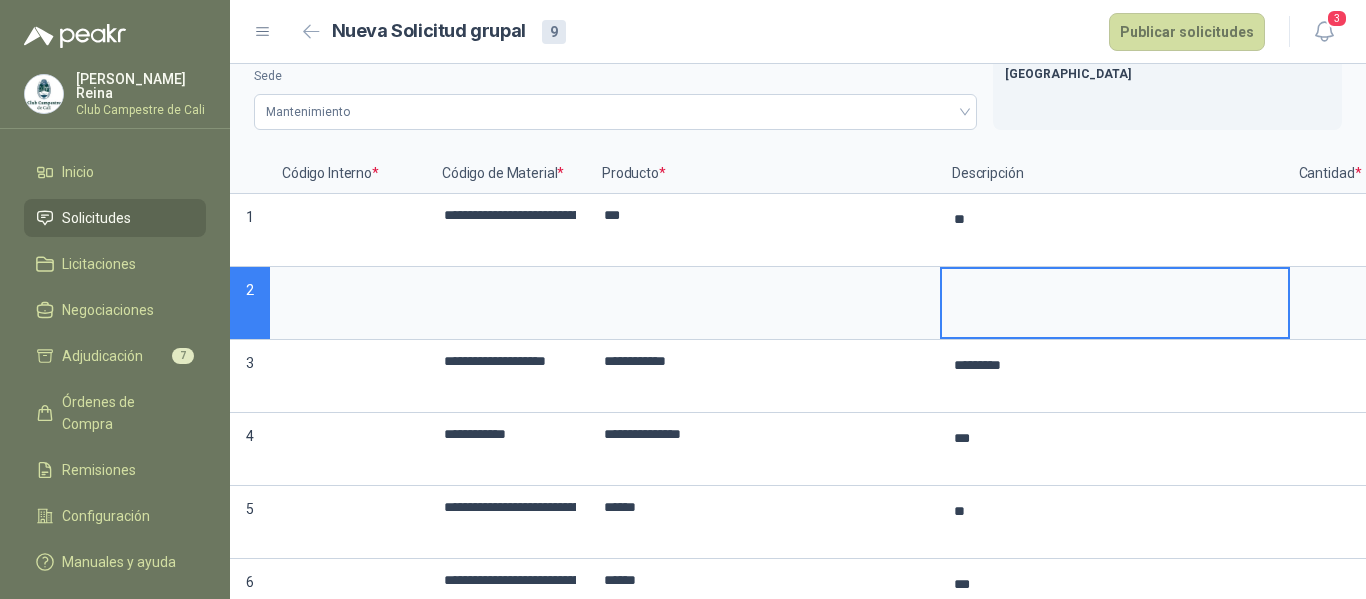 click at bounding box center [1115, 303] 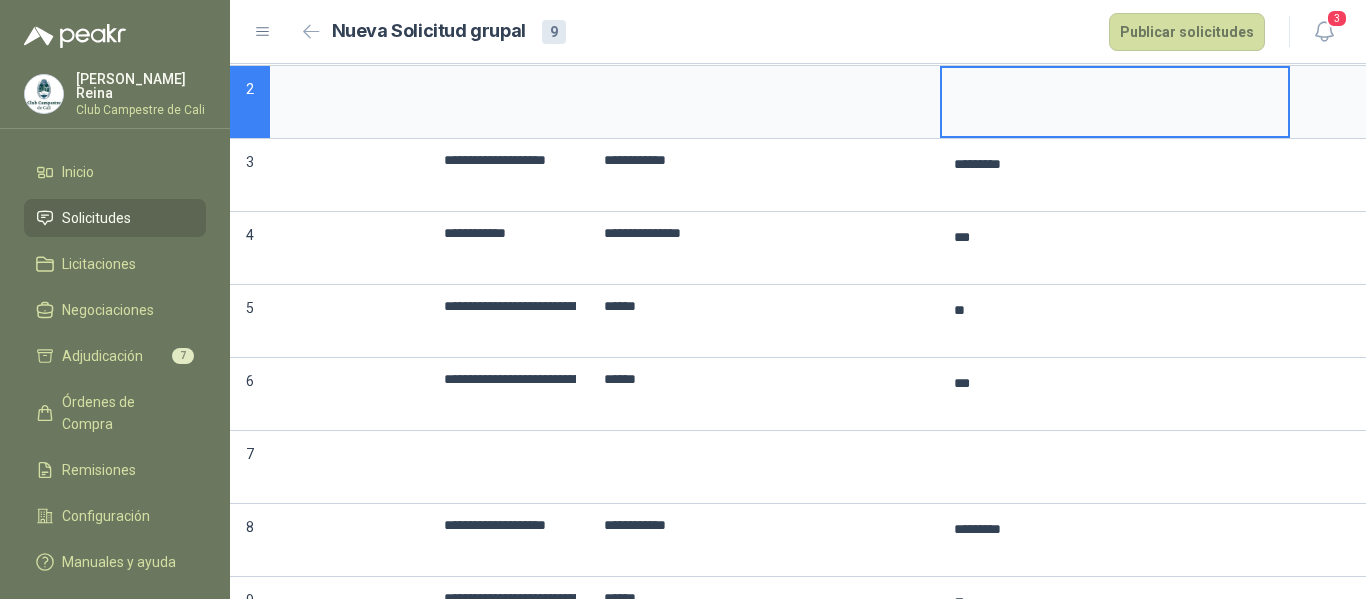 scroll, scrollTop: 401, scrollLeft: 0, axis: vertical 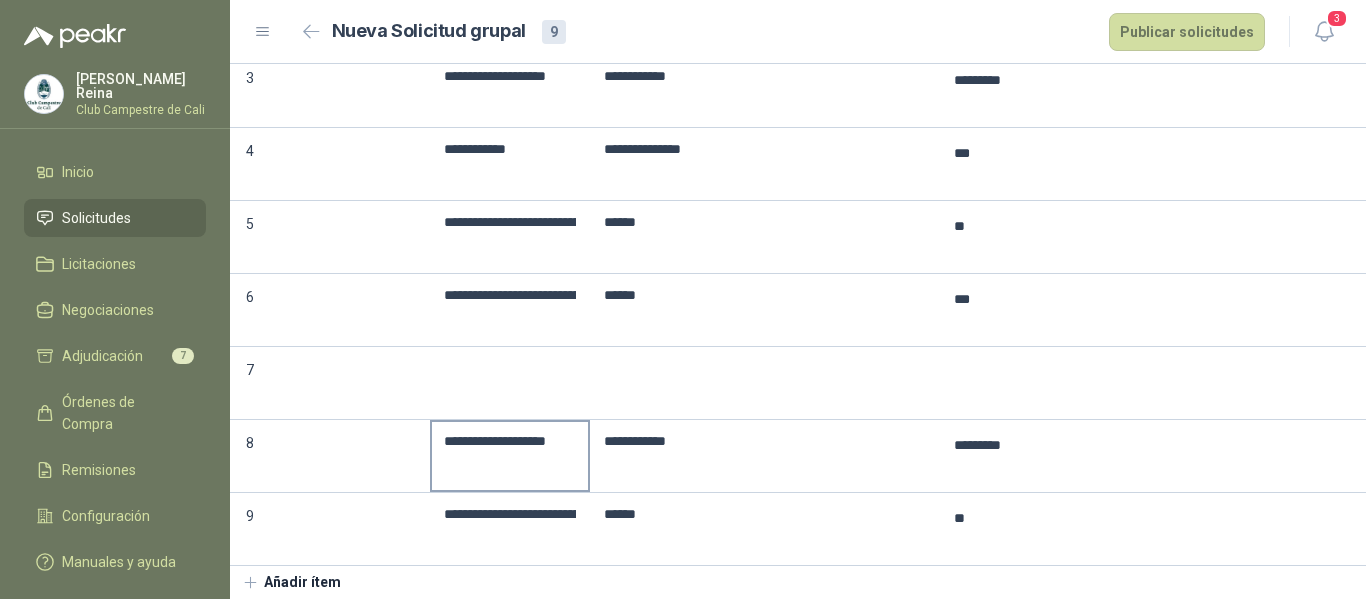 type on "*" 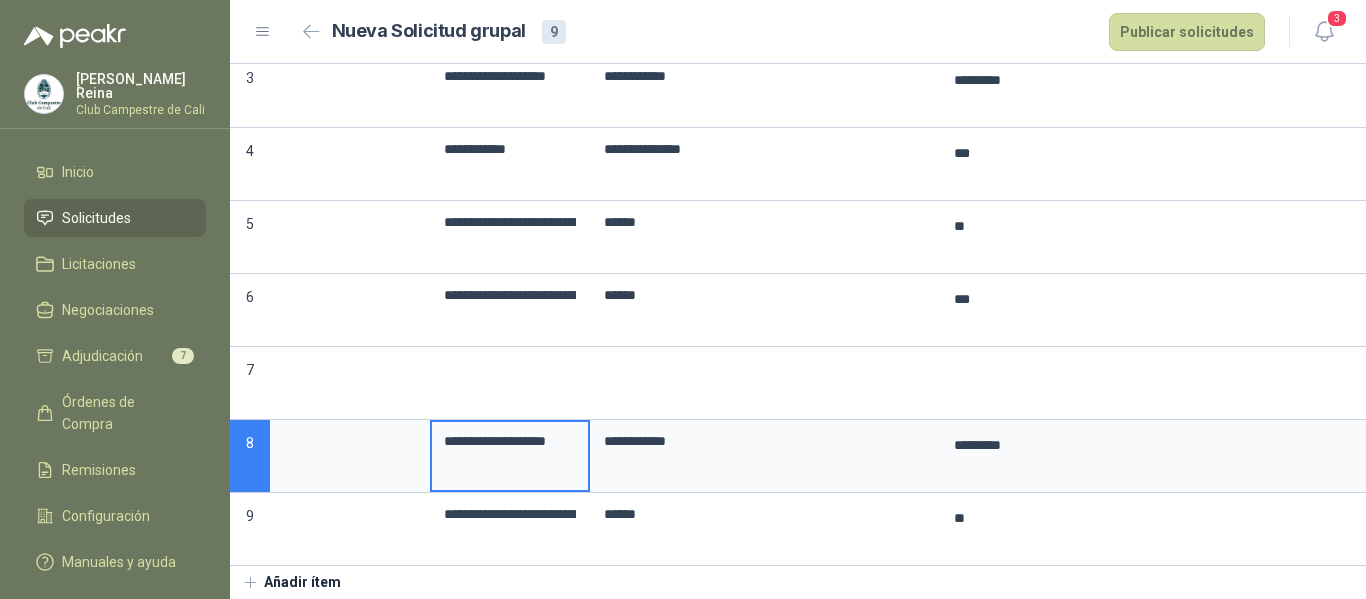 type on "*" 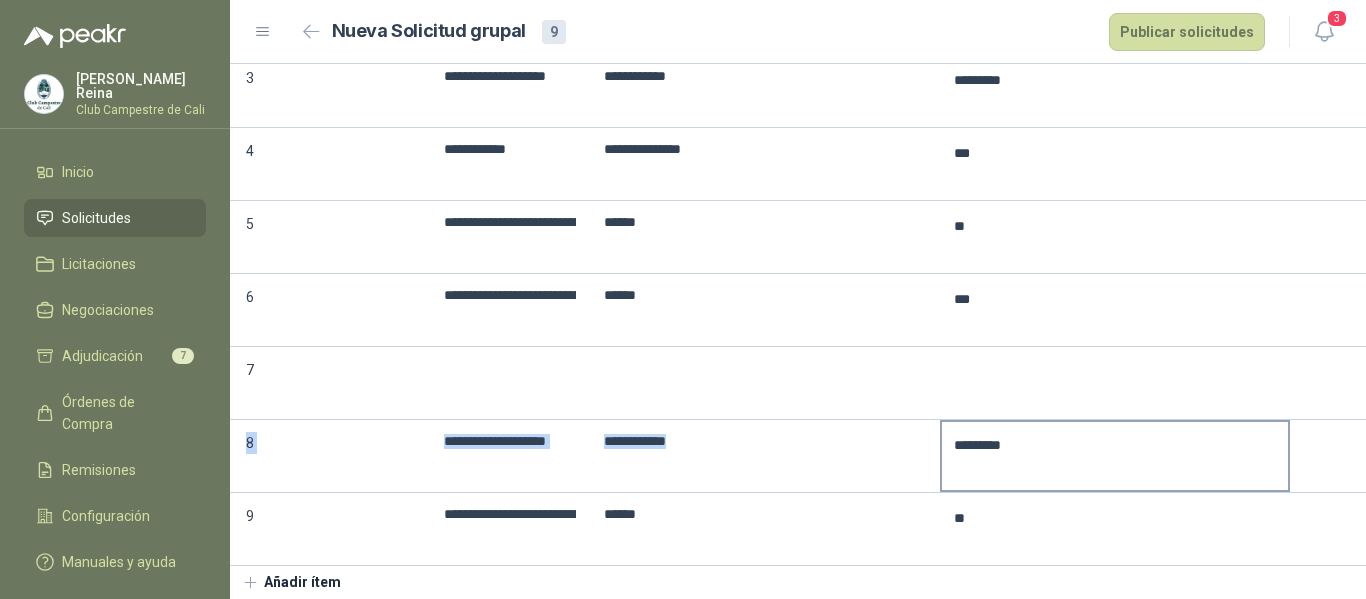 drag, startPoint x: 243, startPoint y: 426, endPoint x: 1140, endPoint y: 467, distance: 897.9365 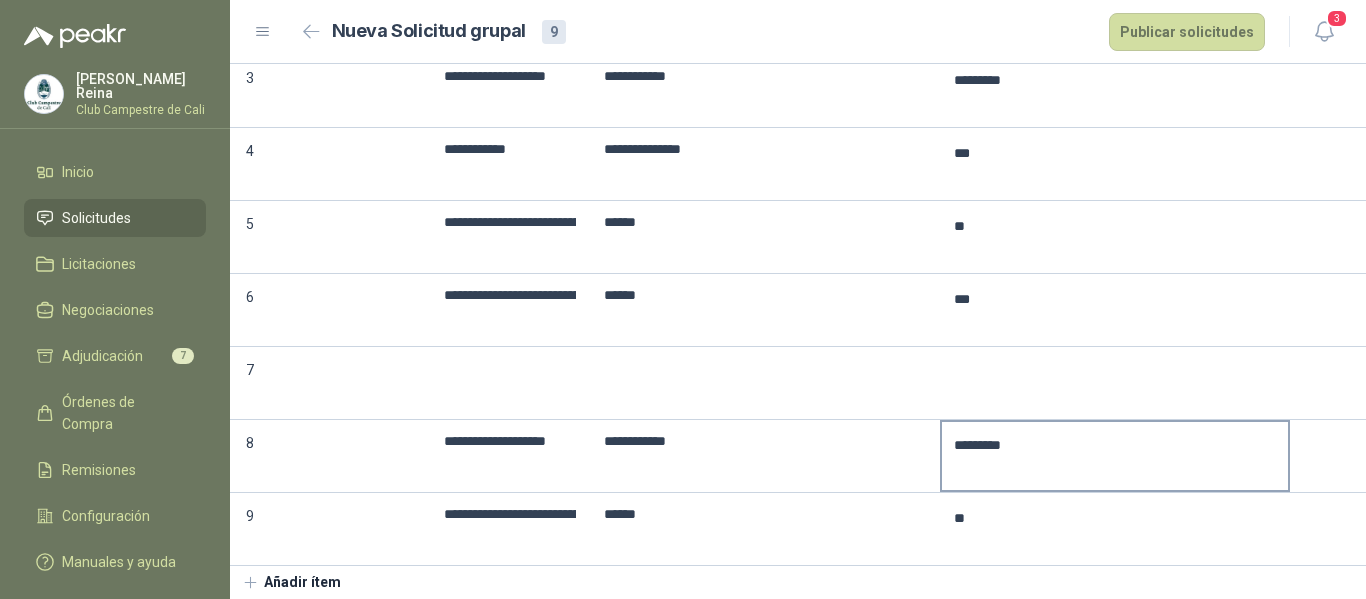 click on "********" at bounding box center [1115, 456] 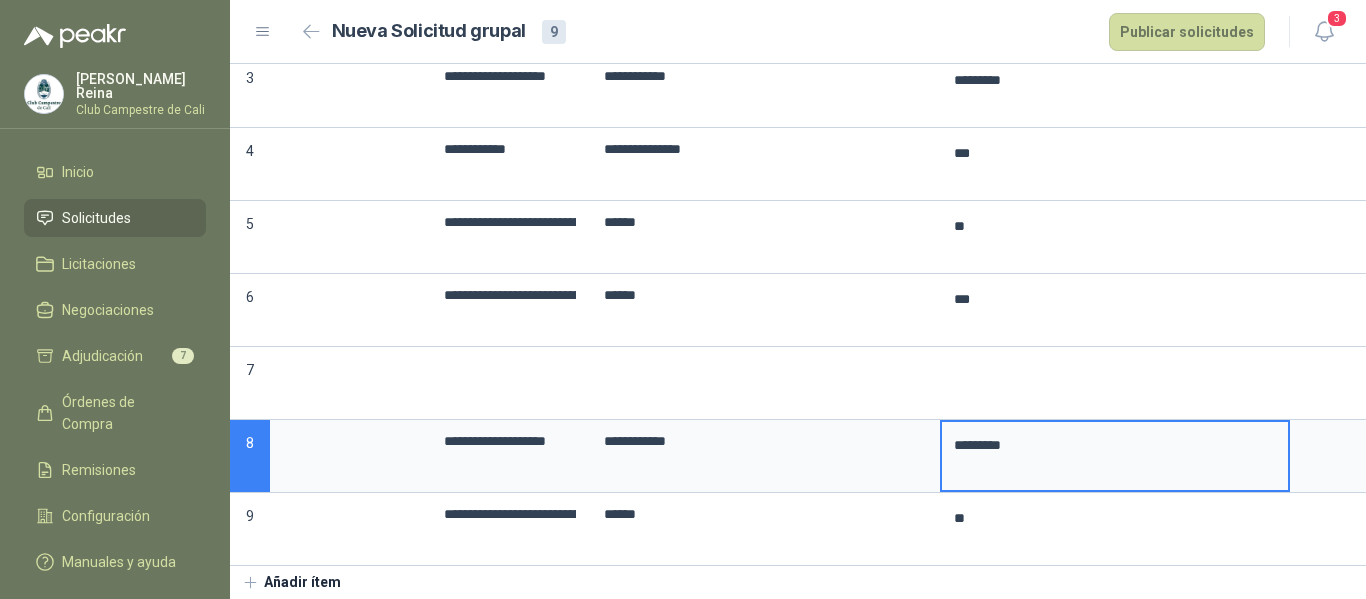 type on "*" 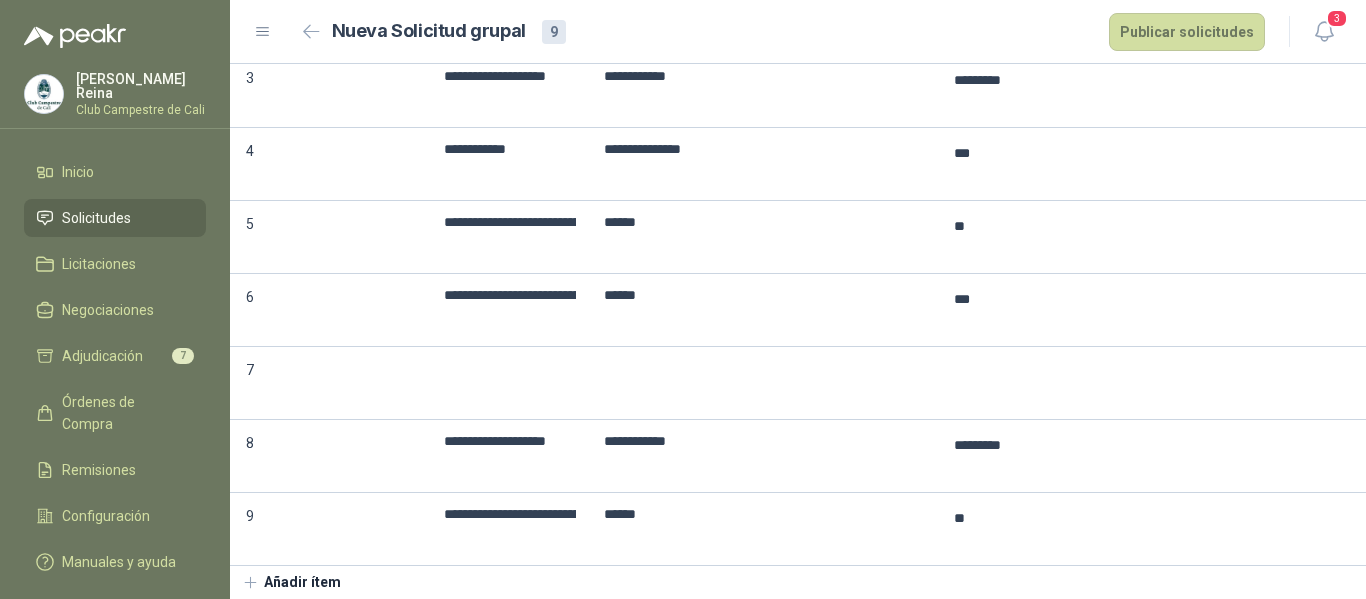 type on "*" 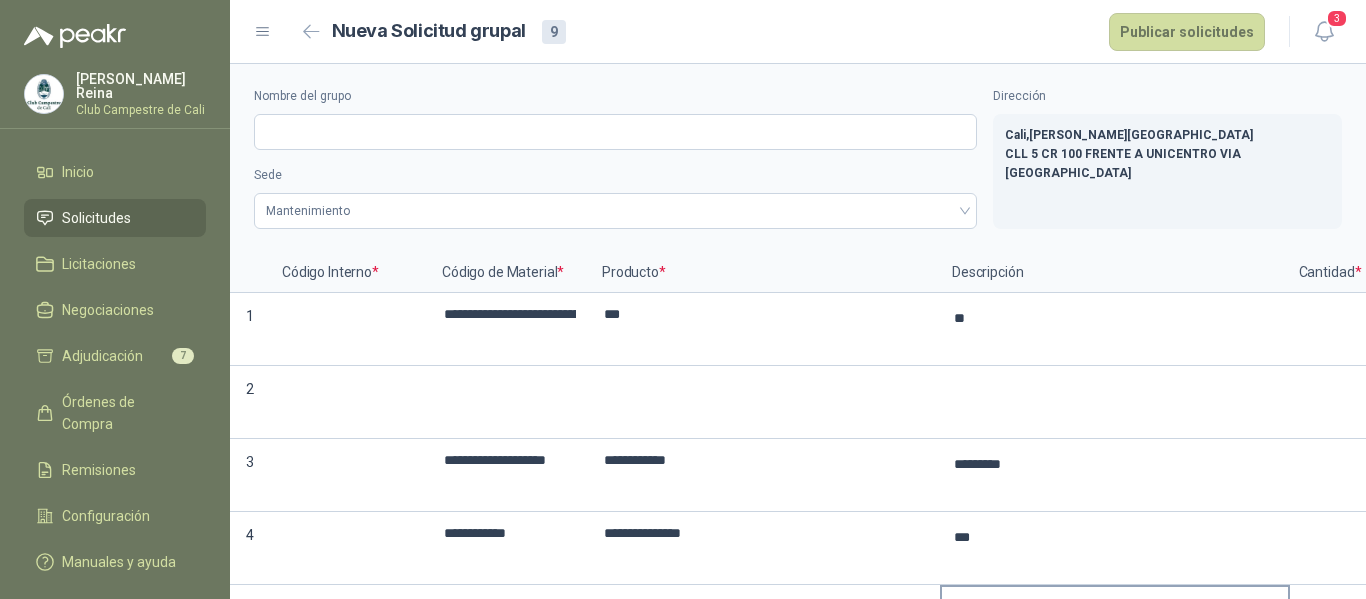 scroll, scrollTop: 0, scrollLeft: 0, axis: both 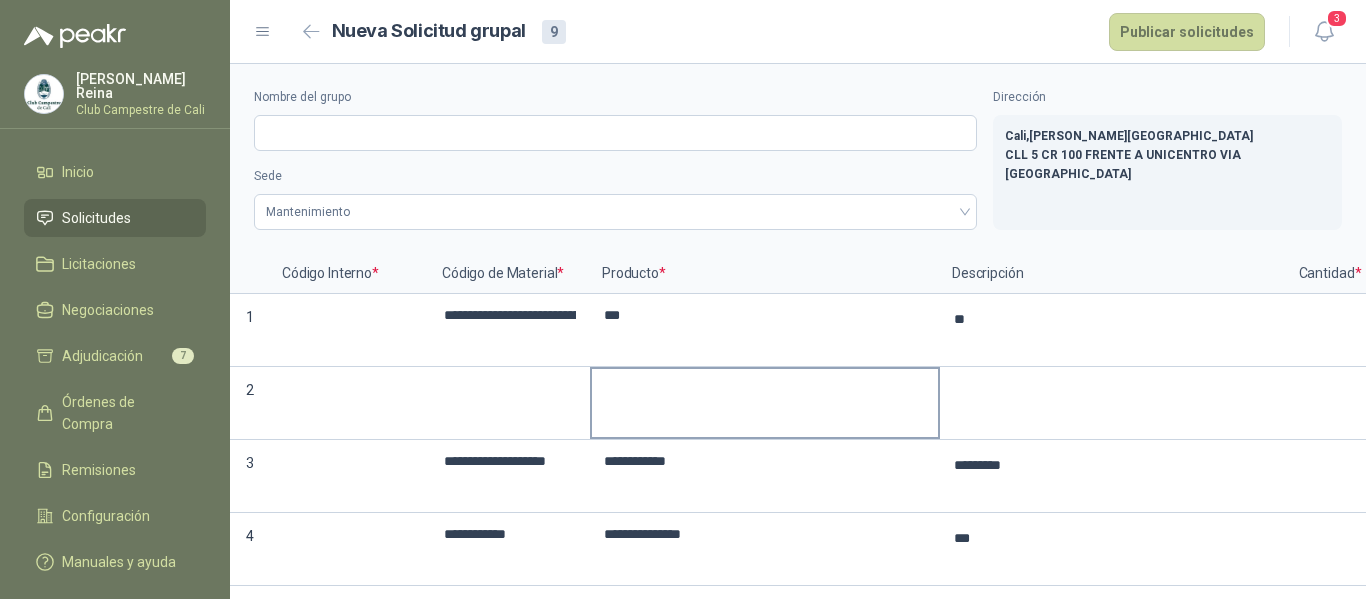 click at bounding box center (765, 403) 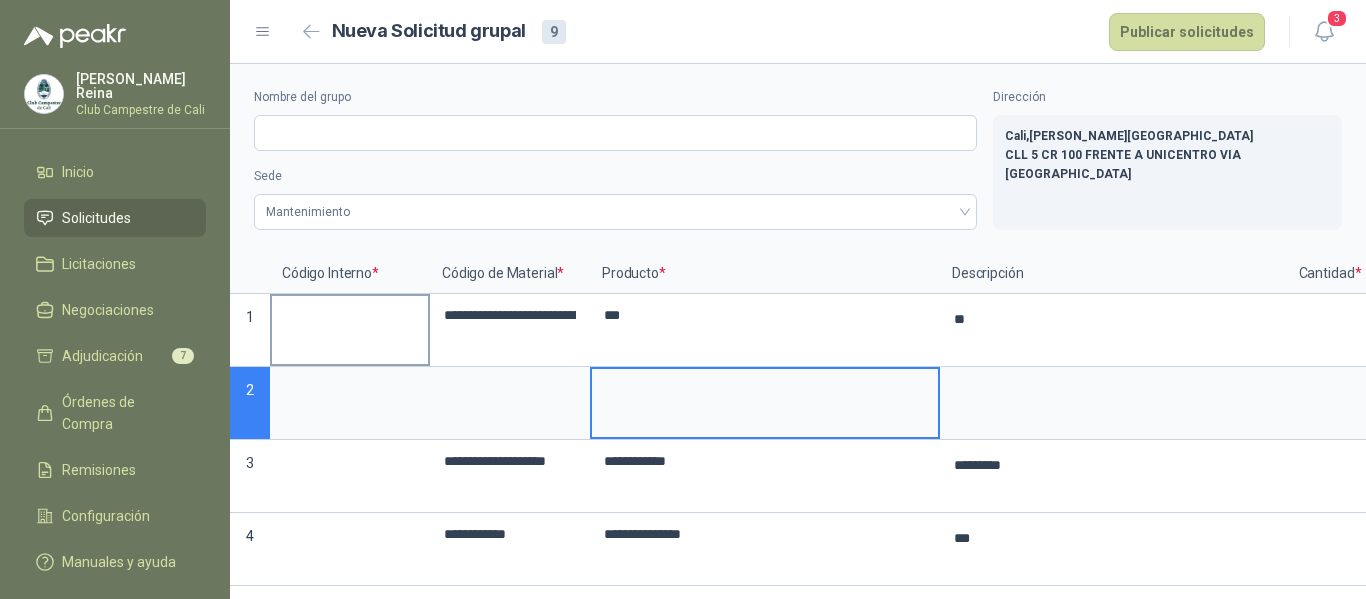 type on "*" 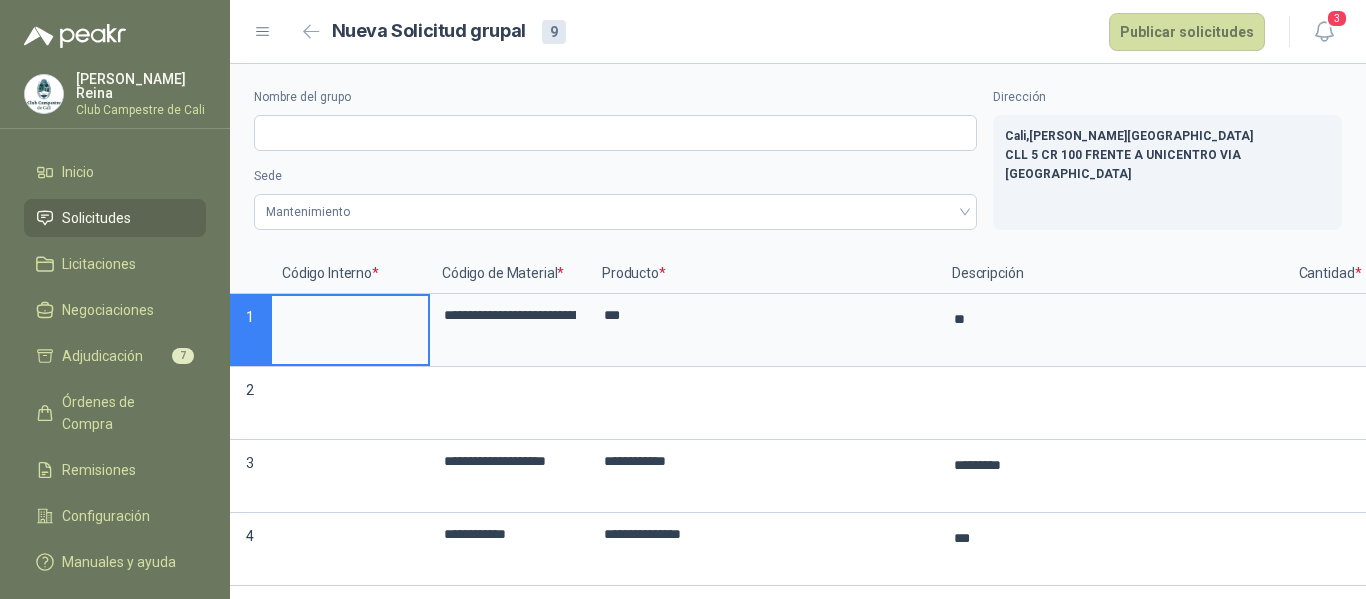 type on "*" 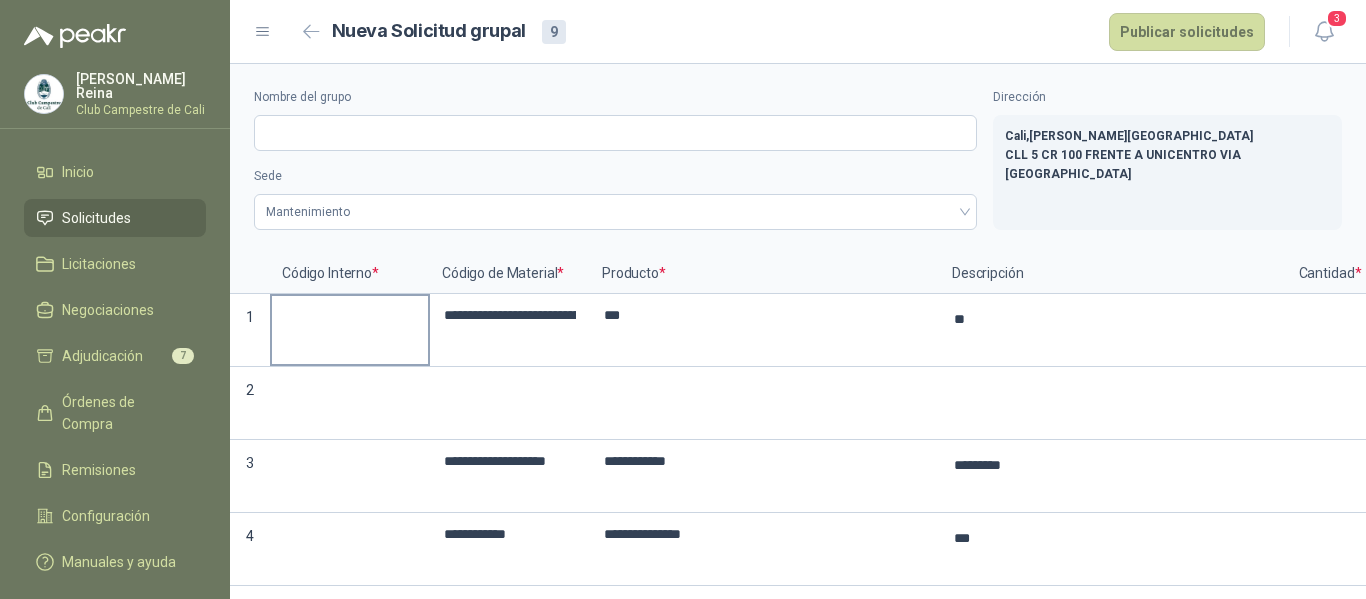 click at bounding box center (350, 330) 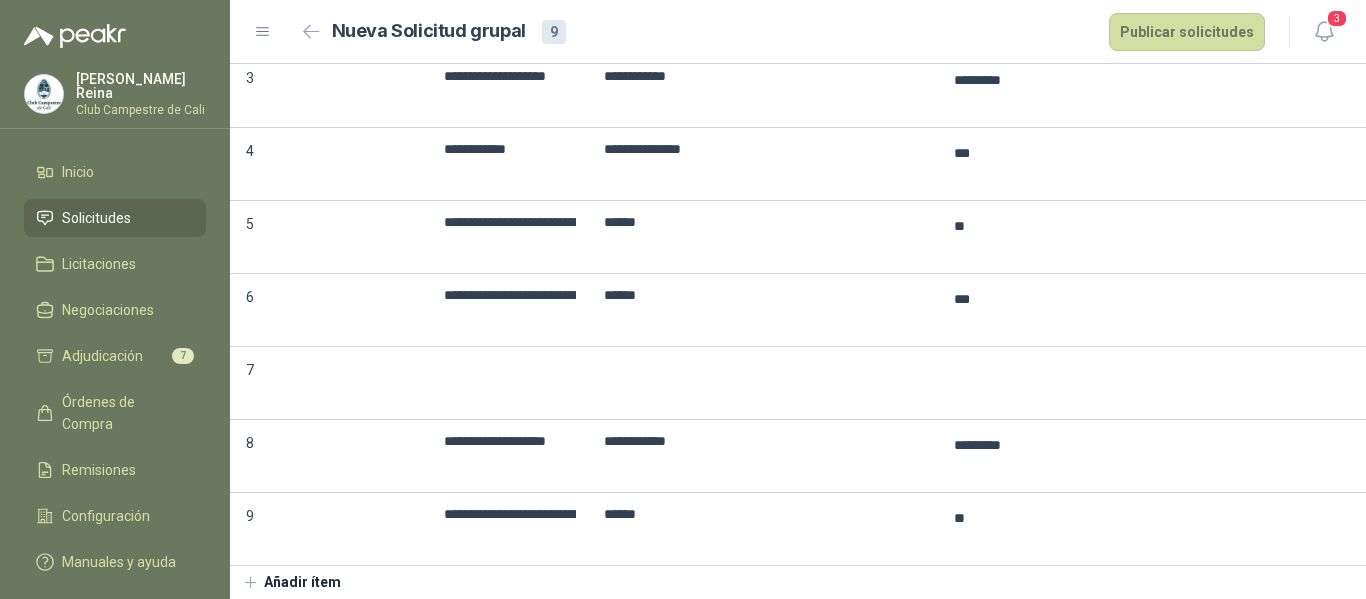 scroll, scrollTop: 401, scrollLeft: 0, axis: vertical 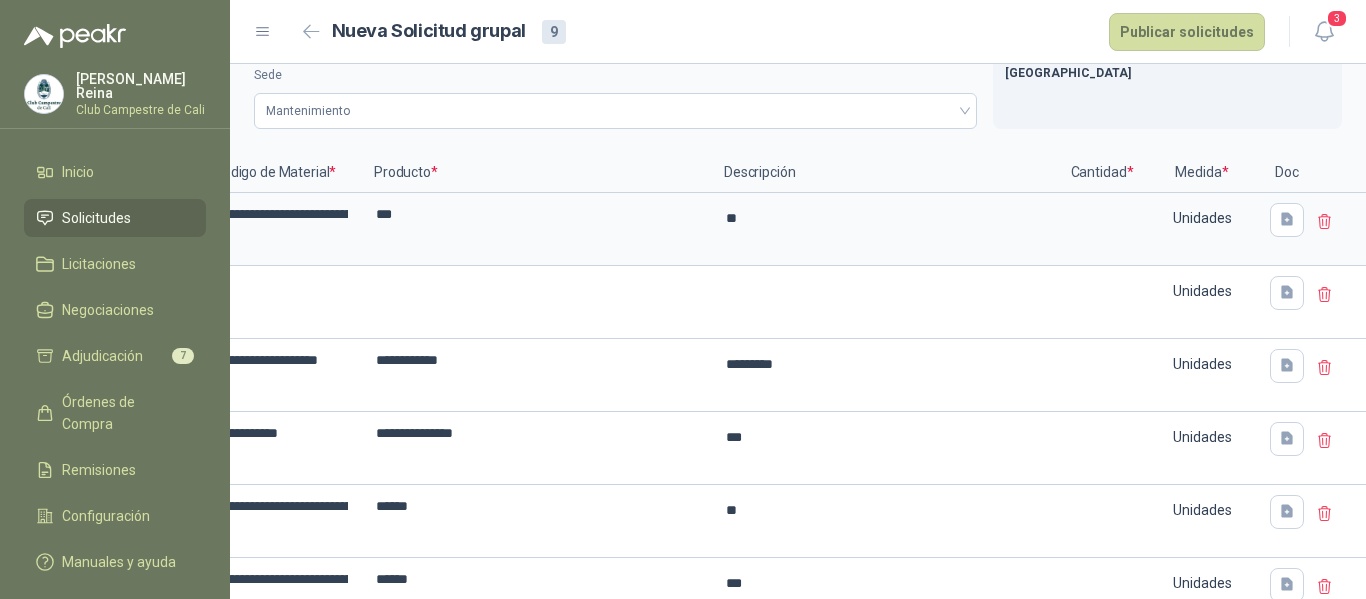 type on "*" 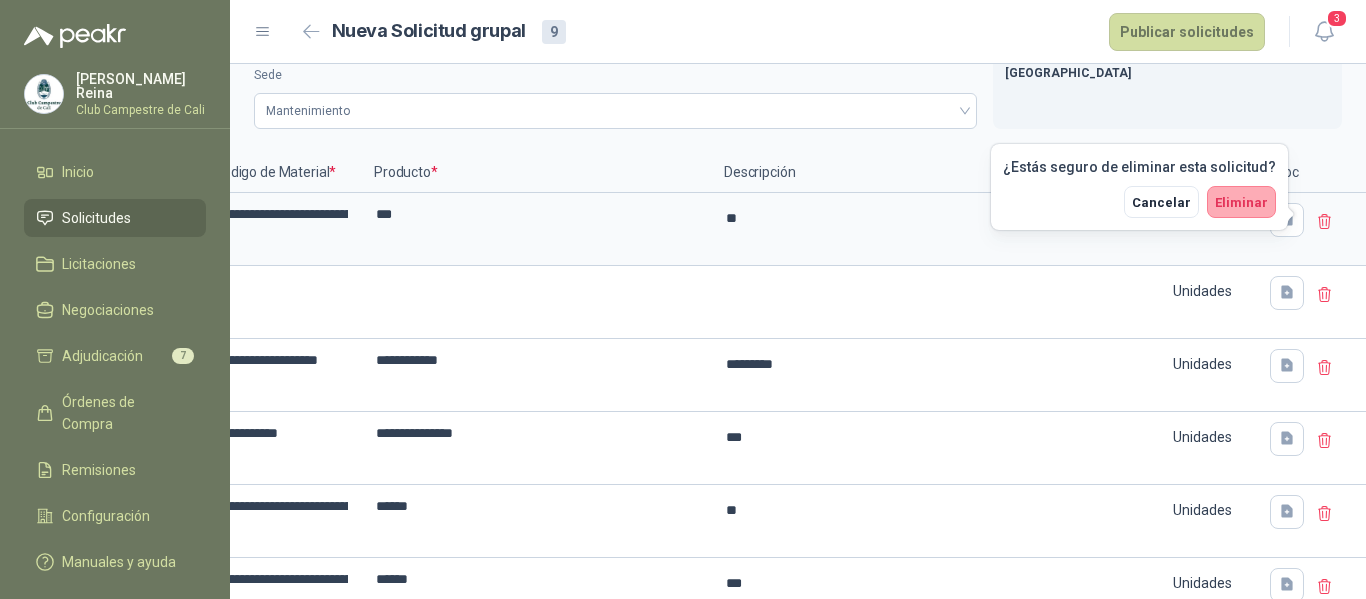 drag, startPoint x: 1239, startPoint y: 209, endPoint x: 1254, endPoint y: 204, distance: 15.811388 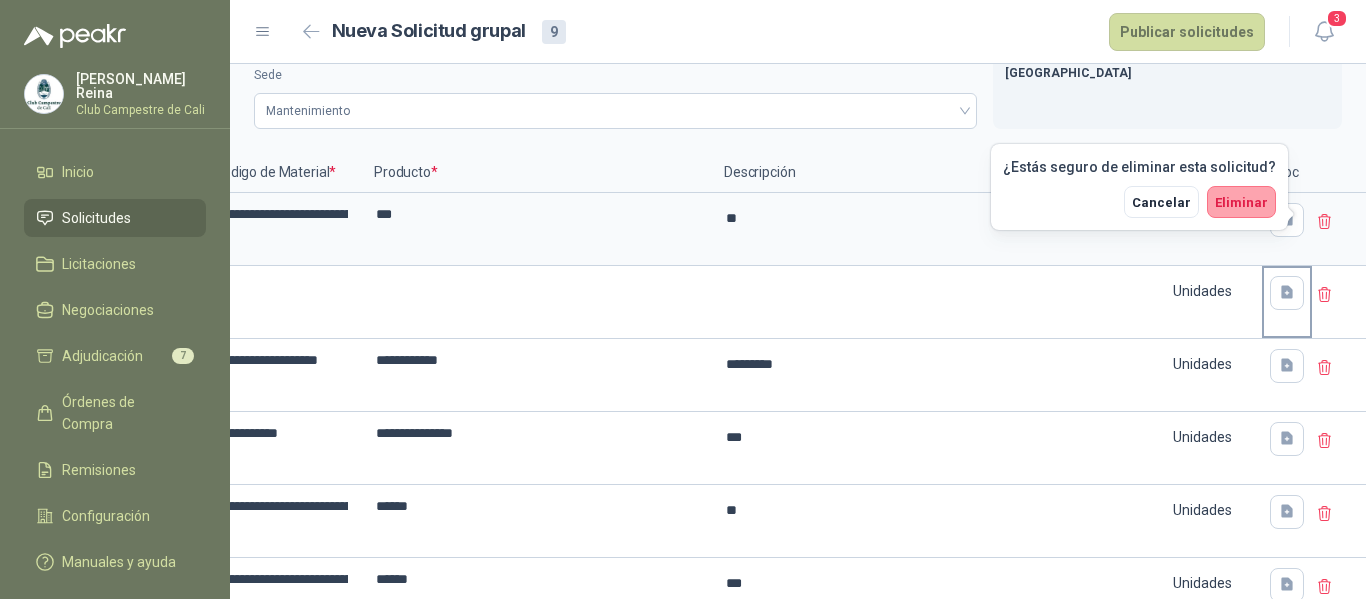 type 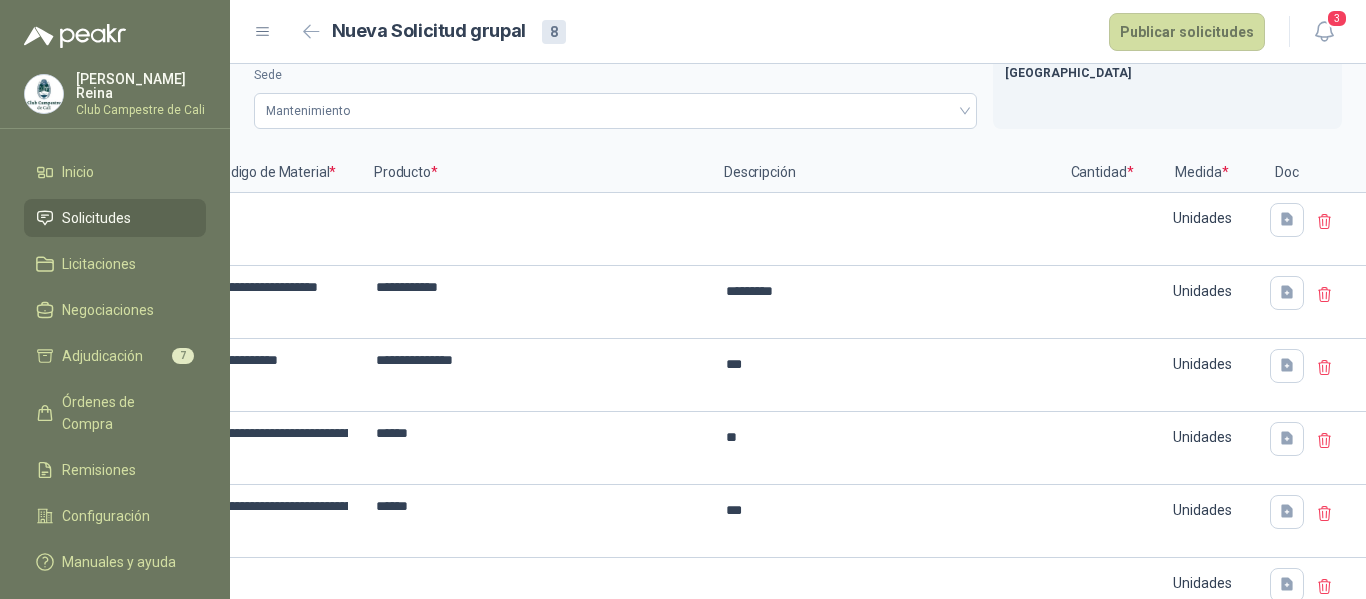 click 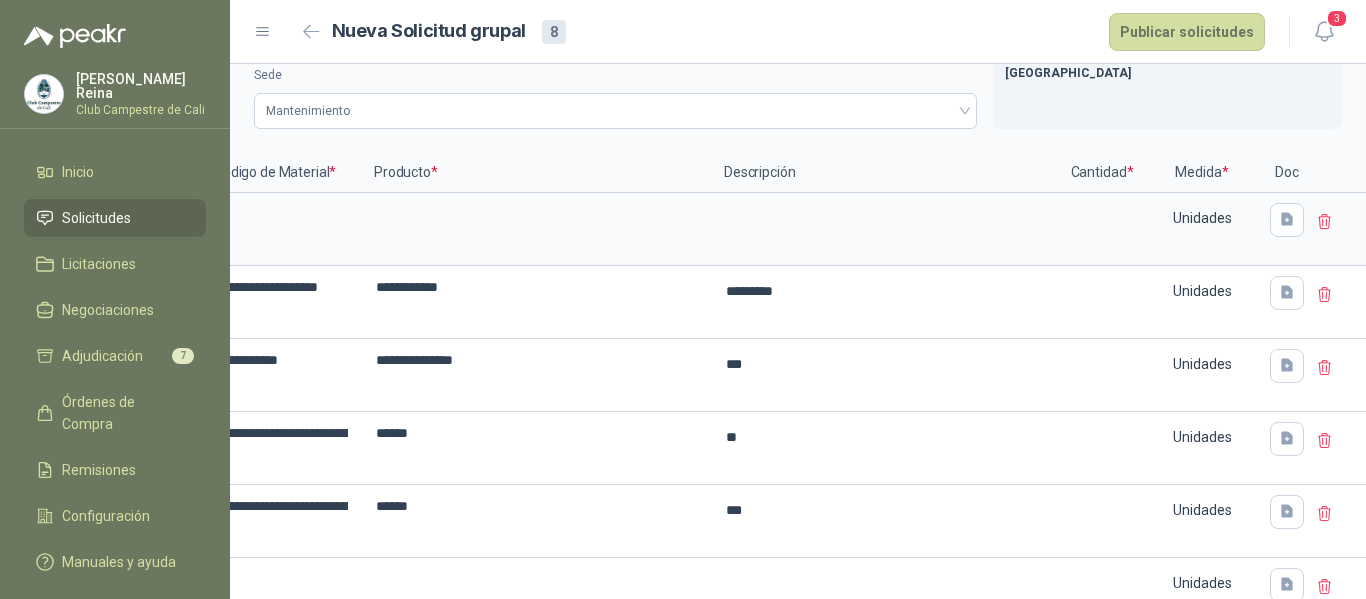 type 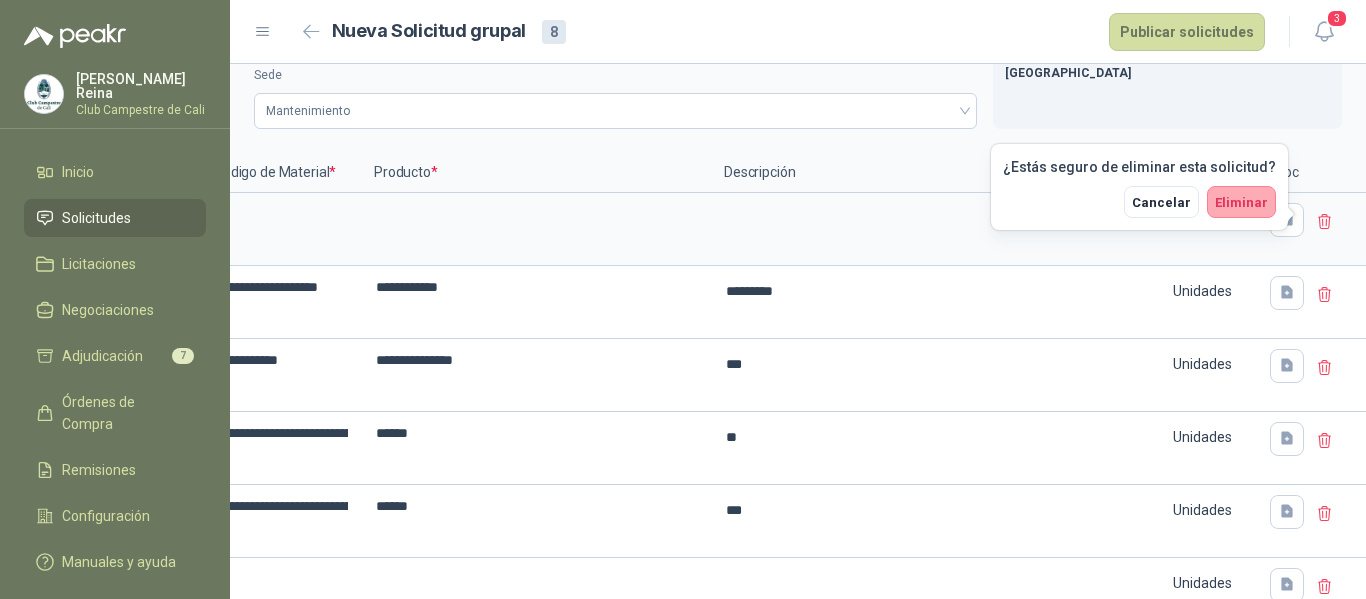 click on "Eliminar" at bounding box center [1241, 202] 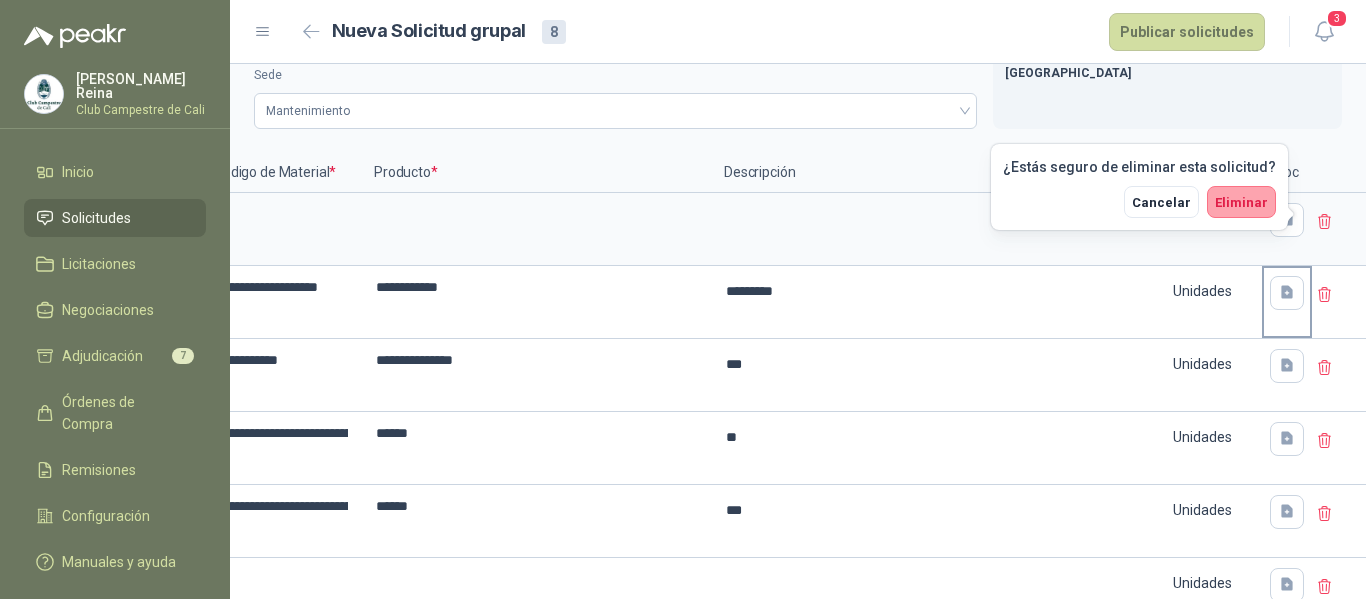 type on "********" 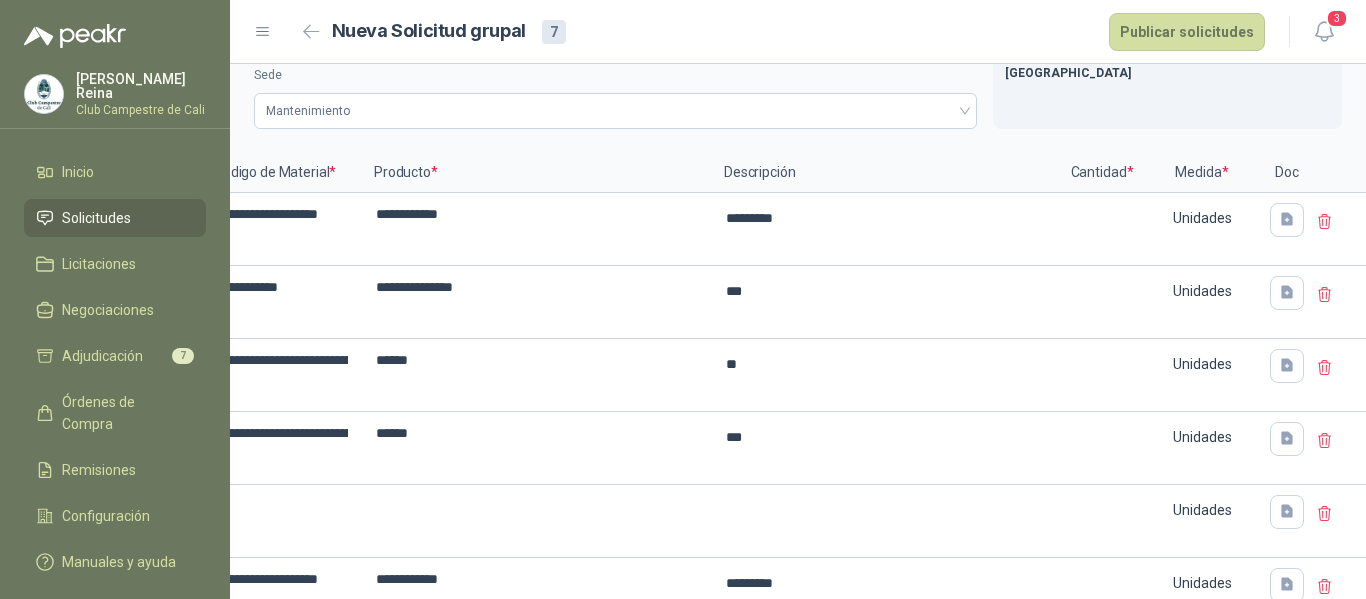 click 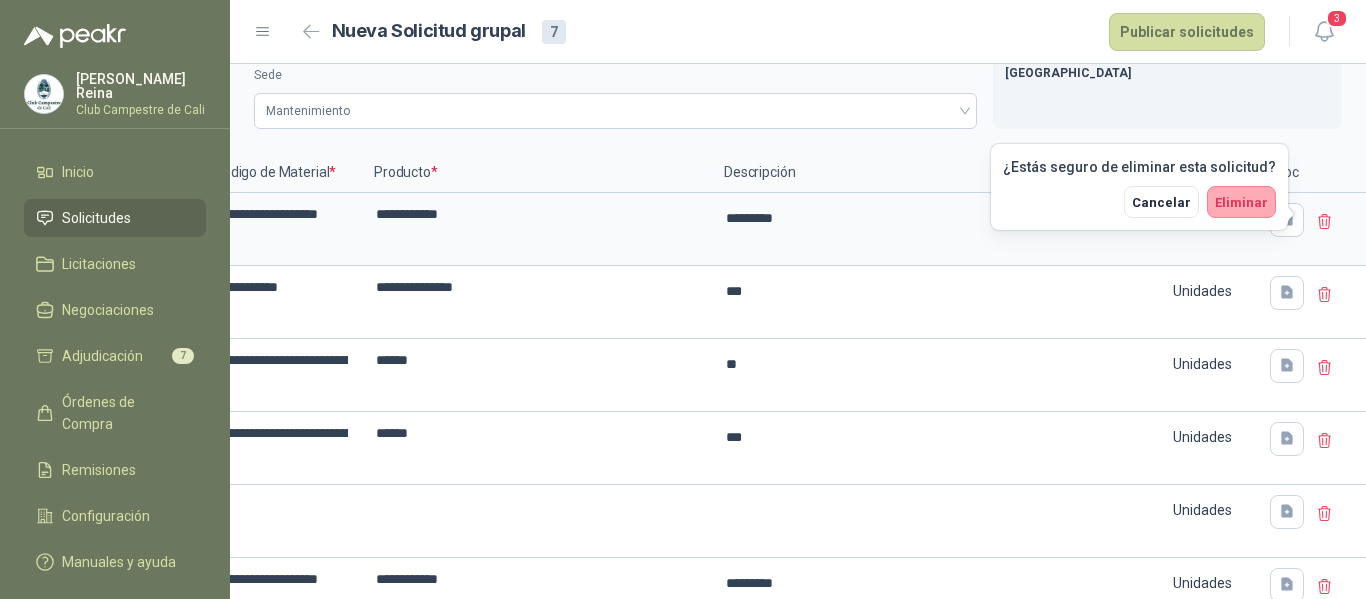 click on "Eliminar" at bounding box center (1241, 202) 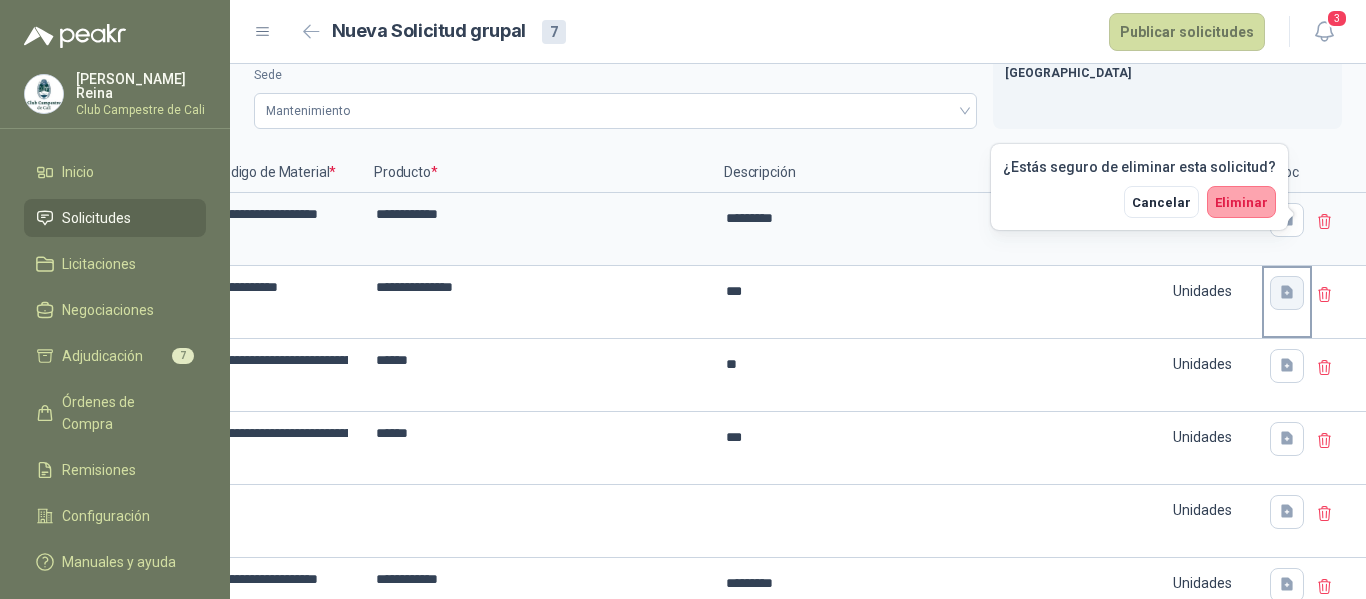 type on "**" 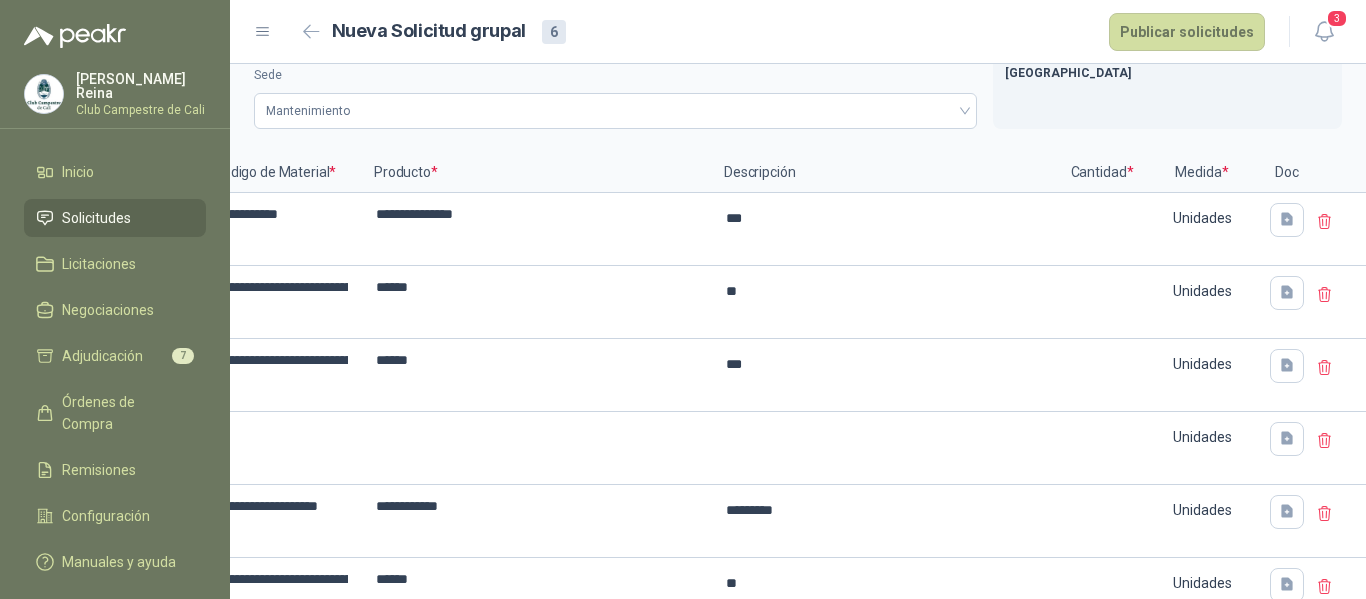 click at bounding box center [1339, 229] 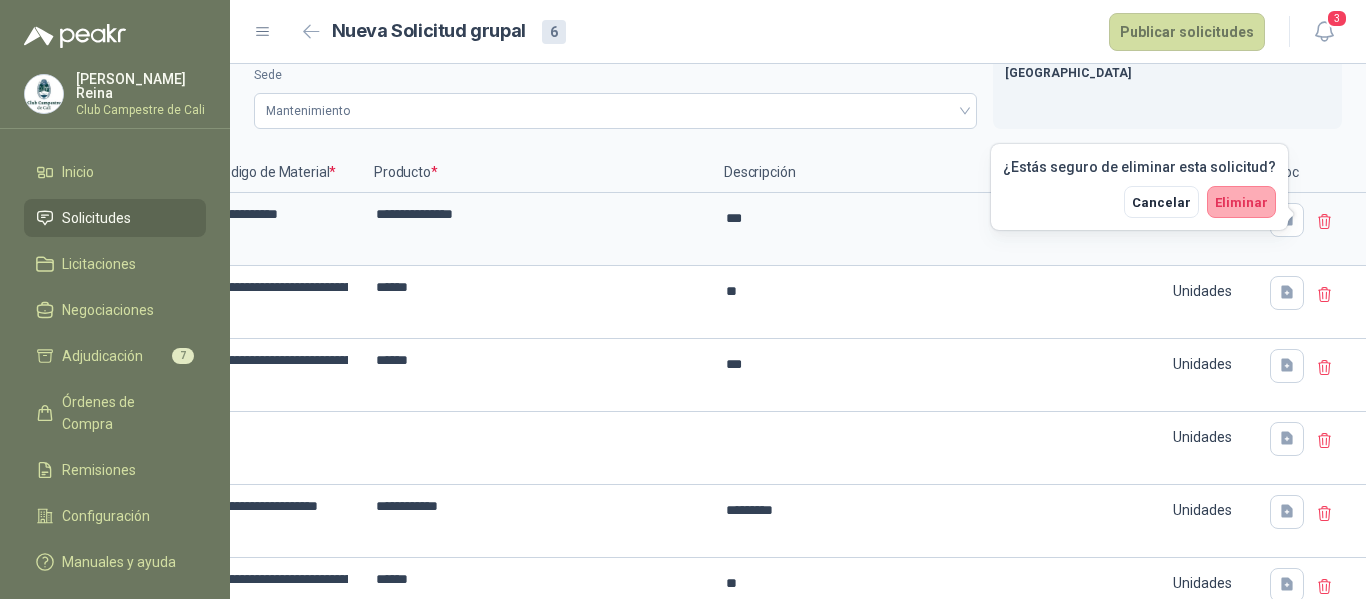 drag, startPoint x: 1250, startPoint y: 210, endPoint x: 1298, endPoint y: 217, distance: 48.507732 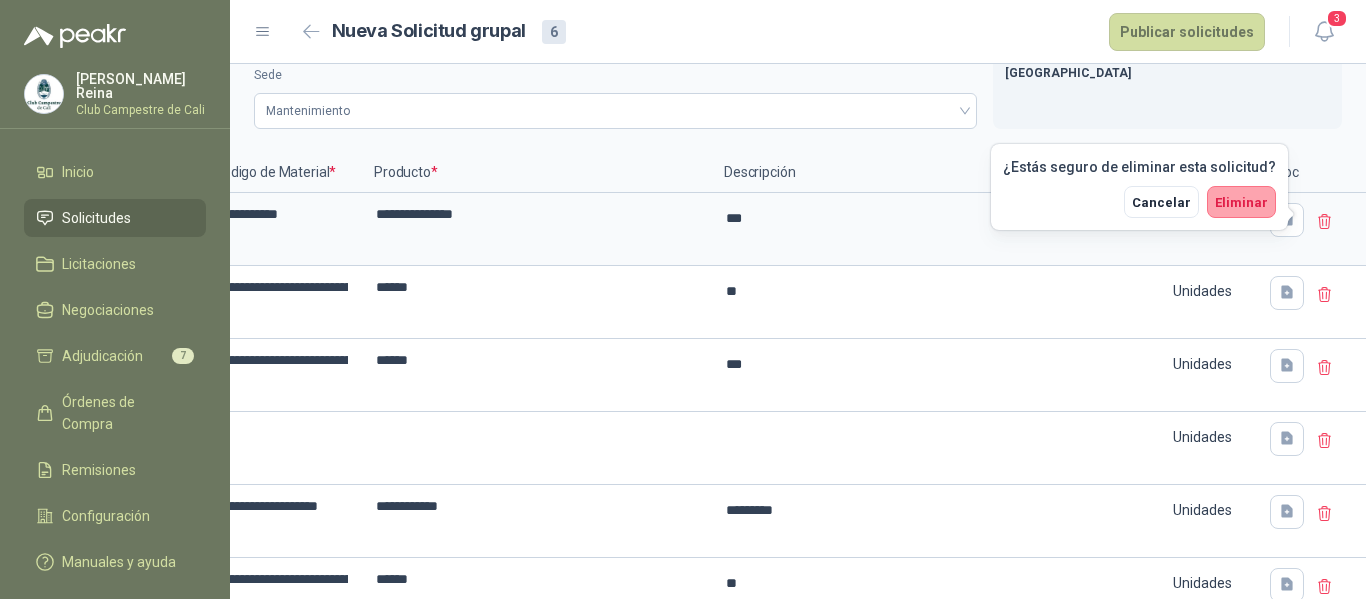 type on "*" 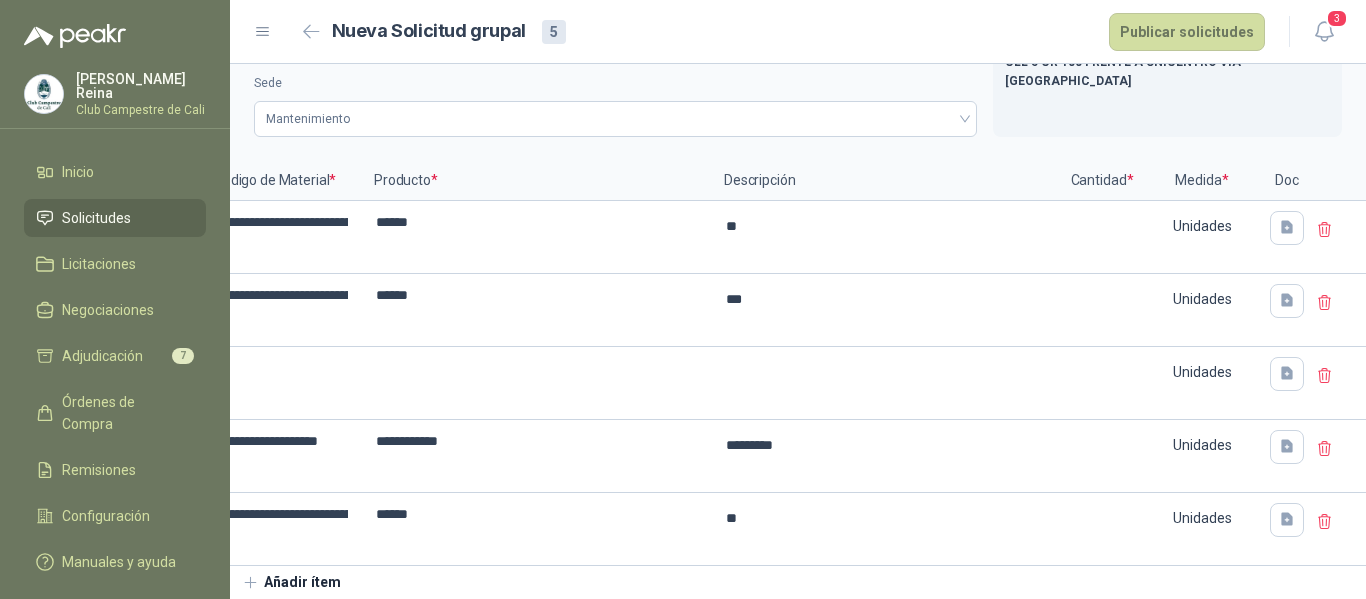 click 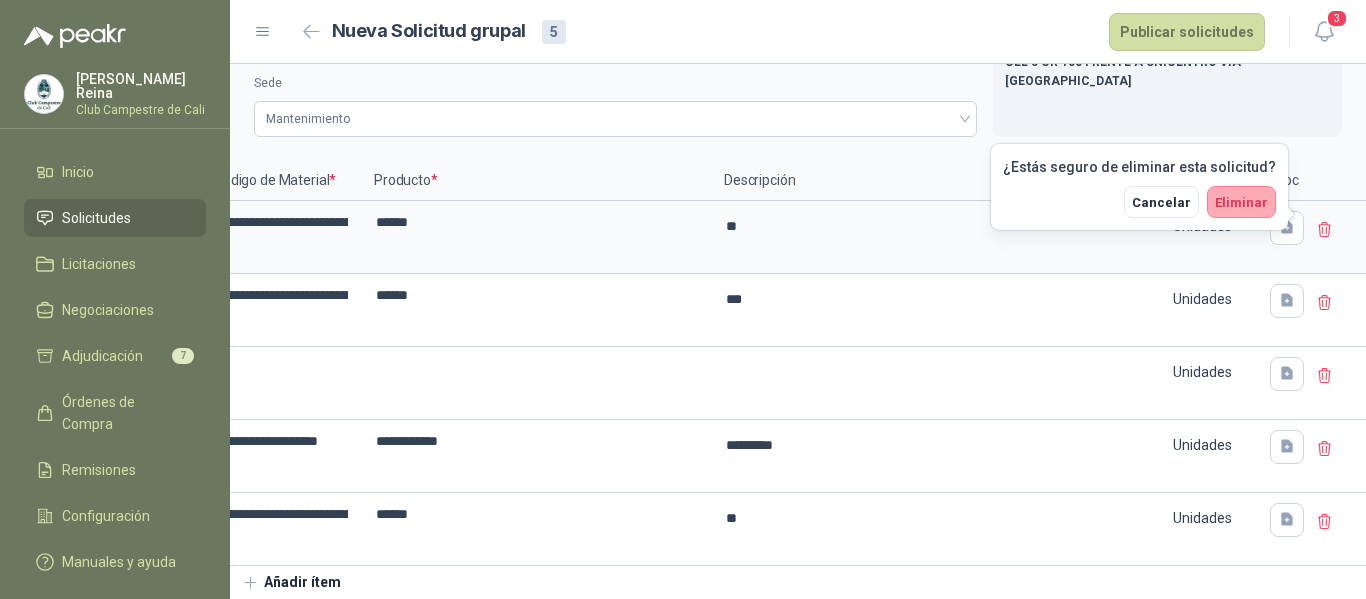 click on "Eliminar" at bounding box center [1241, 202] 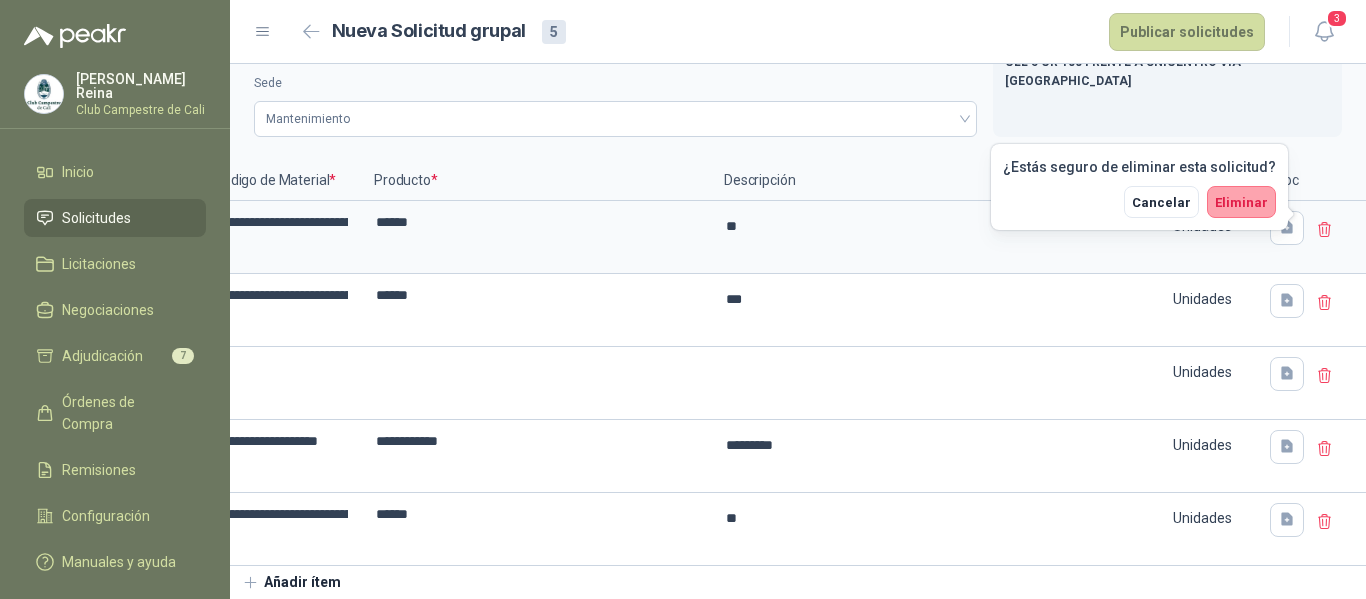 type on "**" 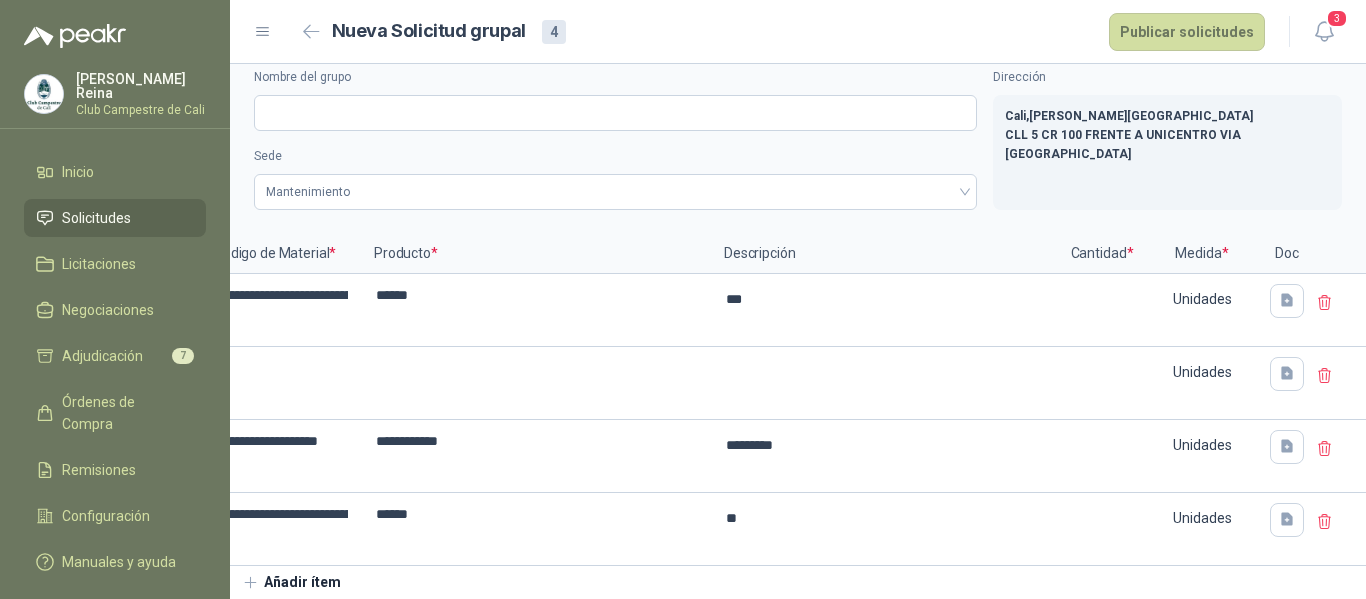 click 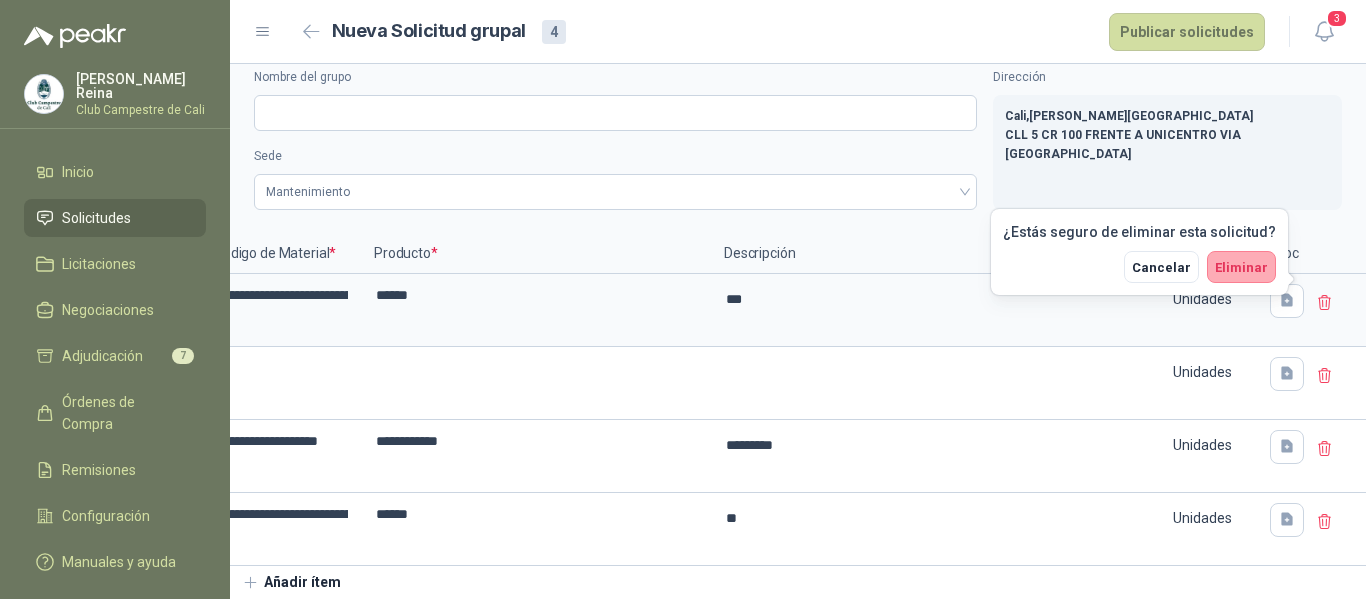 click on "Eliminar" at bounding box center (1241, 267) 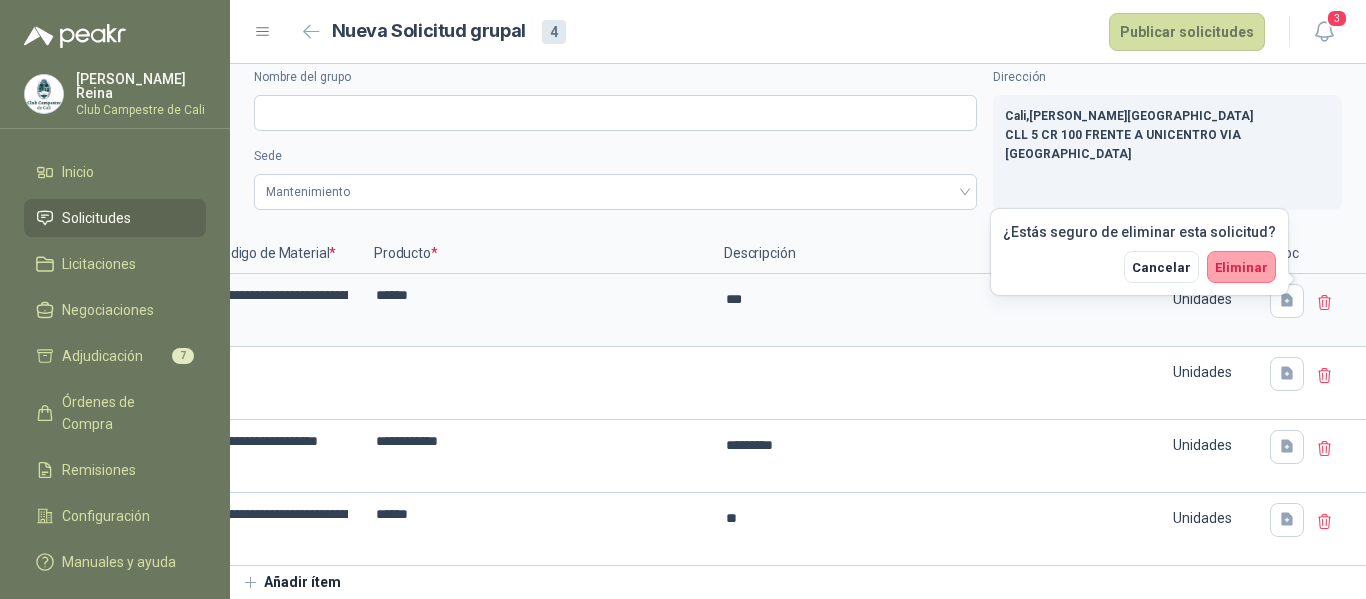 scroll, scrollTop: 0, scrollLeft: 0, axis: both 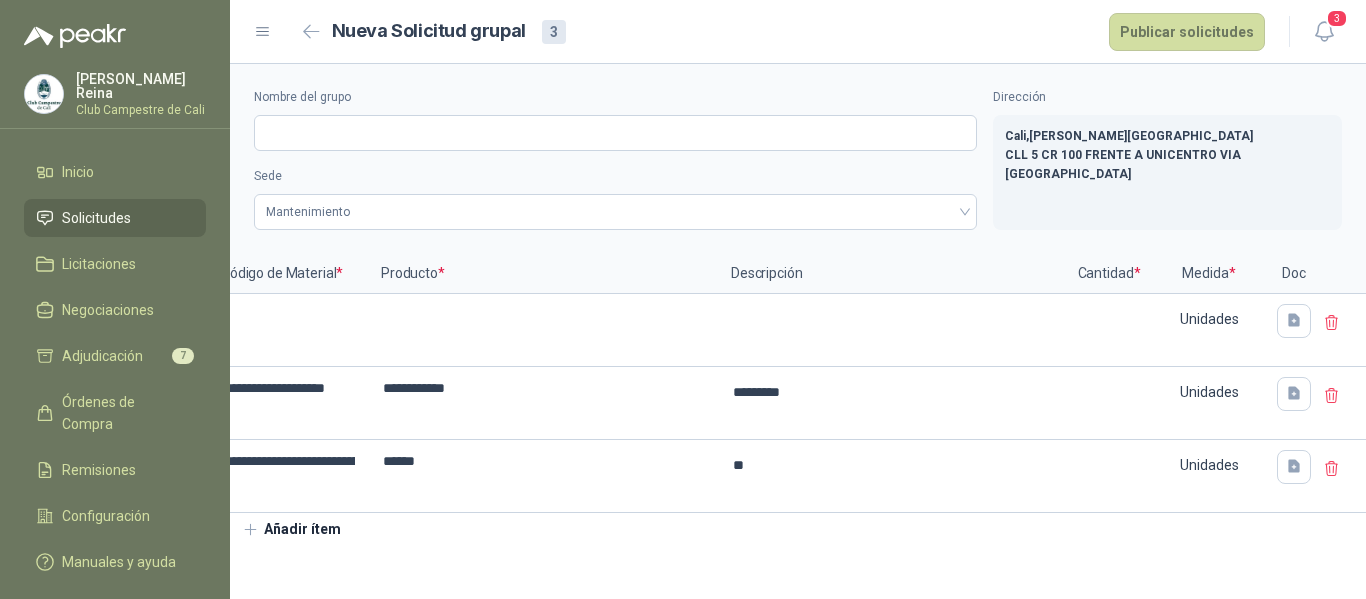 drag, startPoint x: 1322, startPoint y: 313, endPoint x: 1322, endPoint y: 330, distance: 17 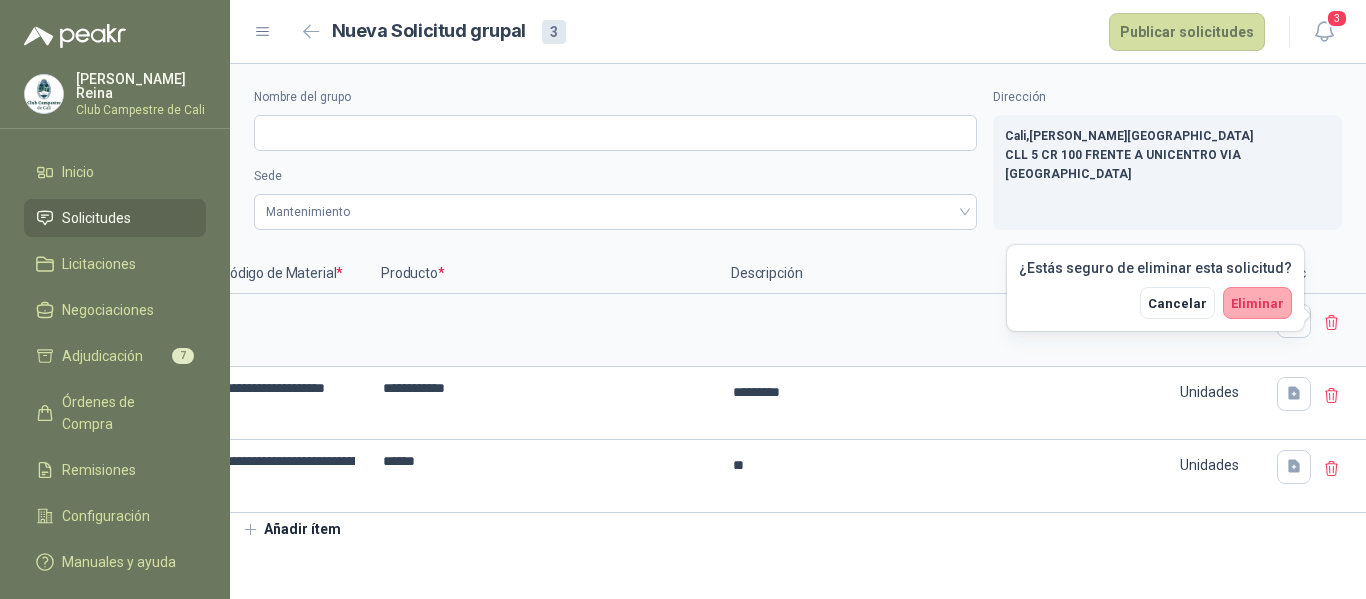 click on "Eliminar" at bounding box center (1257, 303) 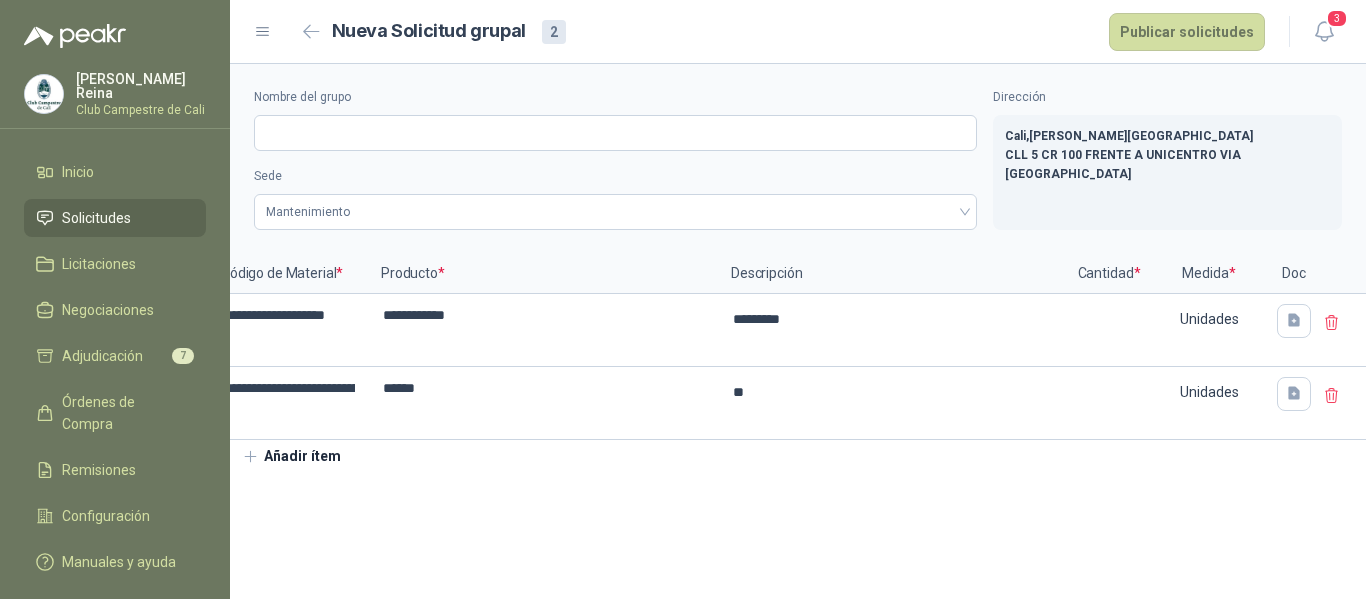 click 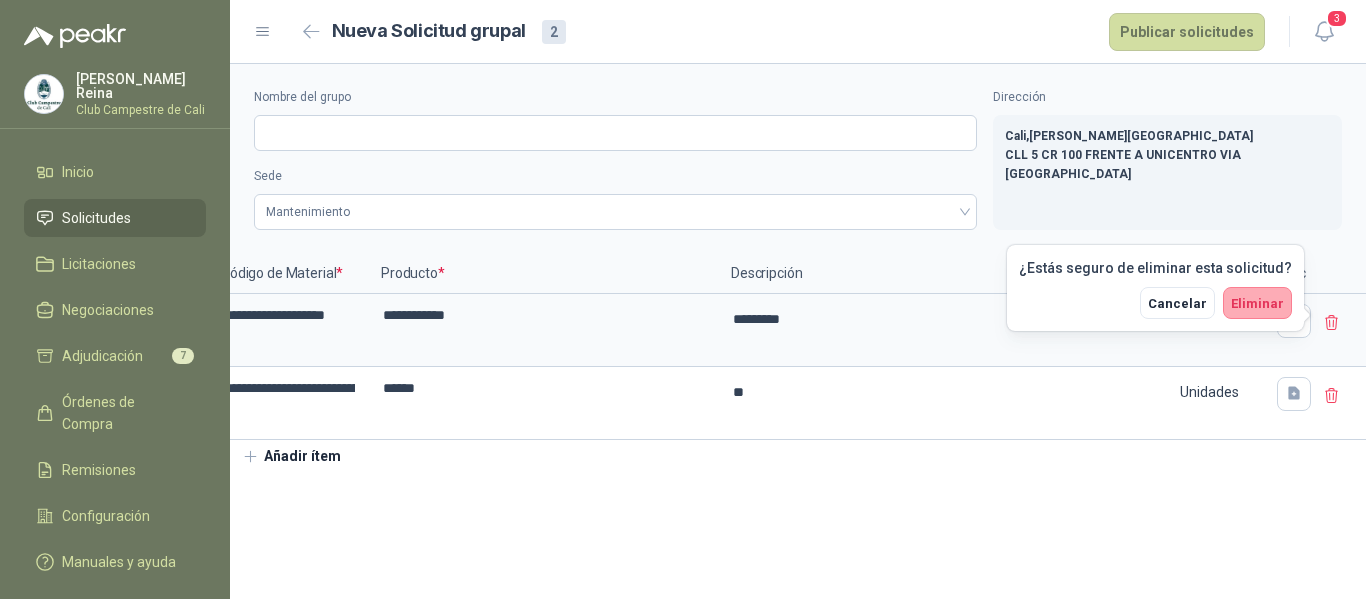 click on "Eliminar" at bounding box center (1257, 303) 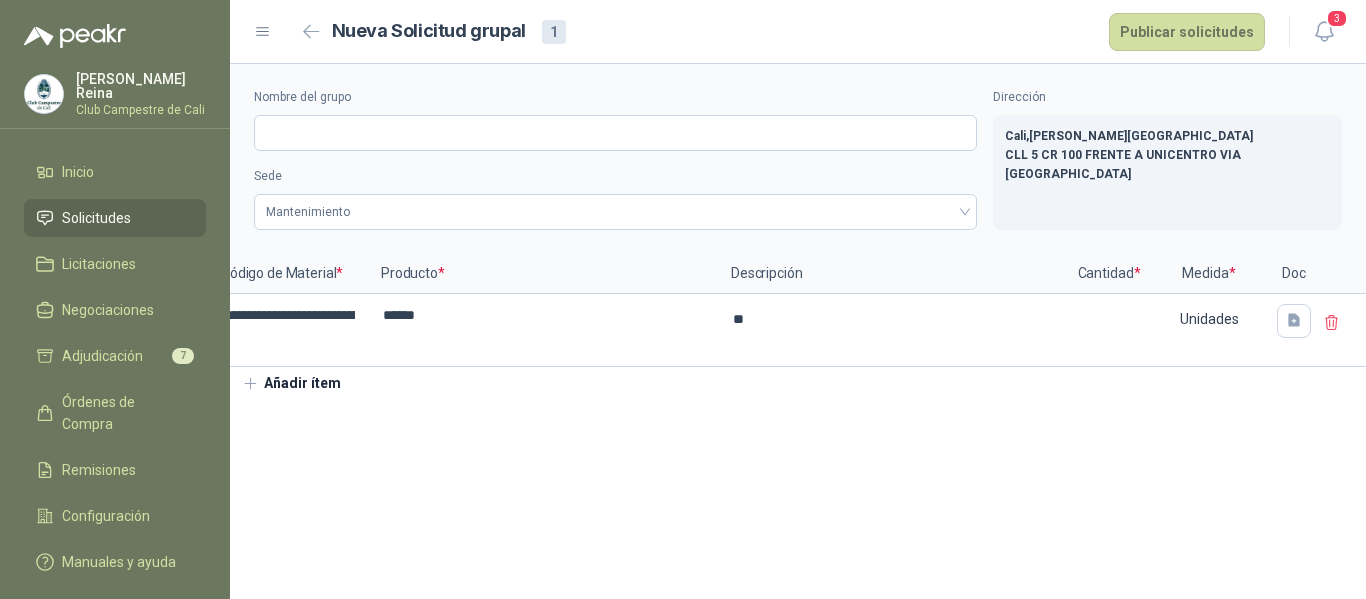click 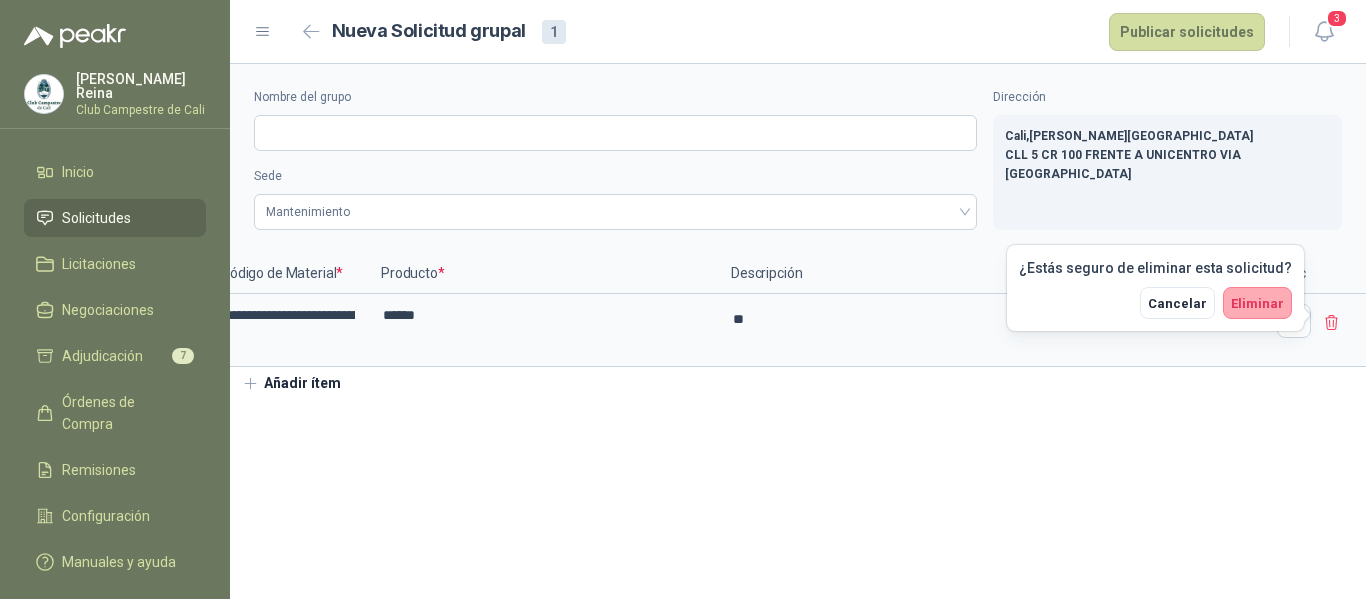 click on "Eliminar" at bounding box center (1257, 303) 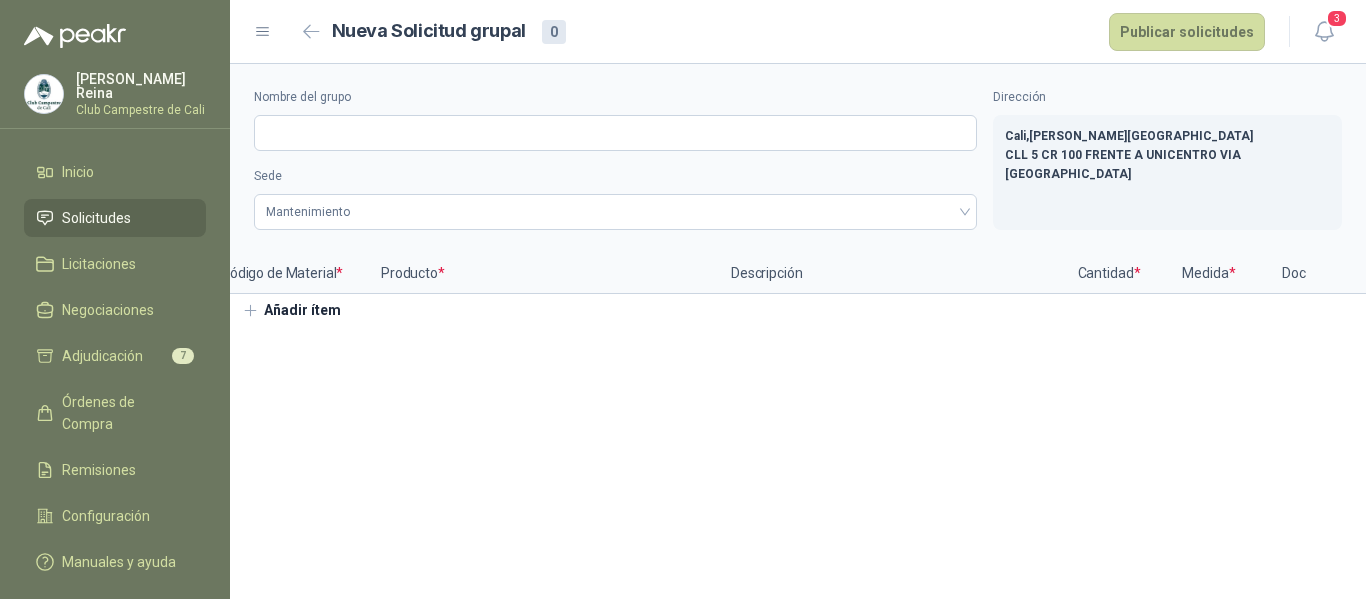 scroll, scrollTop: 0, scrollLeft: 0, axis: both 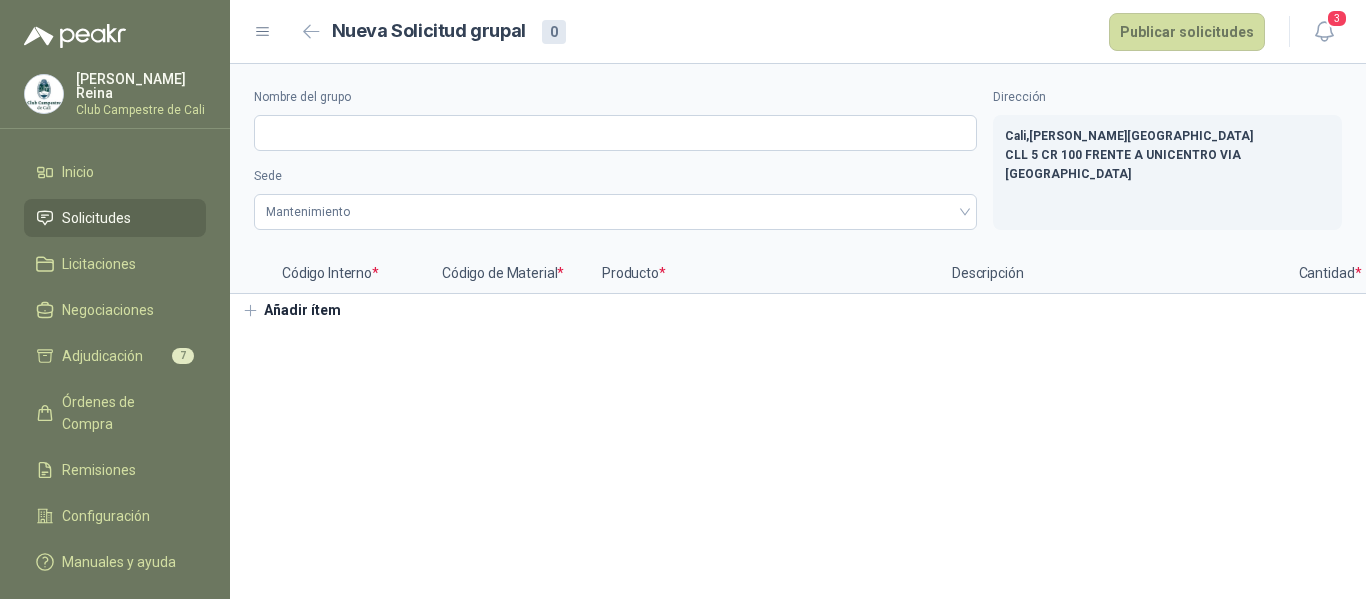 click on "Añadir ítem" at bounding box center (291, 311) 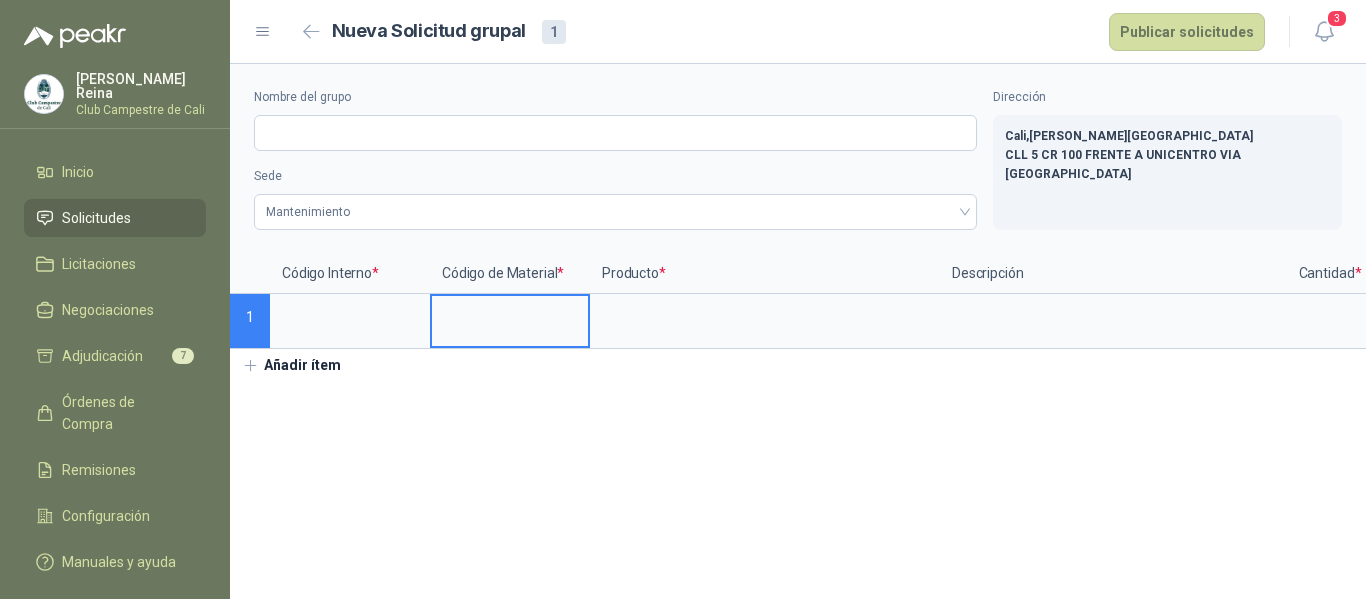 click at bounding box center (510, 315) 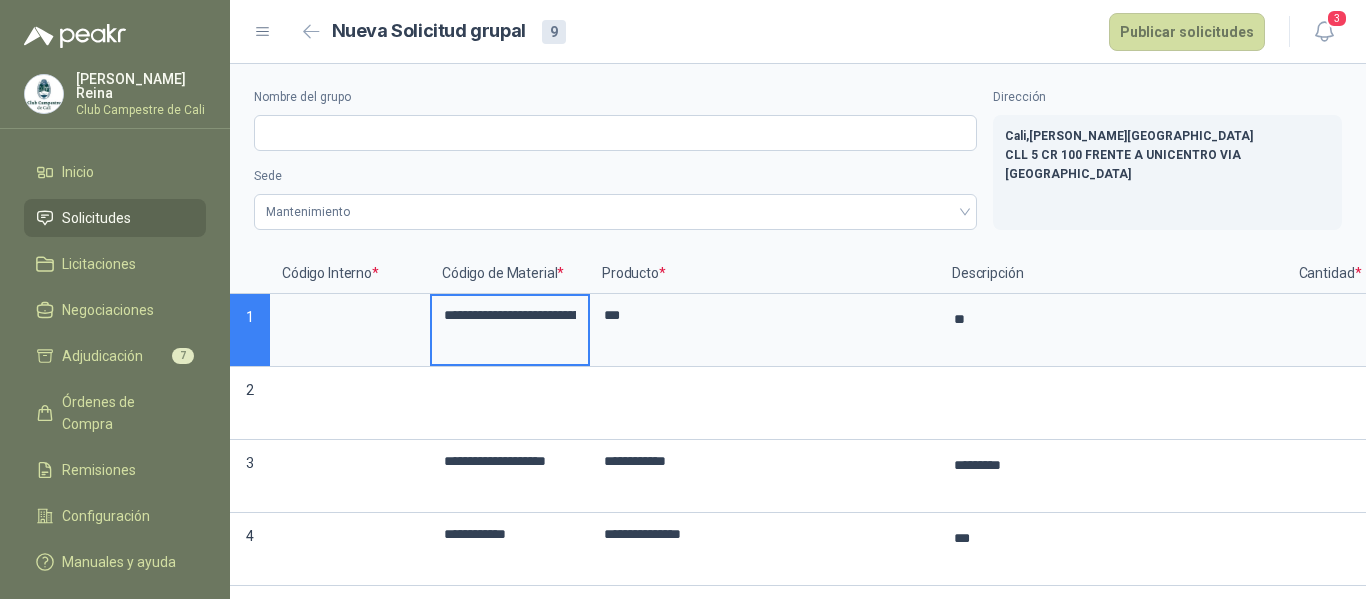 scroll, scrollTop: 138, scrollLeft: 0, axis: vertical 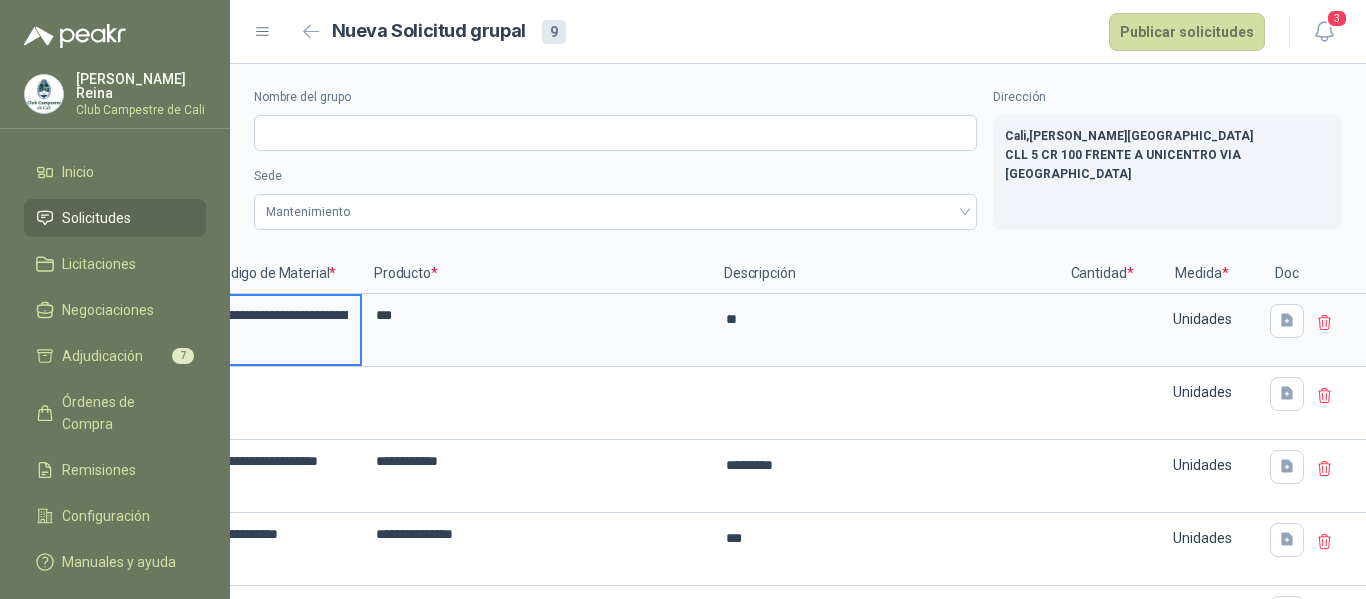 click 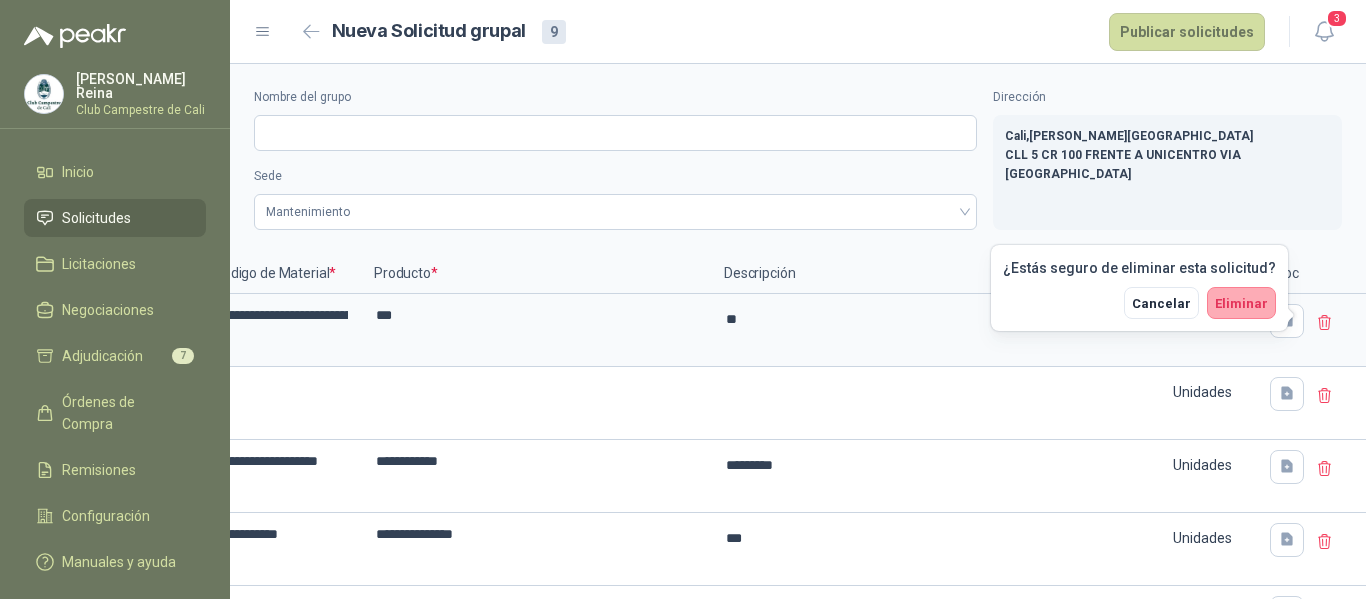 click on "Eliminar" at bounding box center [1241, 303] 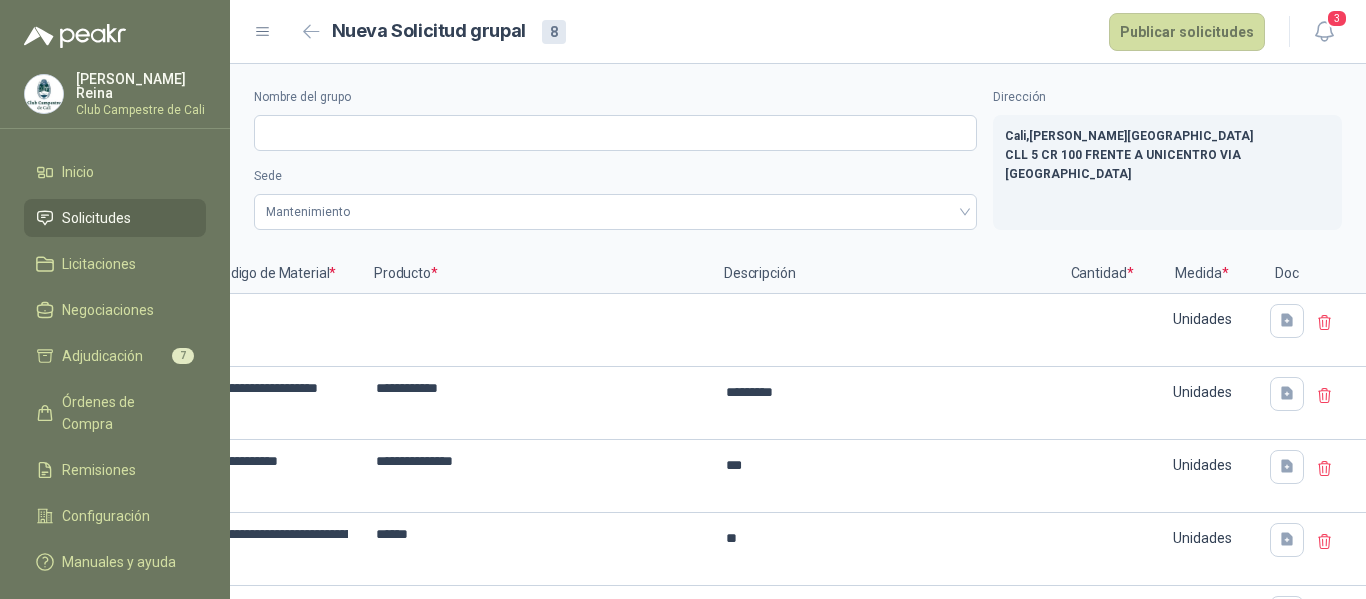 click 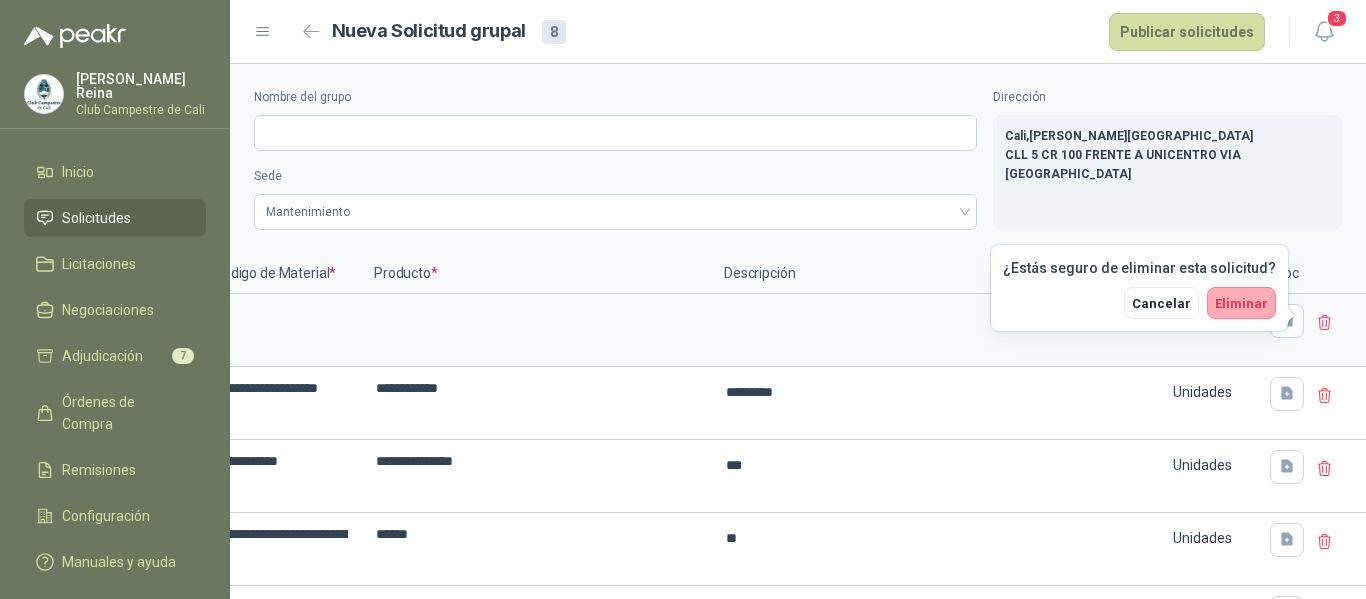 click on "Eliminar" at bounding box center [1241, 303] 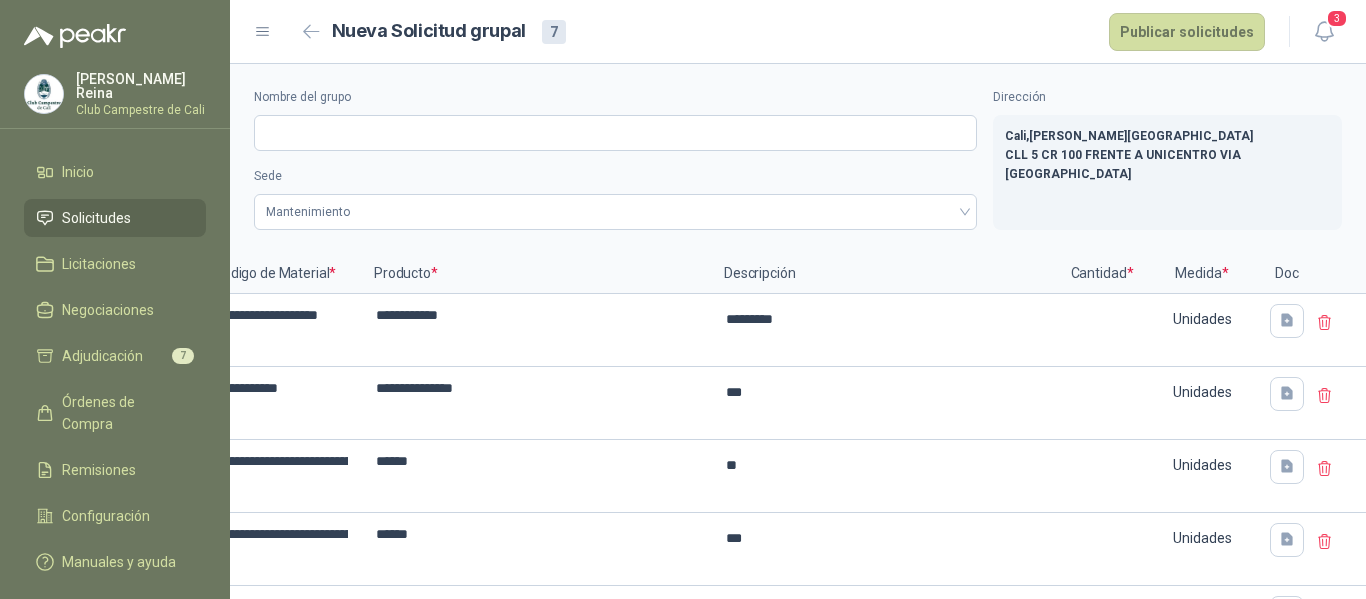 click 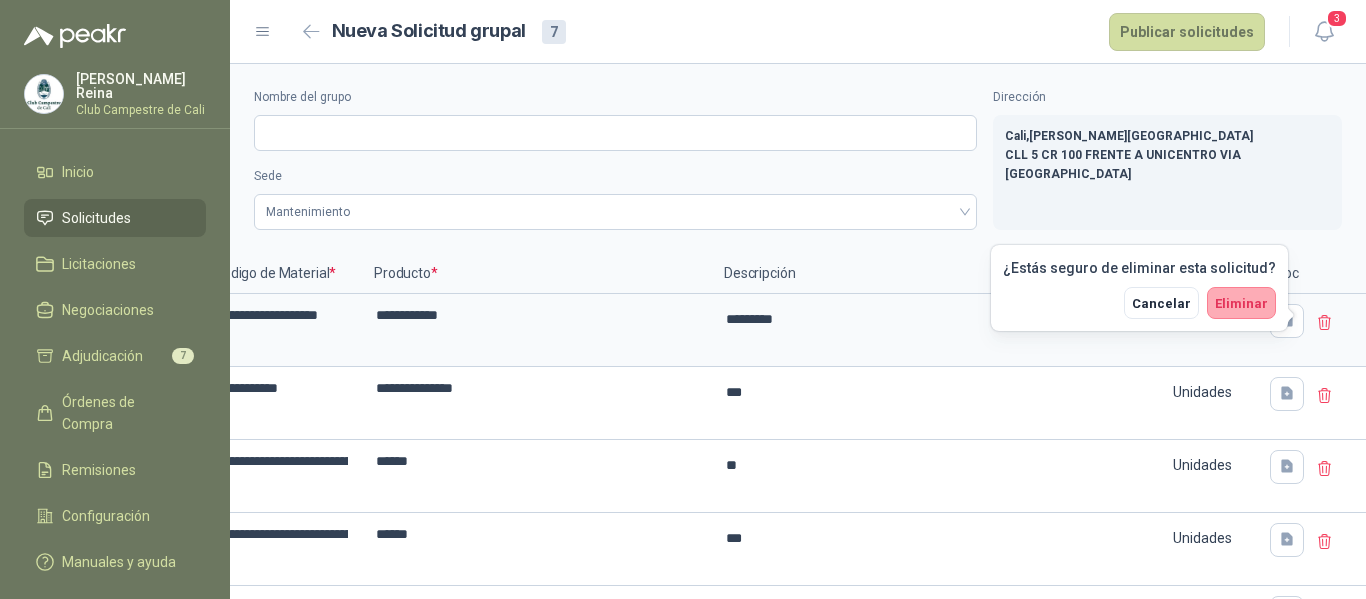 click on "Eliminar" at bounding box center (1241, 303) 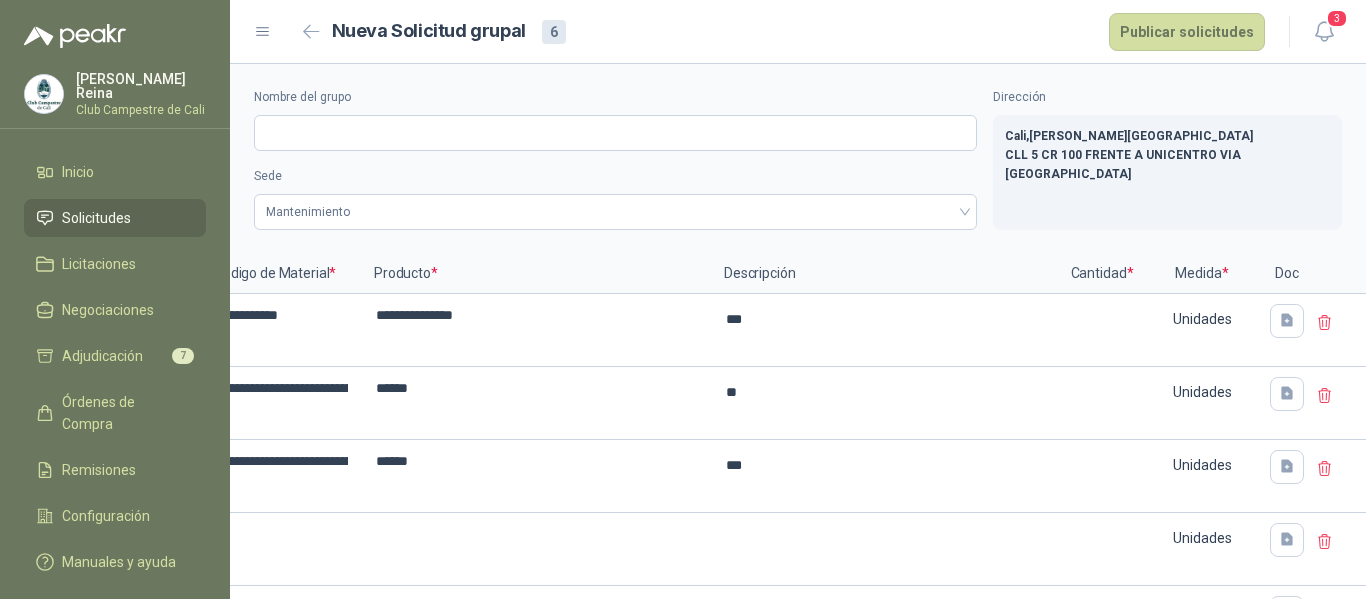 click 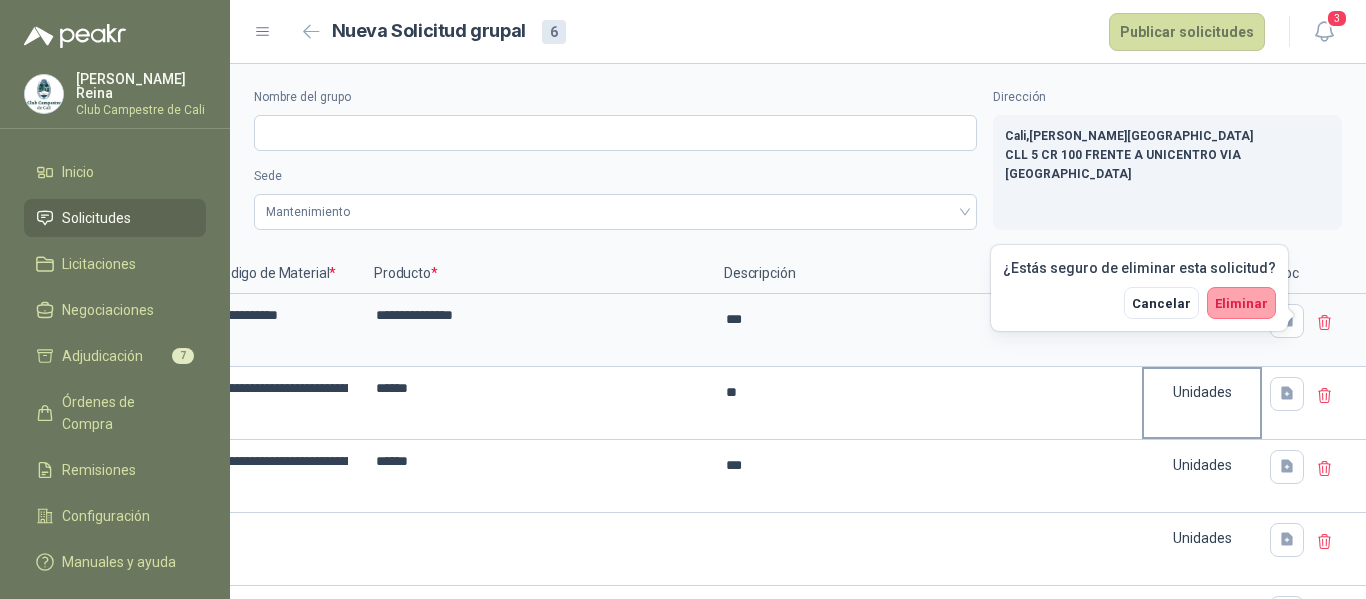 click on "Eliminar" at bounding box center (1241, 303) 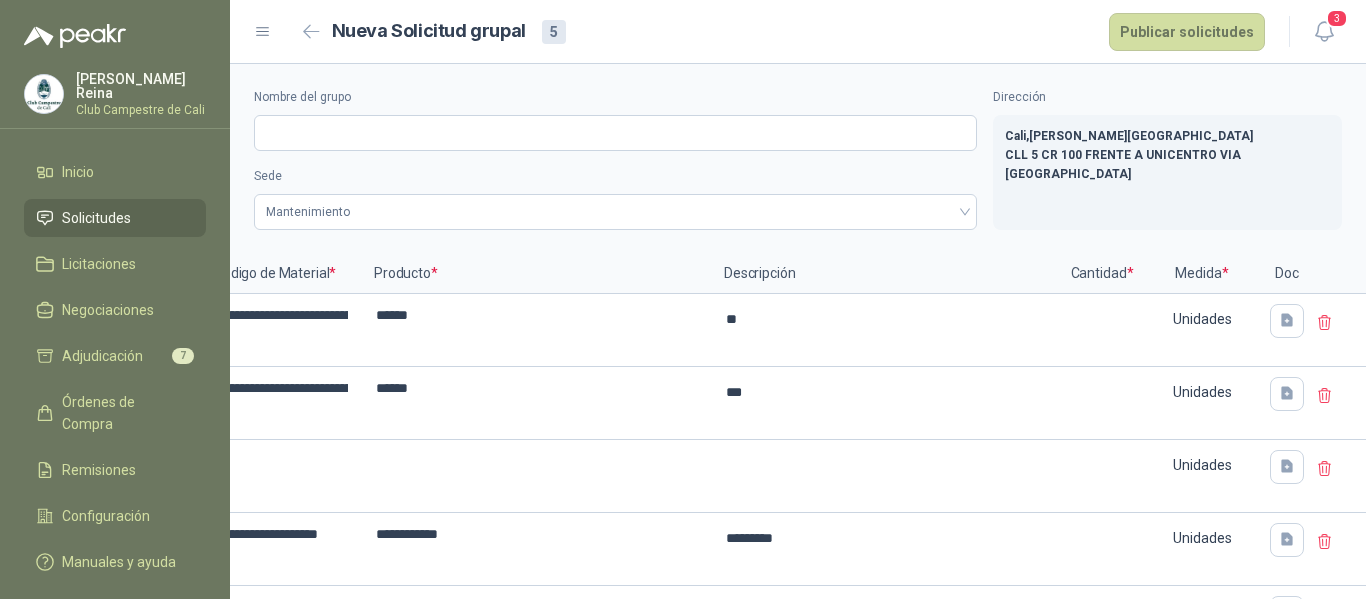 click 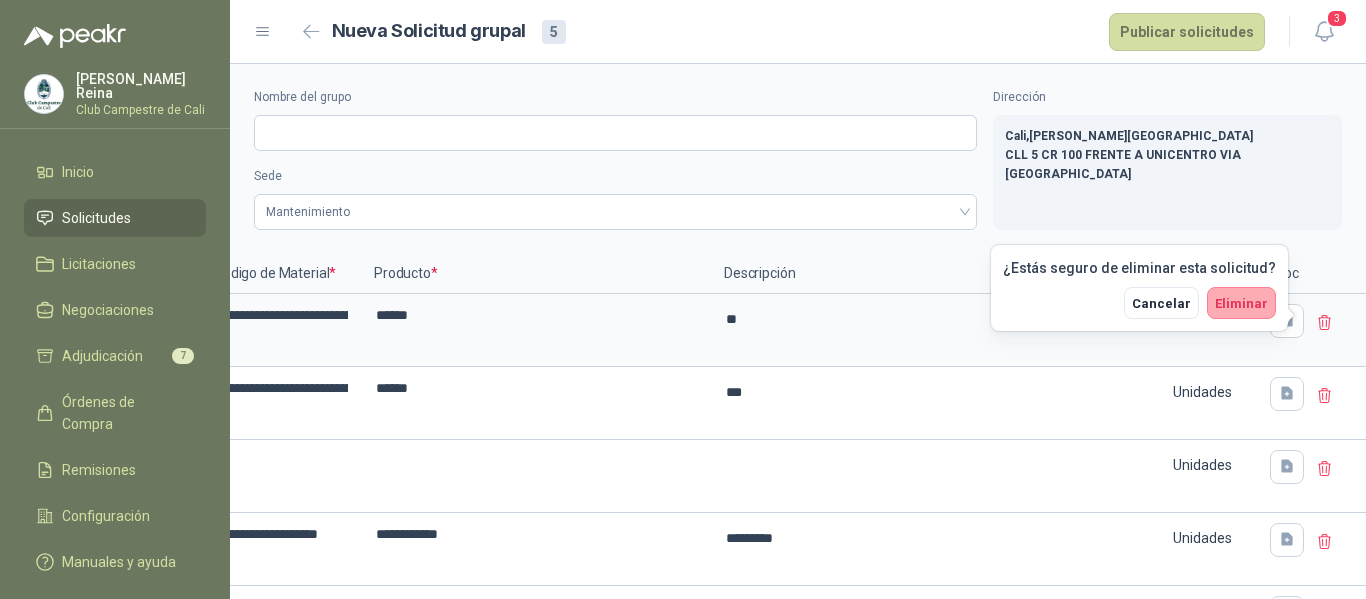 click on "Eliminar" at bounding box center [1241, 303] 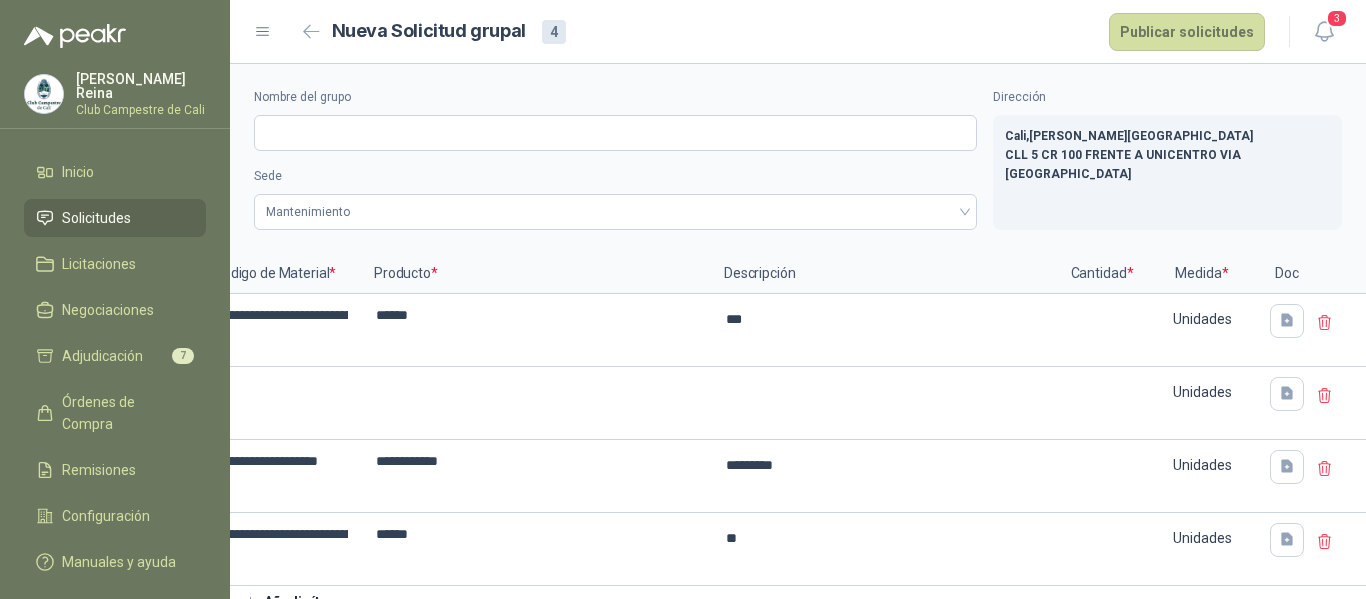 click 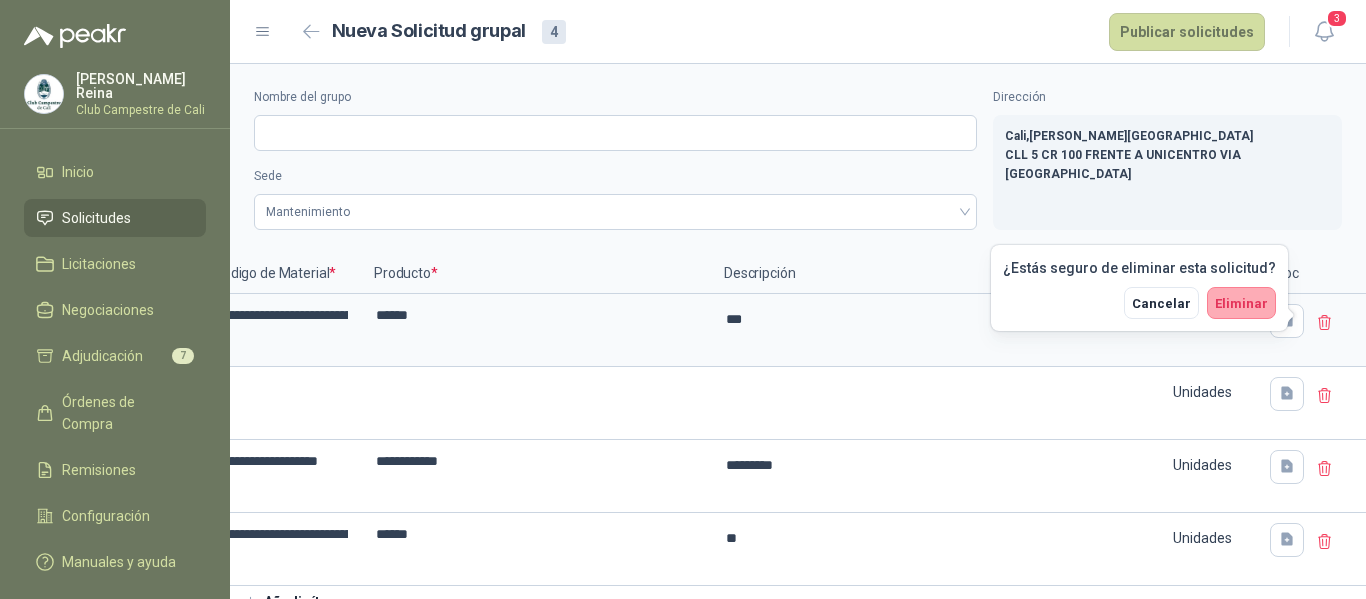 click on "Eliminar" at bounding box center [1241, 303] 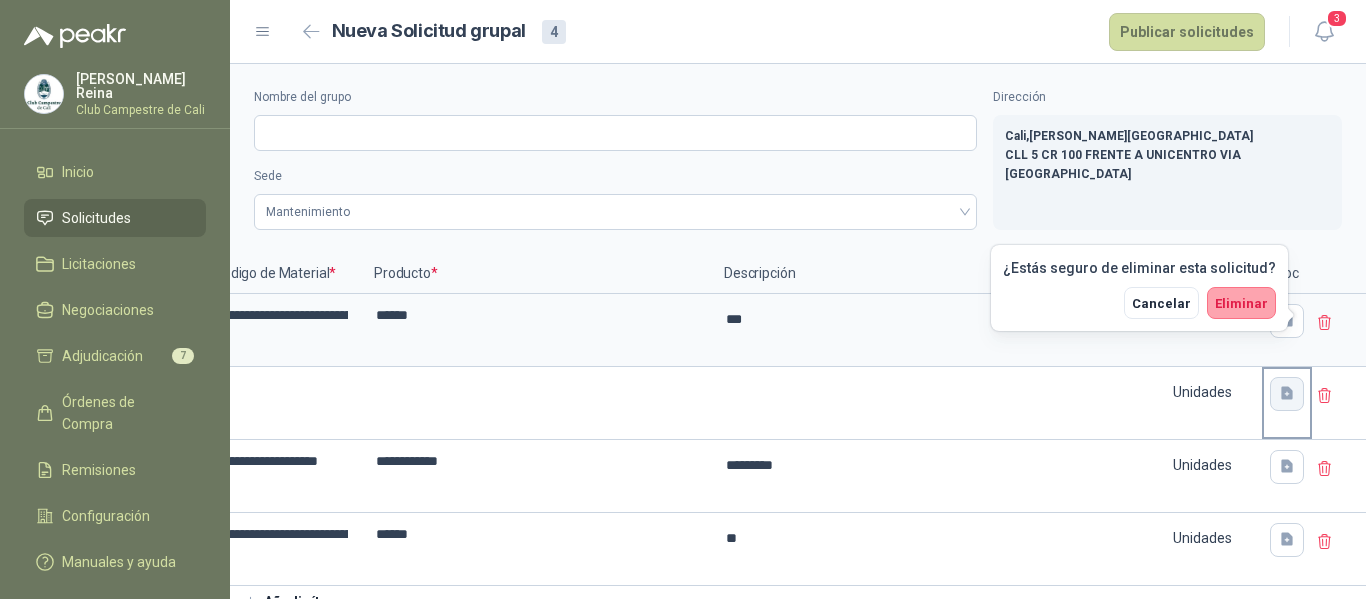 scroll, scrollTop: 0, scrollLeft: 221, axis: horizontal 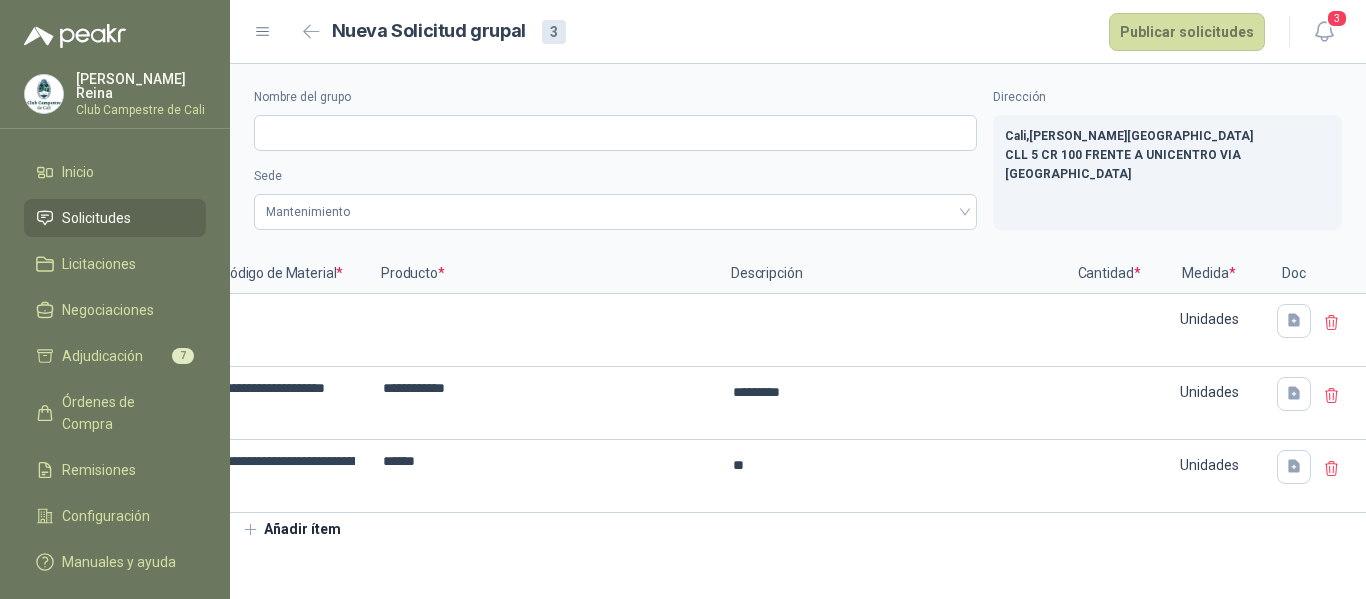 click 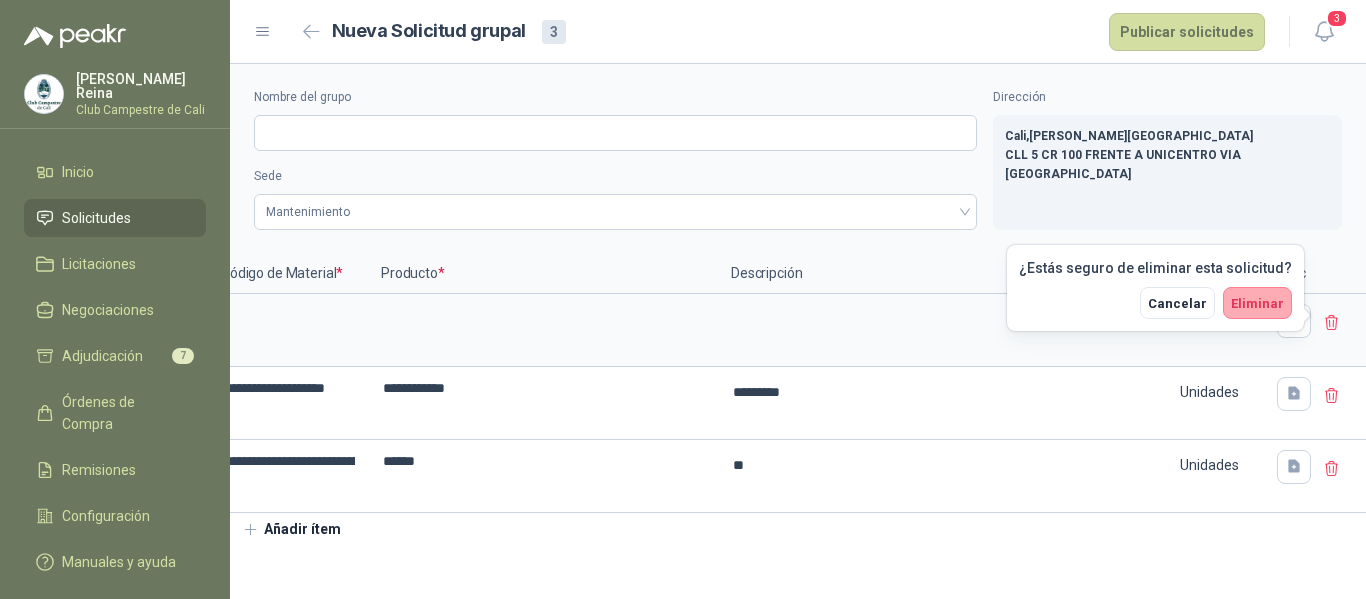click on "Eliminar" at bounding box center (1257, 303) 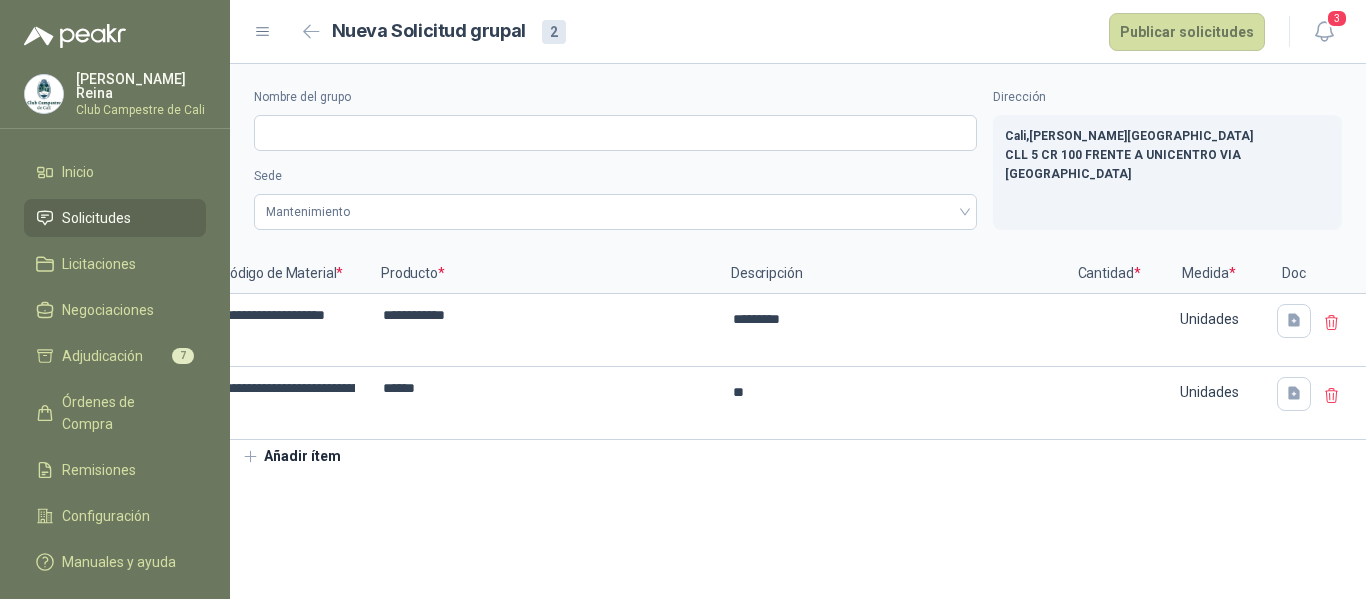 click 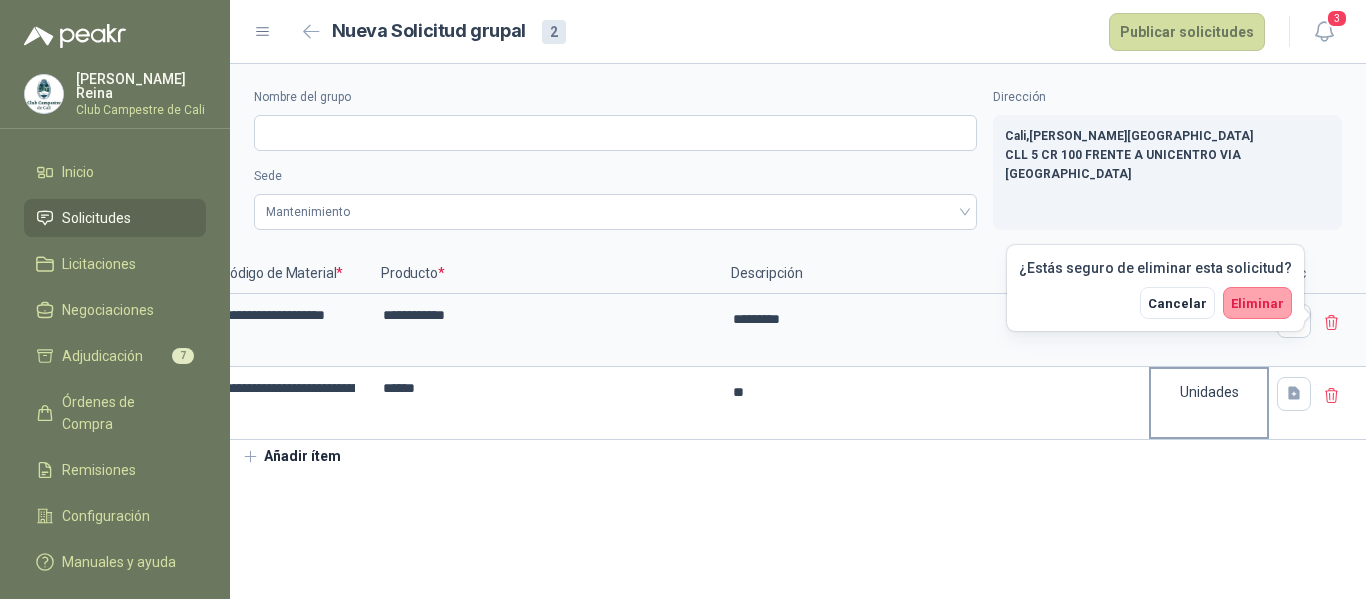 click on "Eliminar" at bounding box center [1257, 303] 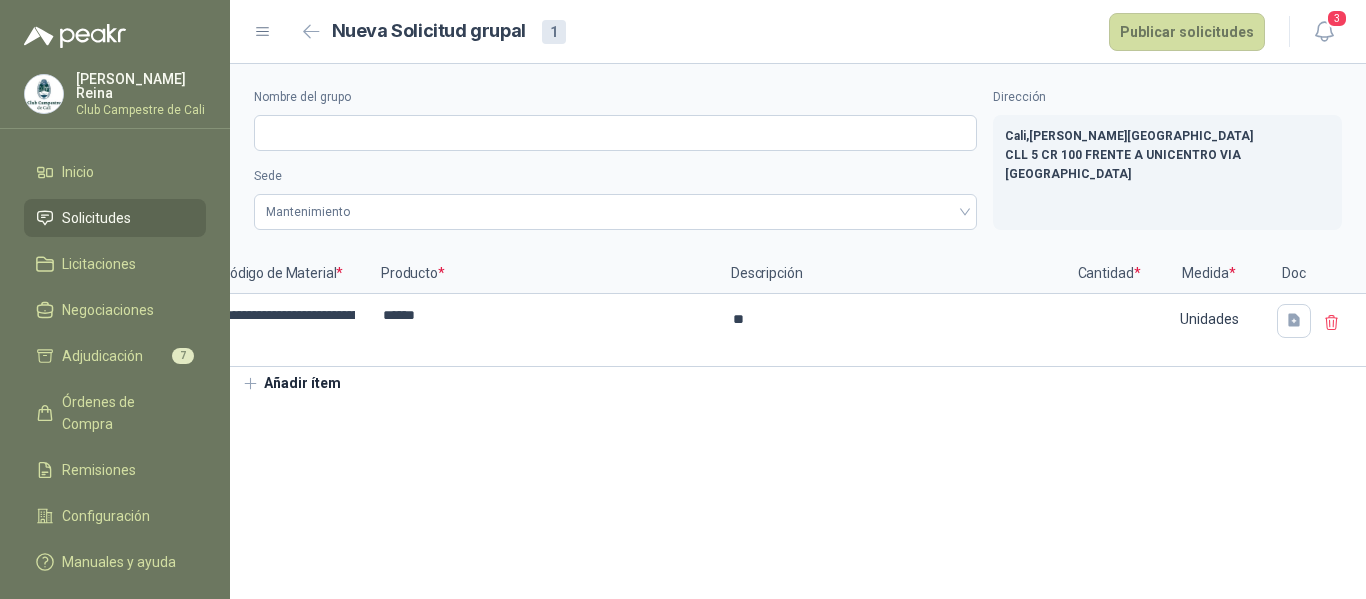 click 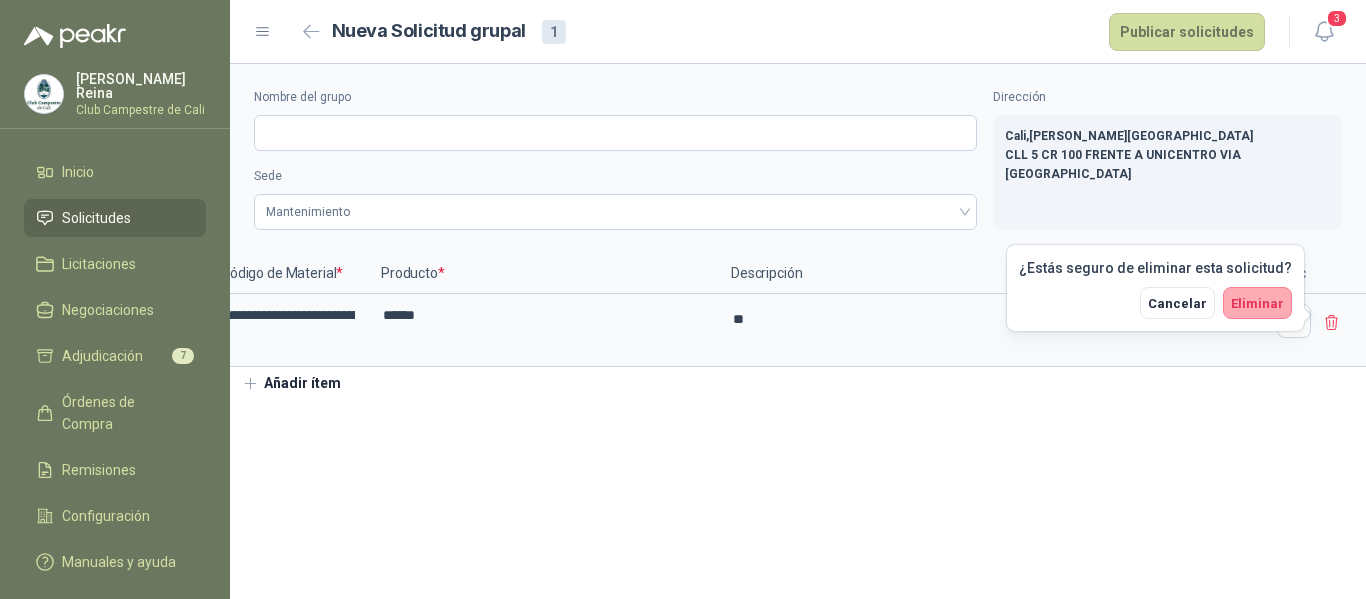 click on "Eliminar" at bounding box center (1257, 303) 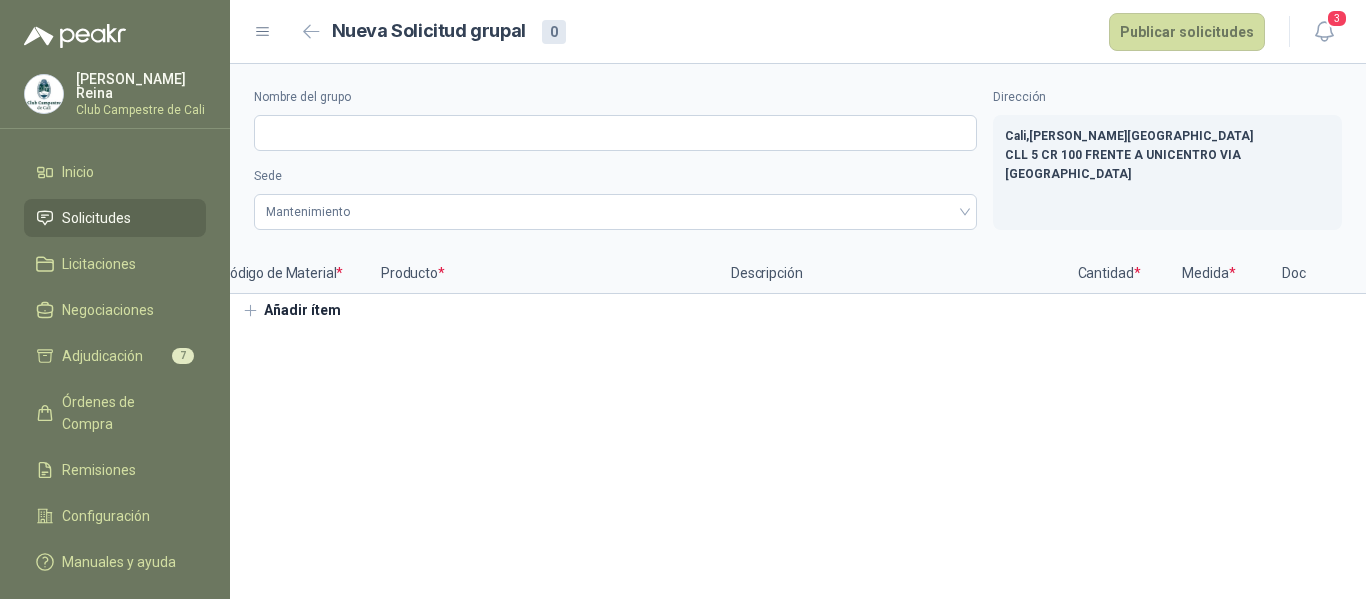 click on "Añadir ítem" at bounding box center (291, 311) 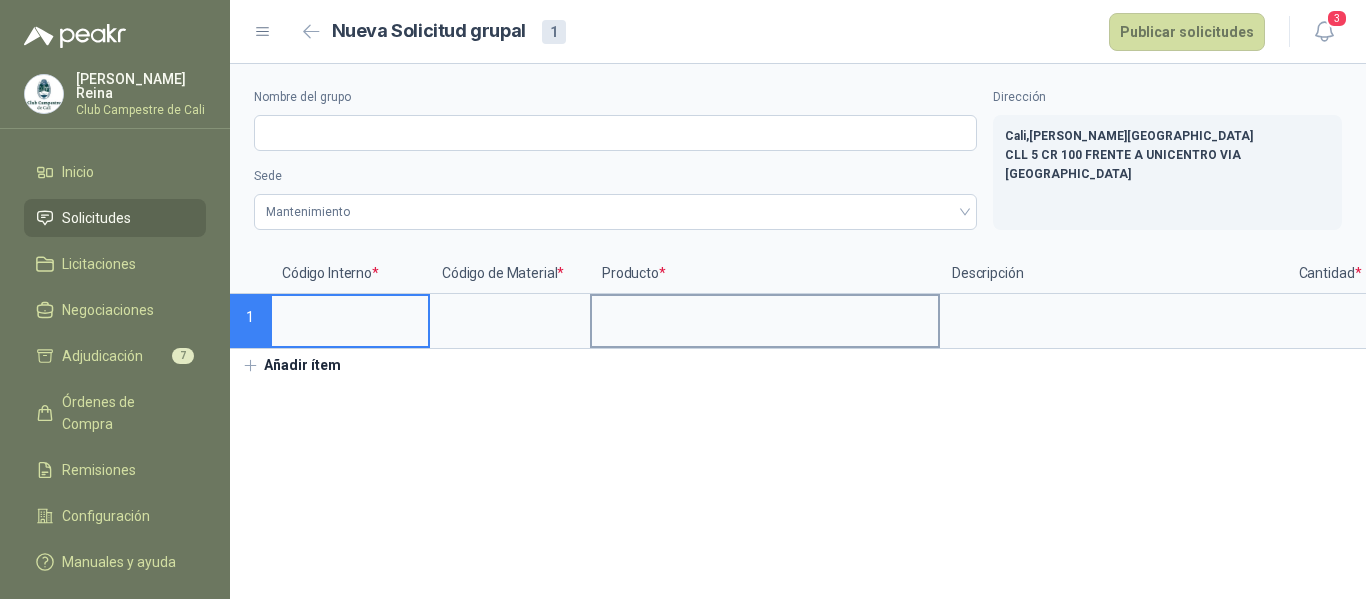 click at bounding box center [765, 315] 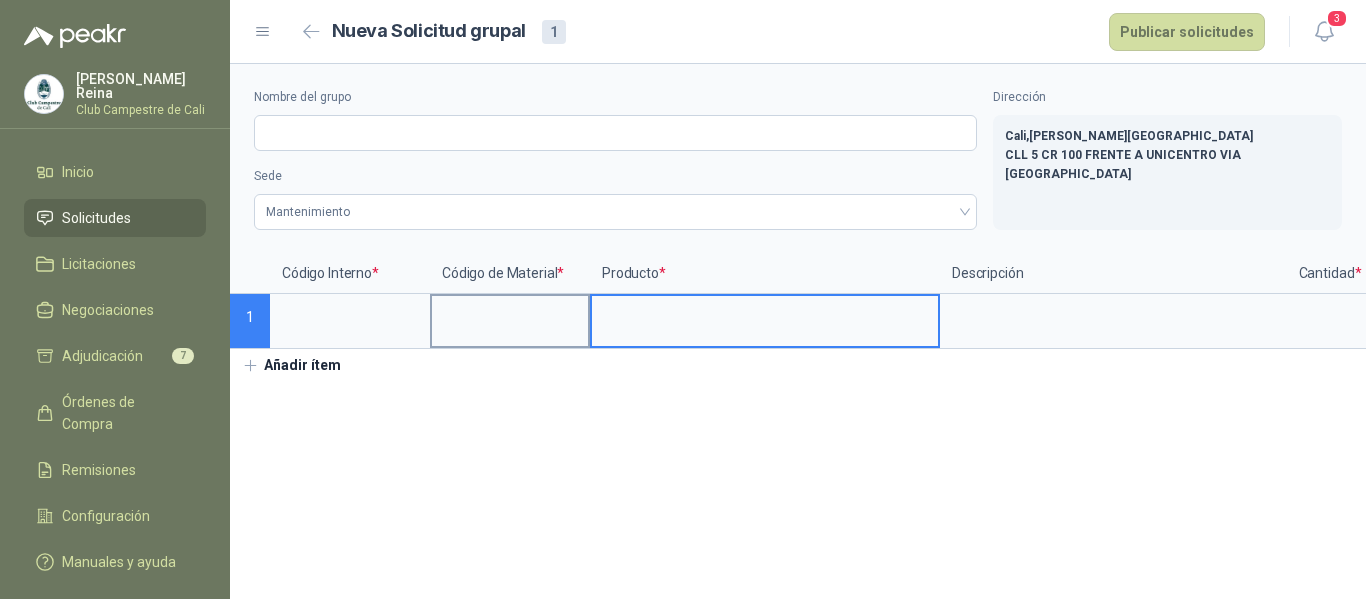 click at bounding box center [510, 315] 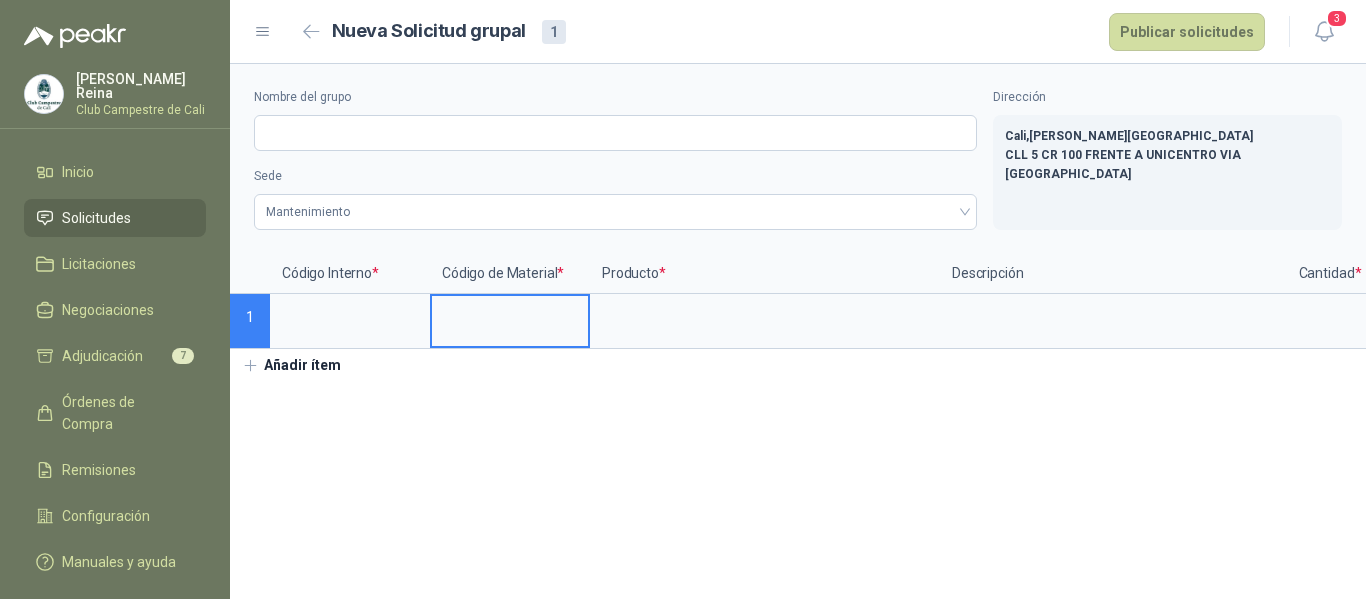 click at bounding box center [510, 315] 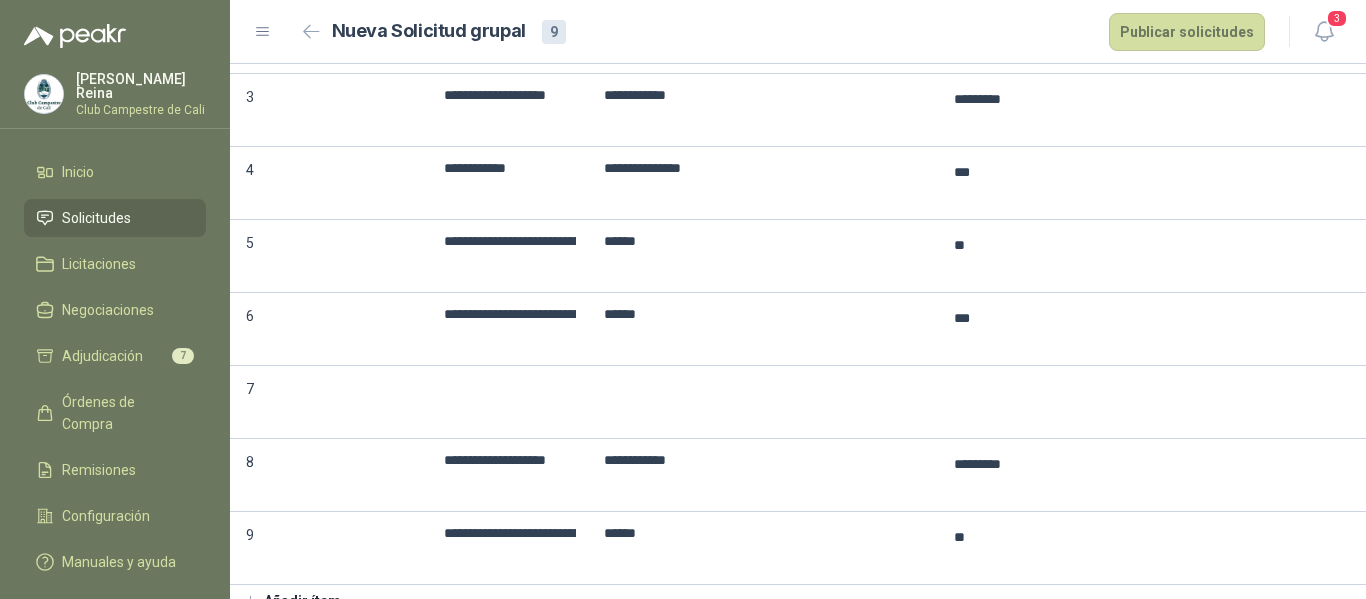 scroll, scrollTop: 401, scrollLeft: 0, axis: vertical 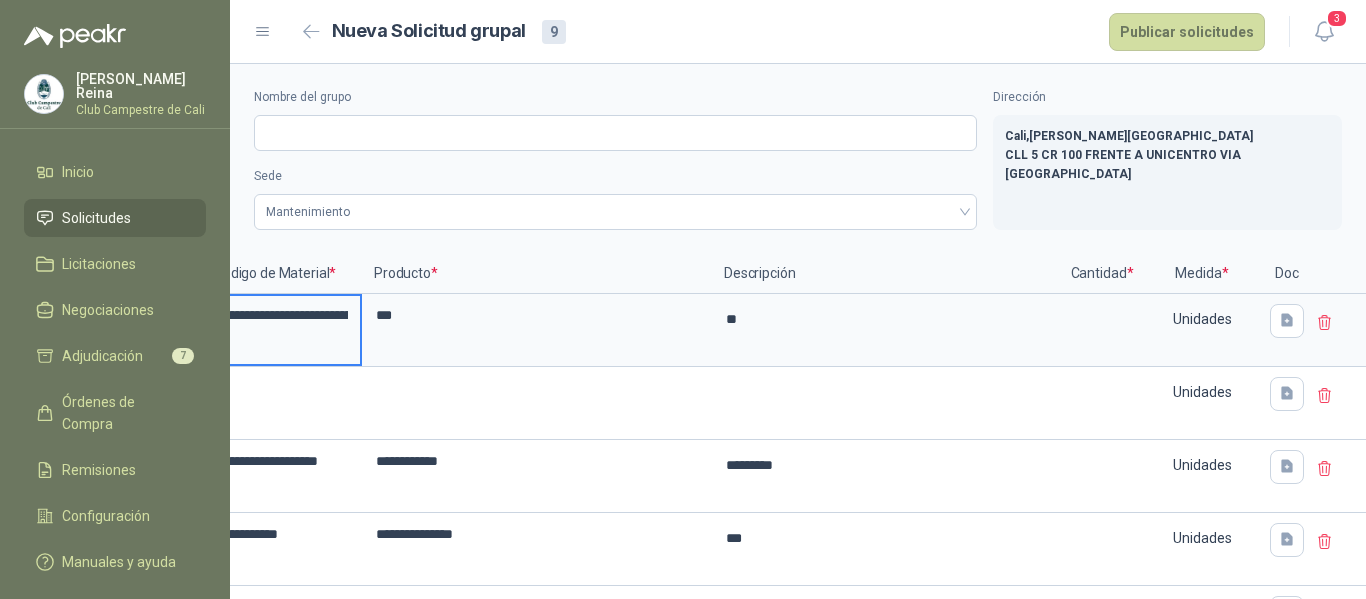 click 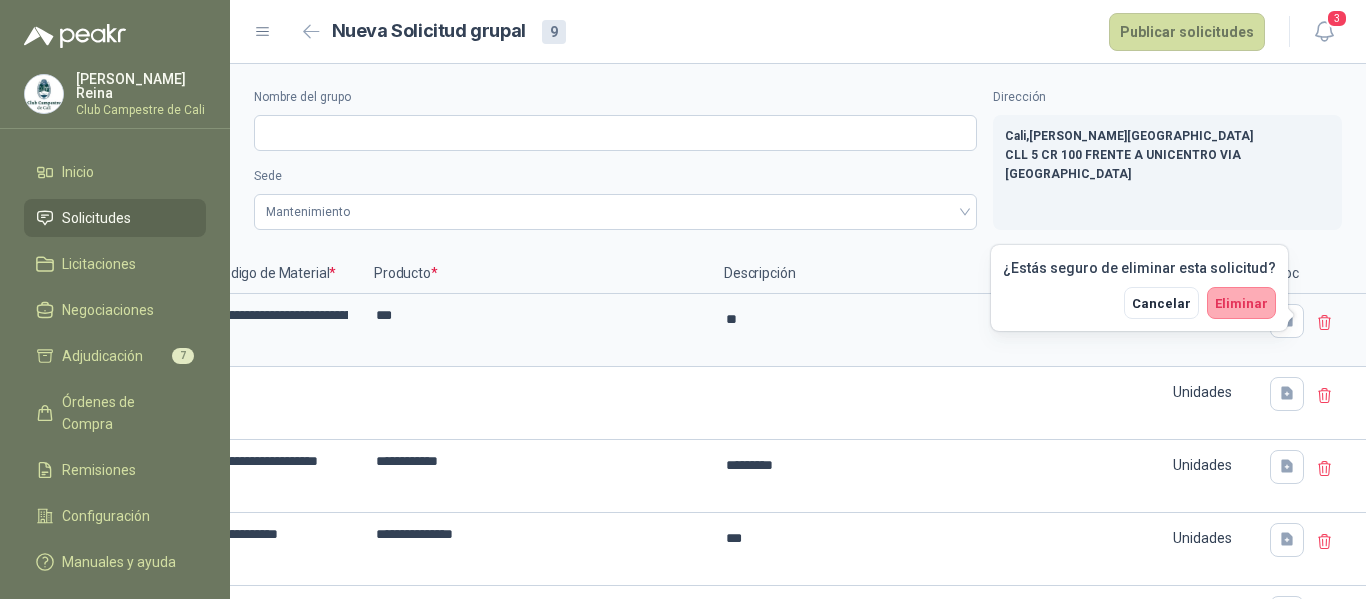 click on "Eliminar" at bounding box center [1241, 303] 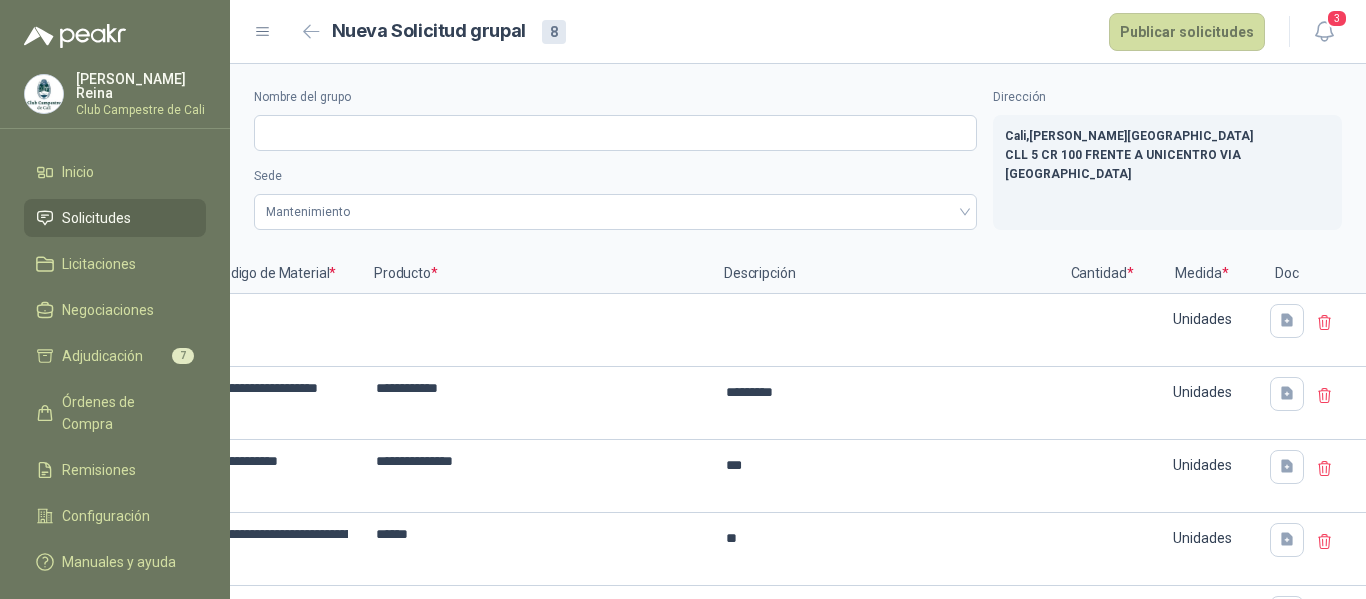 click 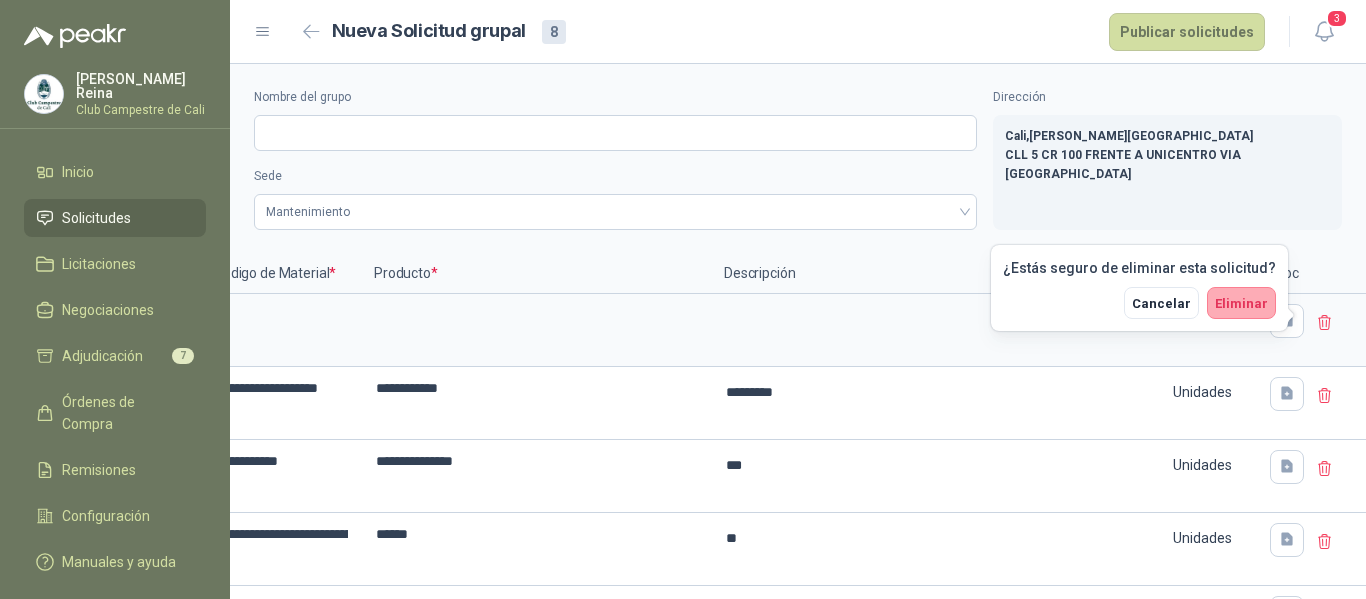 click on "Eliminar" at bounding box center (1241, 303) 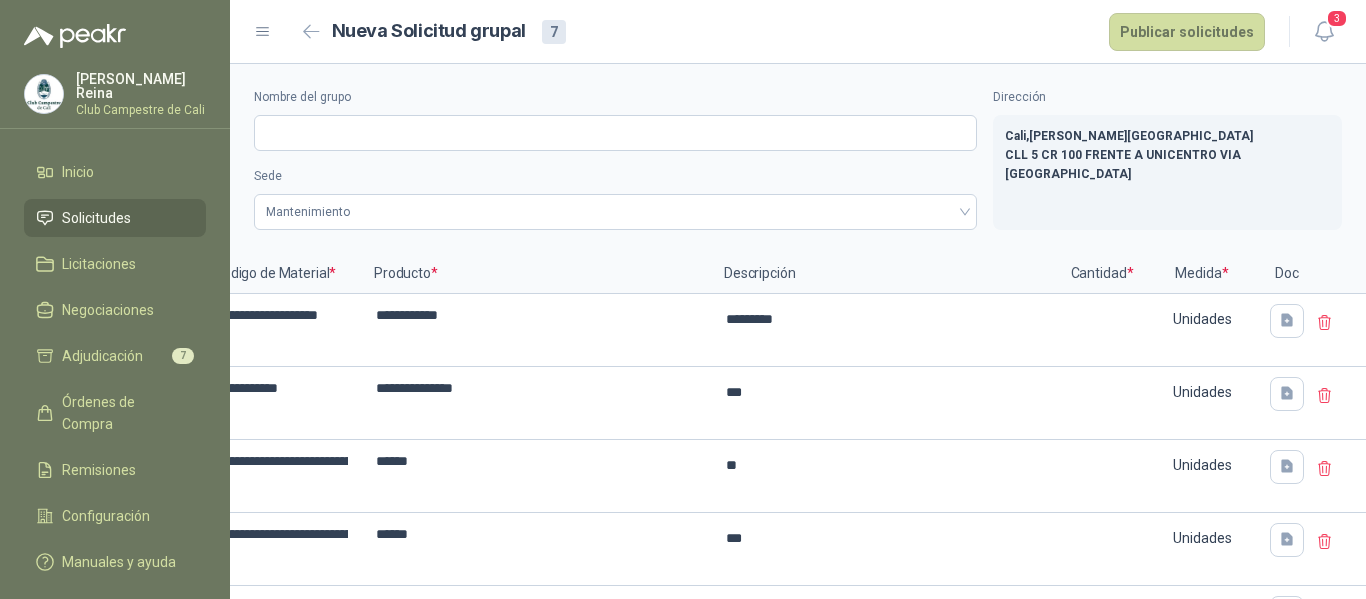 click 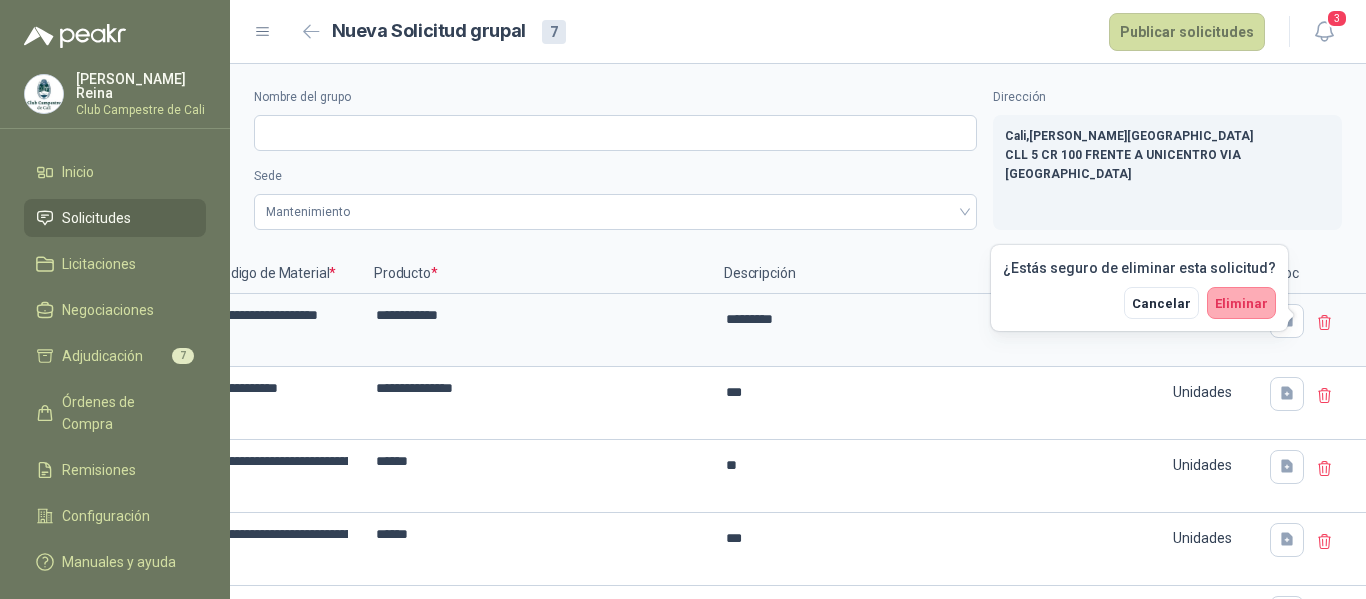 click on "Eliminar" at bounding box center [1241, 303] 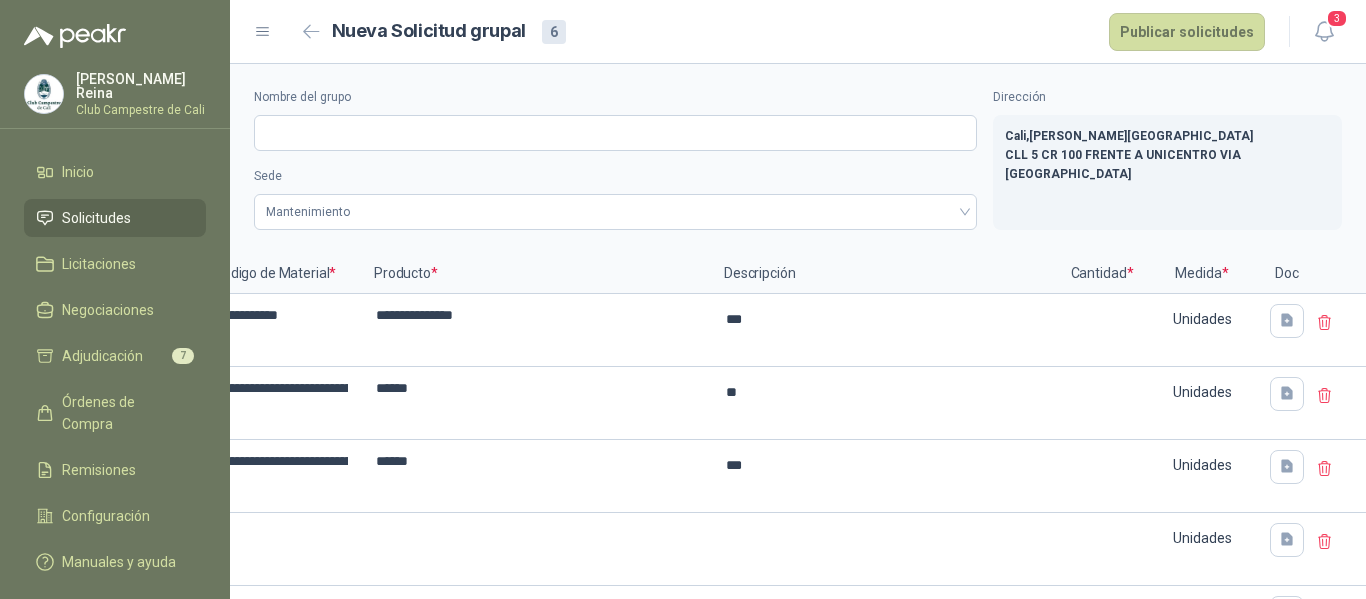 click 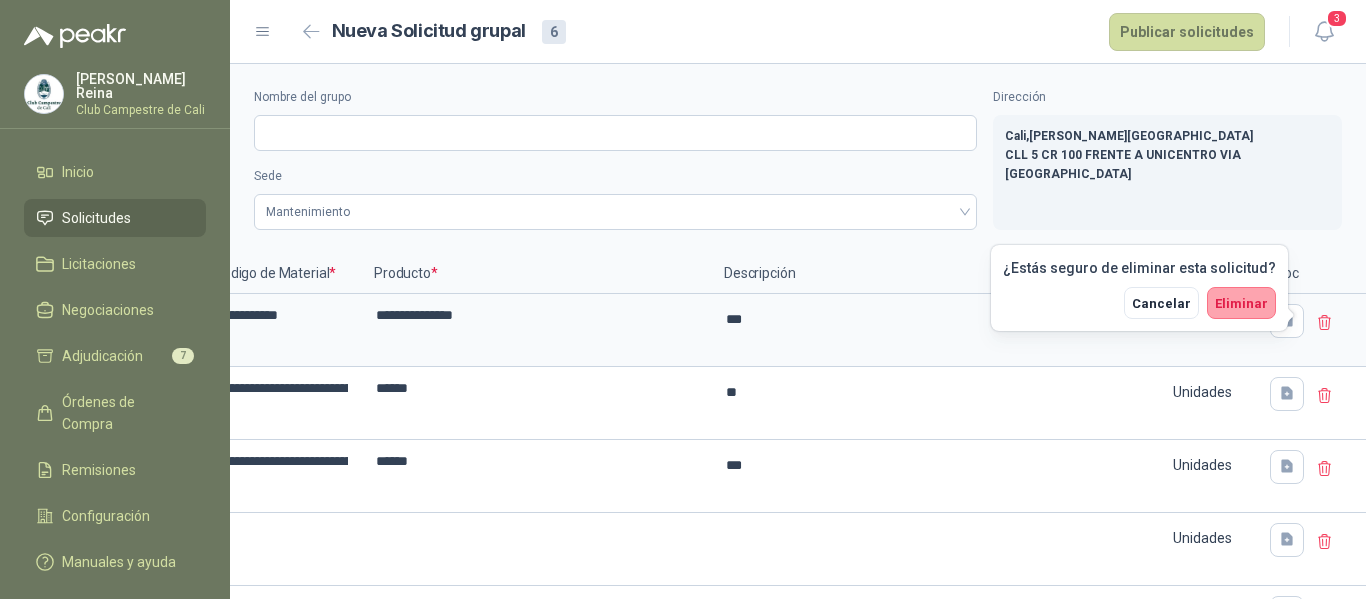 click on "¿Estás seguro de eliminar esta solicitud? Cancelar Eliminar" at bounding box center (1139, 288) 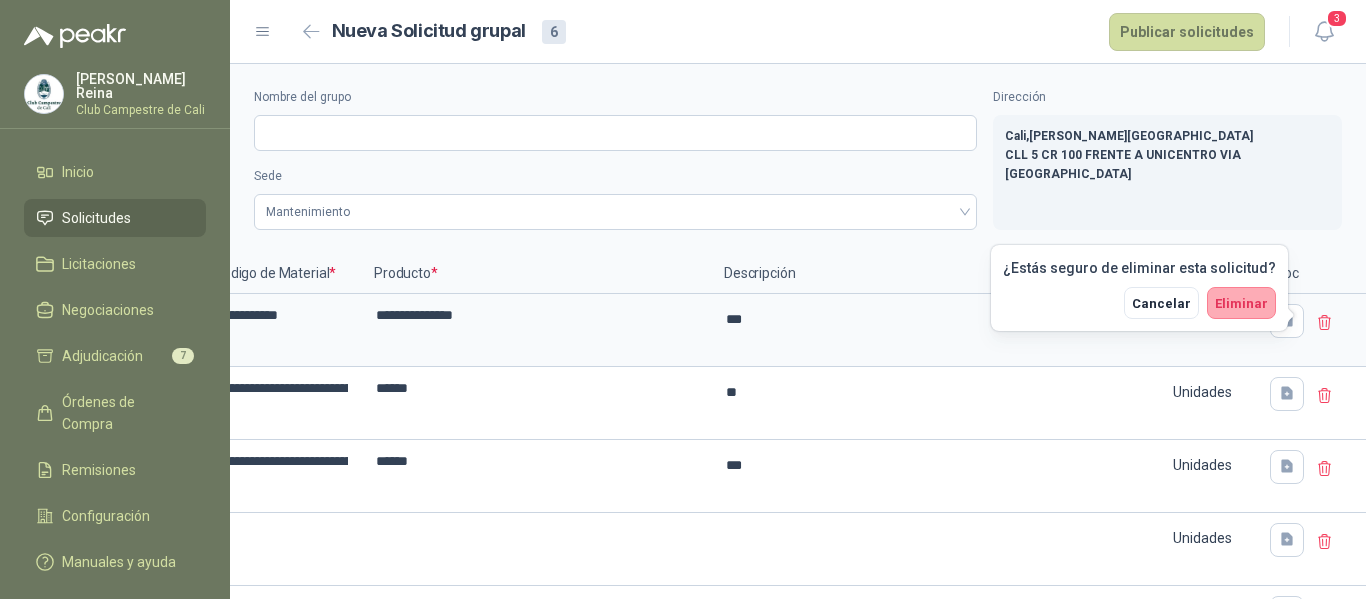 click on "Eliminar" at bounding box center [1241, 303] 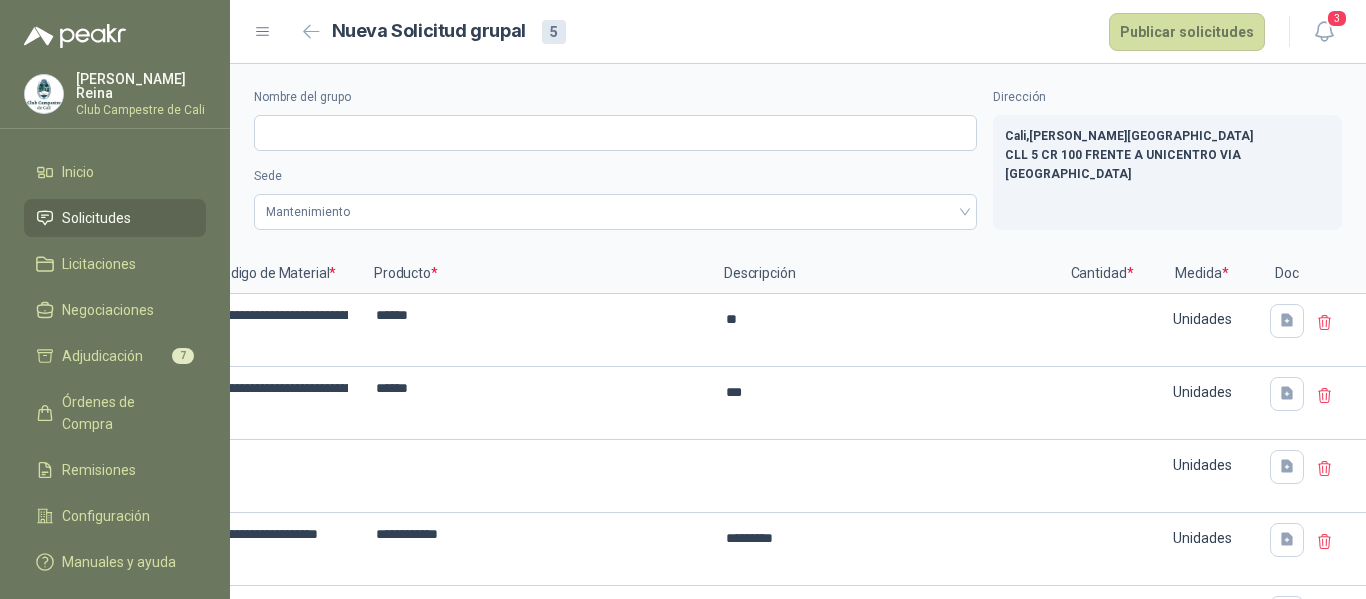 click 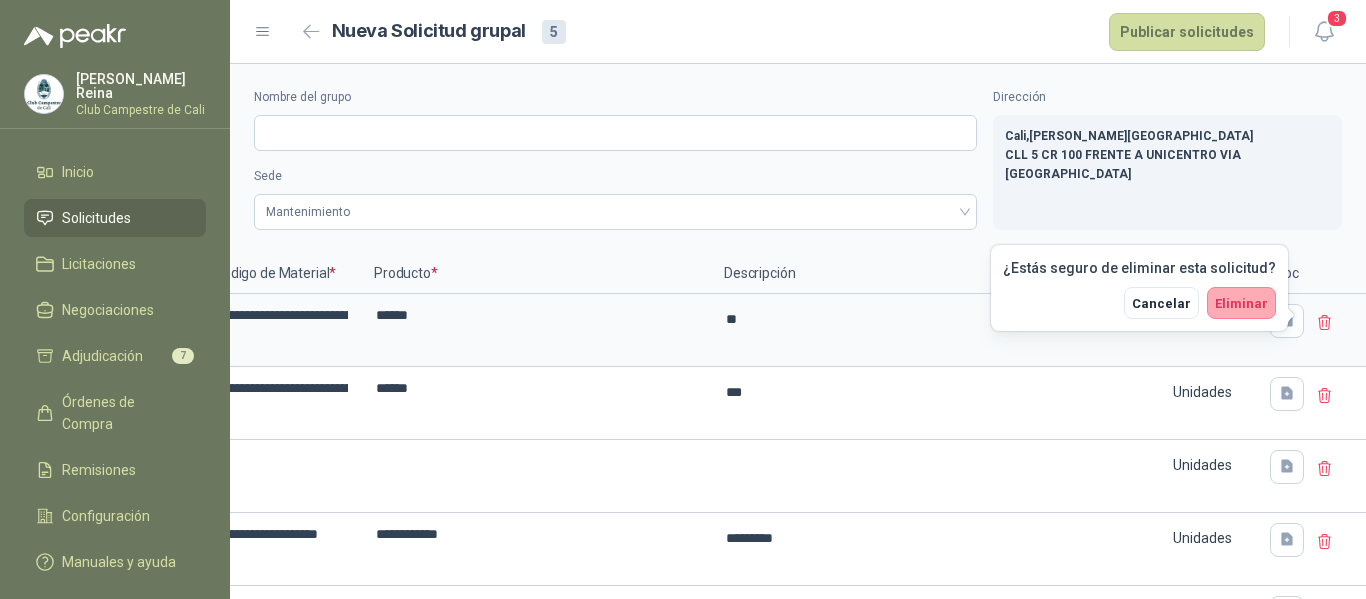 click on "Eliminar" at bounding box center (1241, 303) 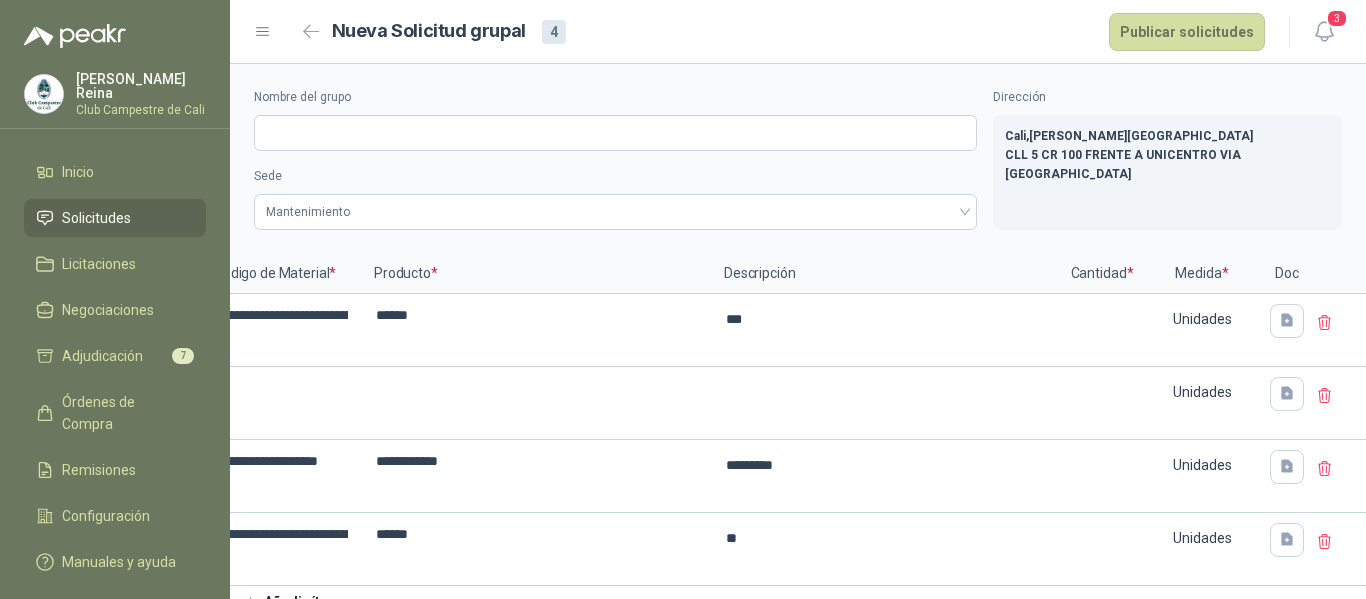 click 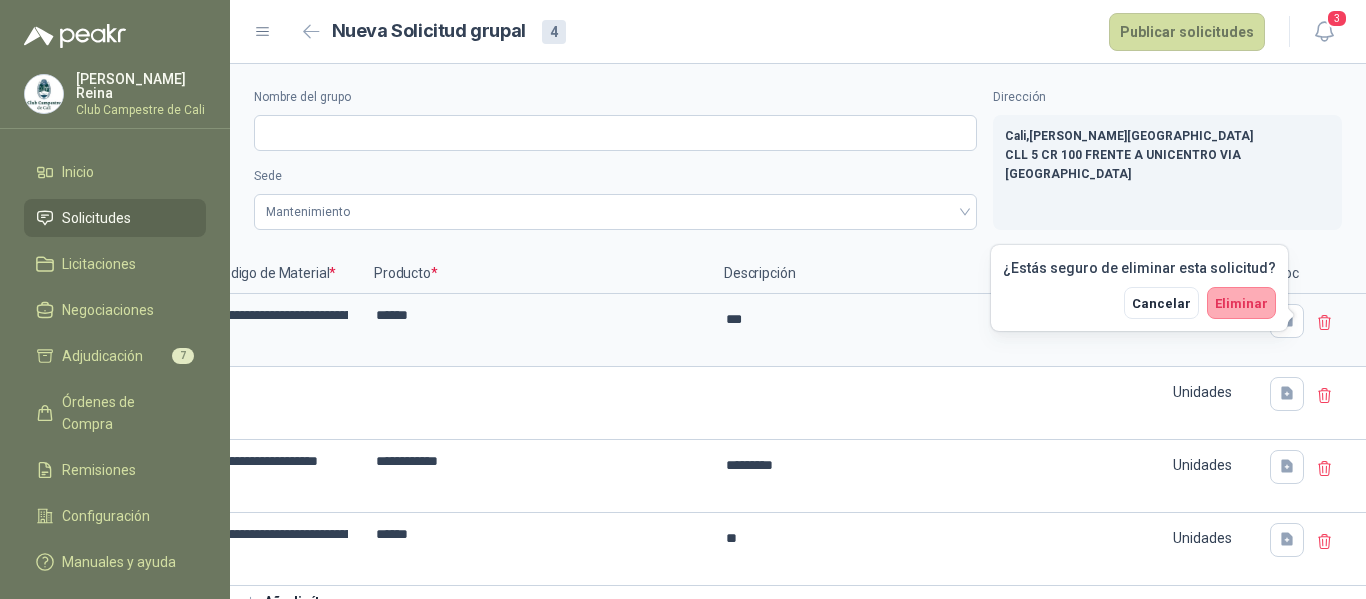 click on "Eliminar" at bounding box center (1241, 303) 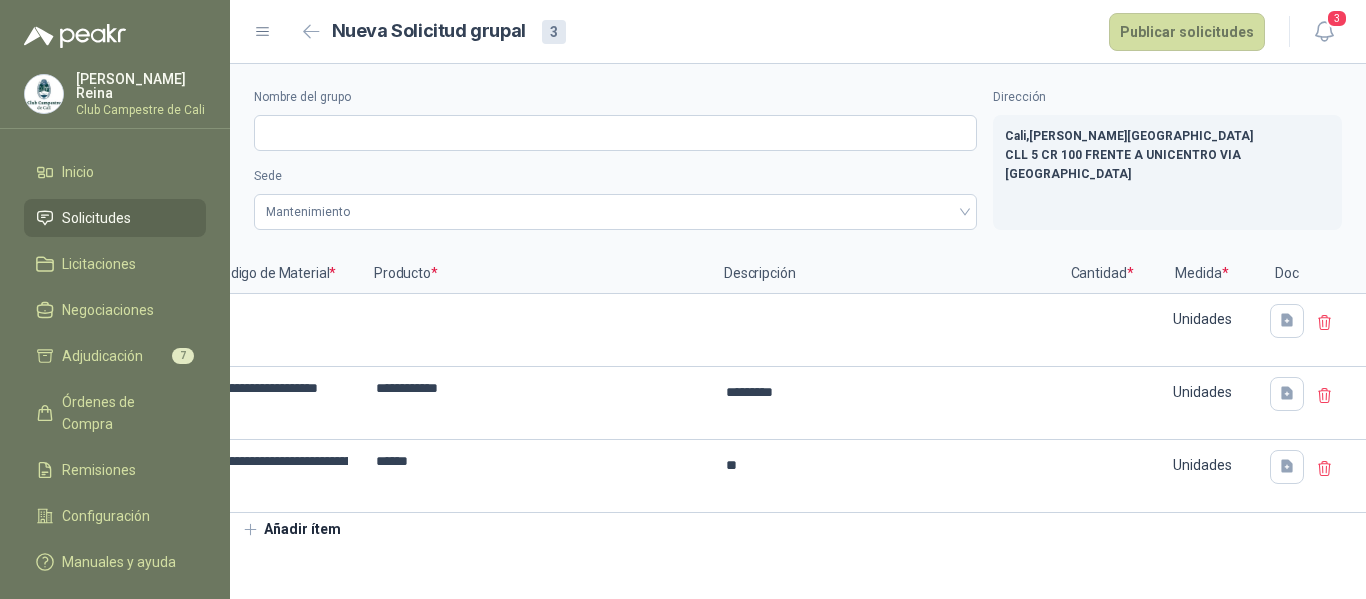 scroll, scrollTop: 0, scrollLeft: 221, axis: horizontal 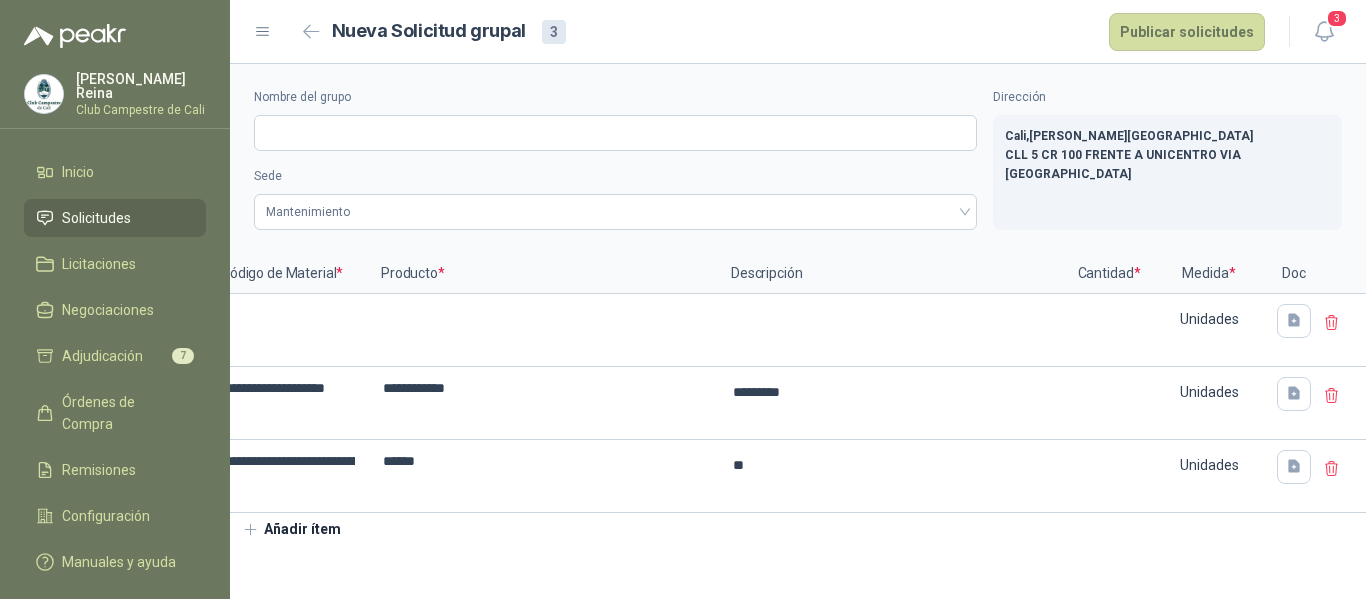click 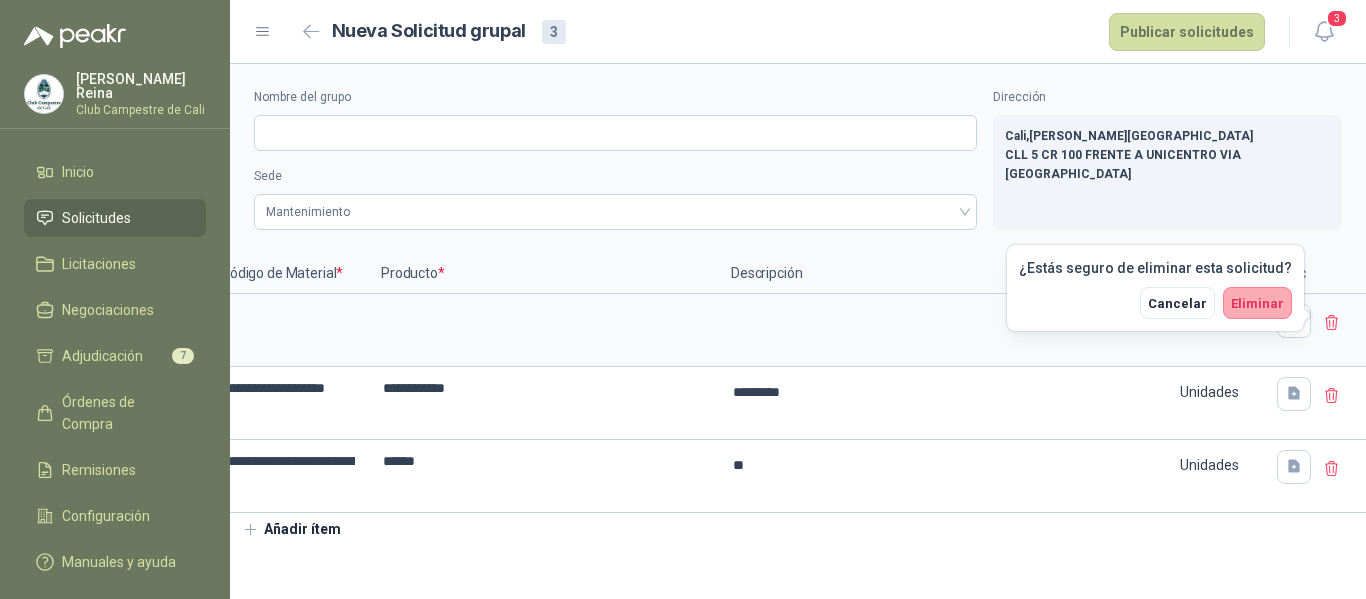 click on "Eliminar" at bounding box center (1257, 303) 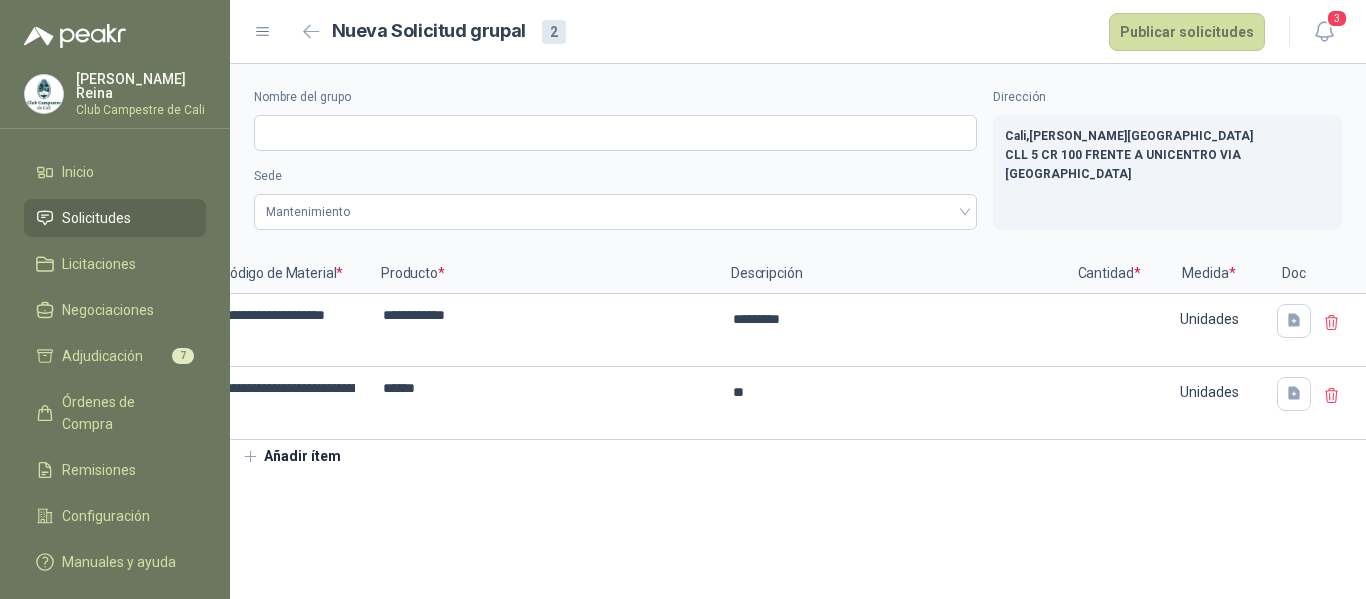 click 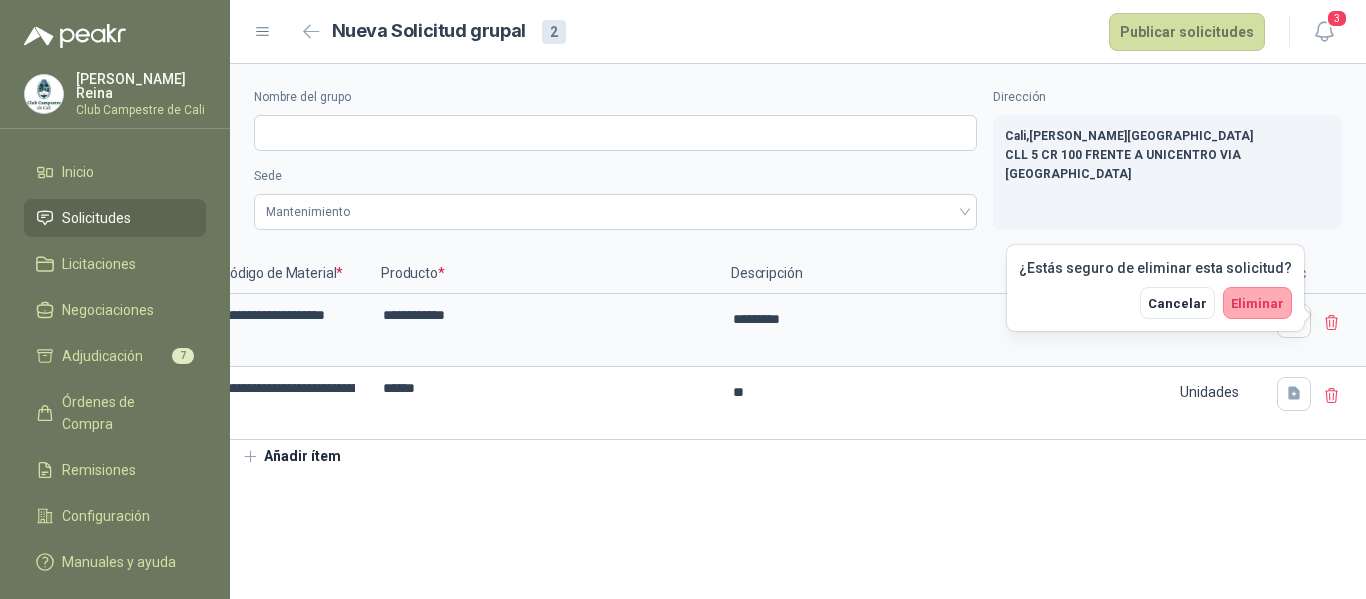 click on "Eliminar" at bounding box center (1257, 303) 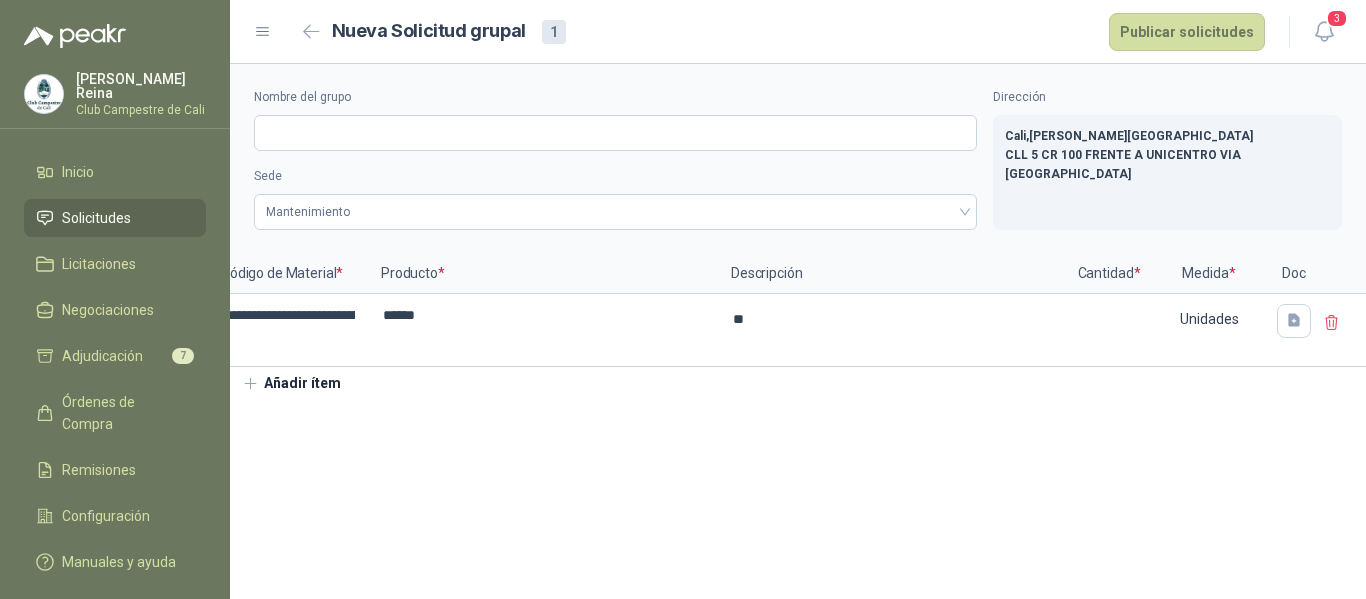 click 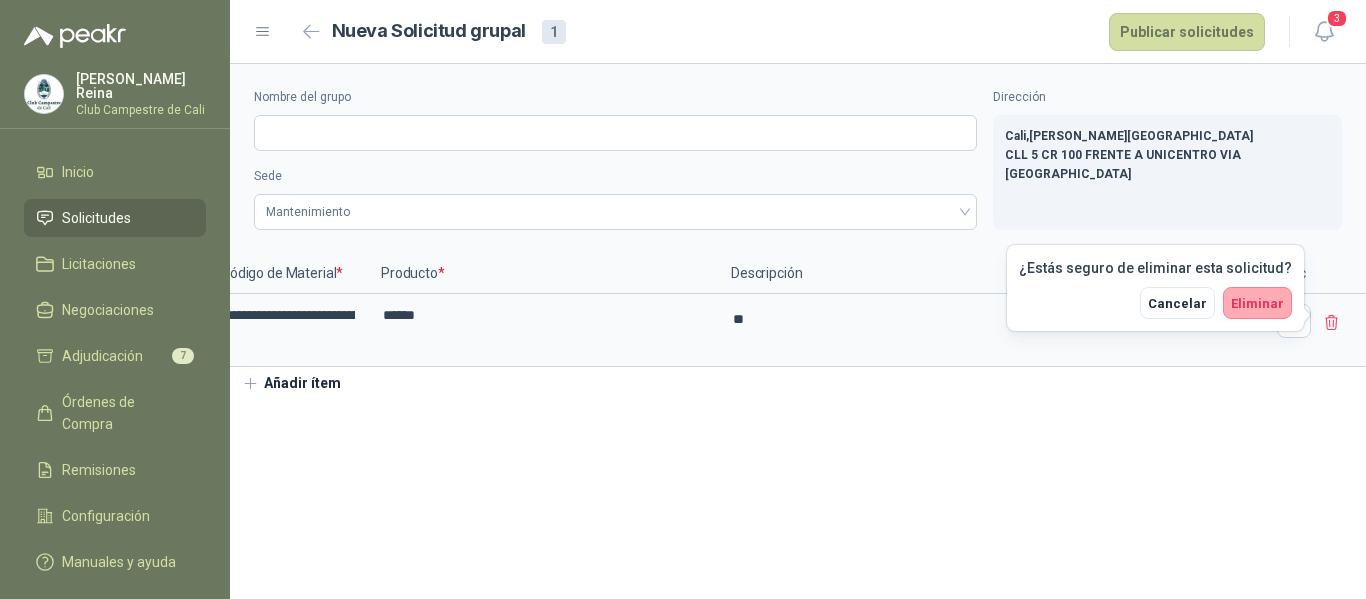 click on "Eliminar" at bounding box center [1257, 303] 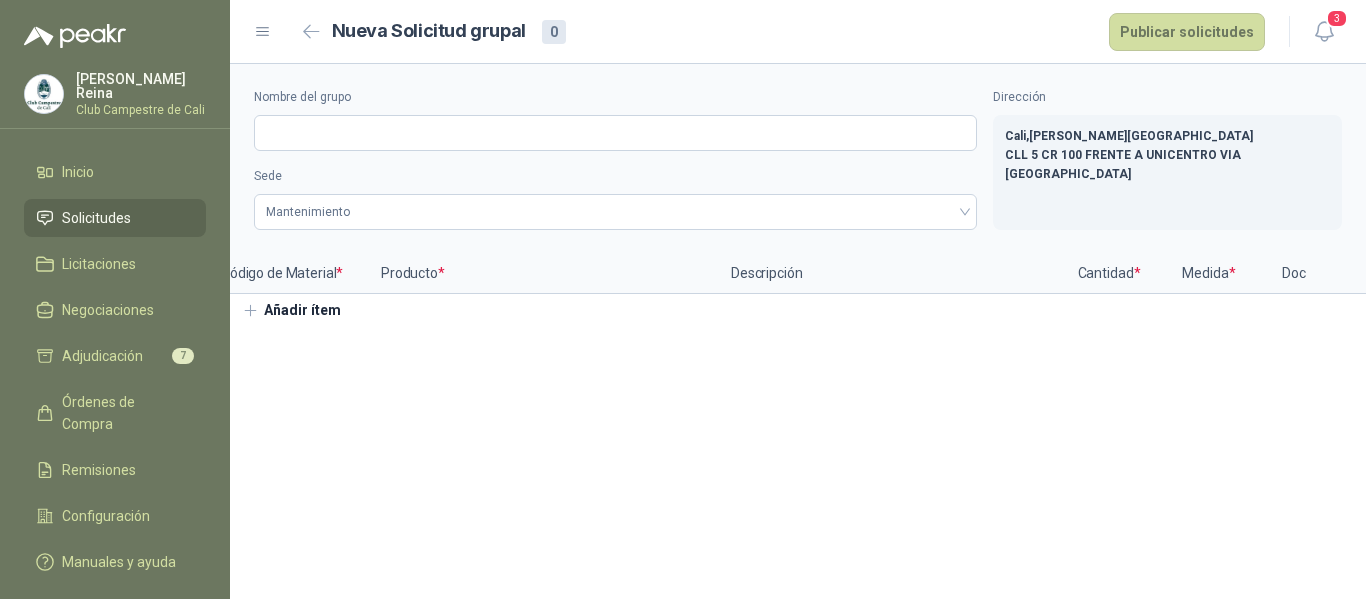 click on "Añadir ítem" at bounding box center (291, 311) 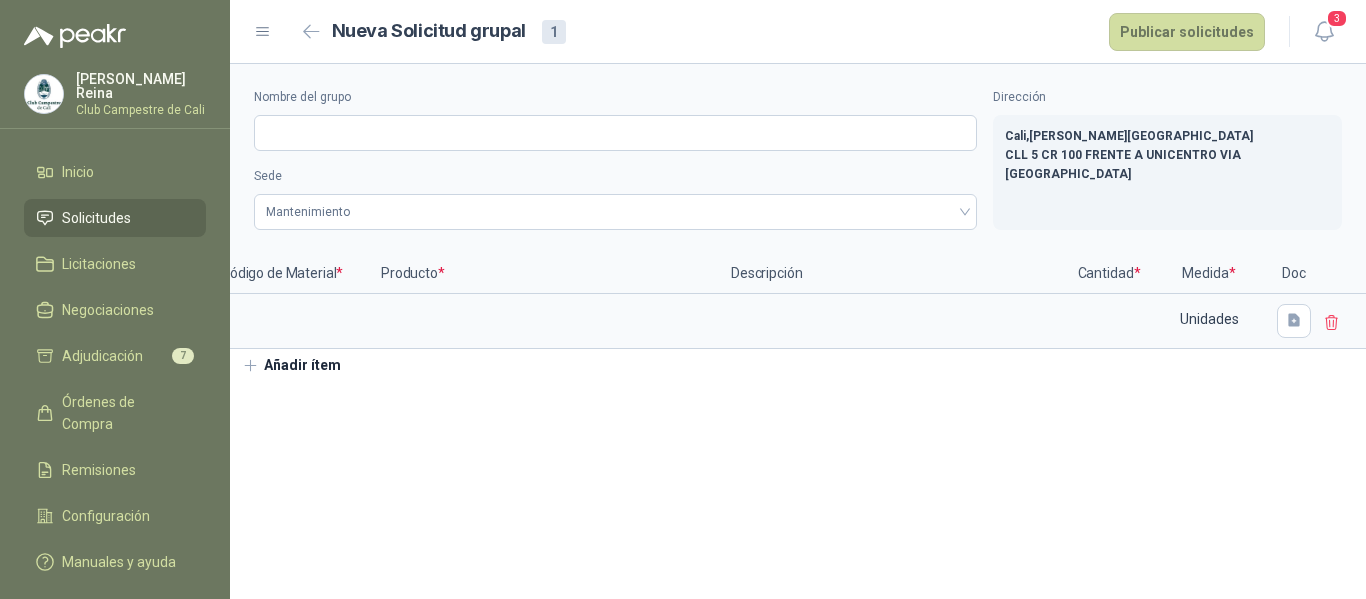 scroll, scrollTop: 0, scrollLeft: 0, axis: both 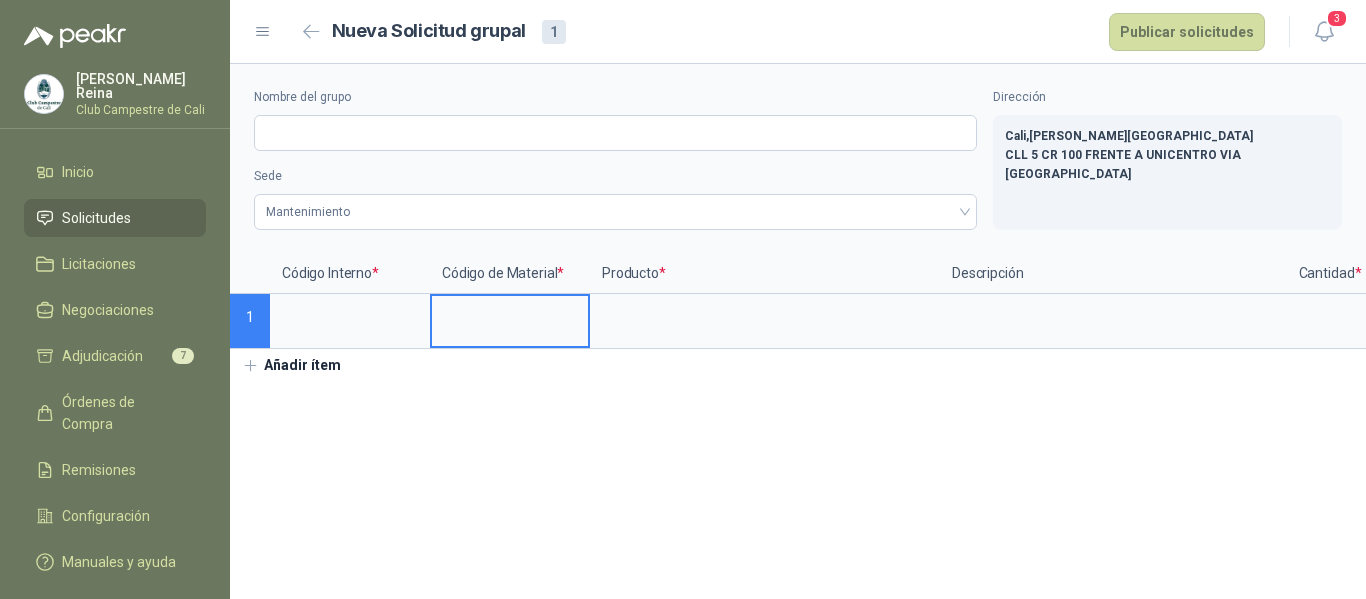 click at bounding box center (510, 315) 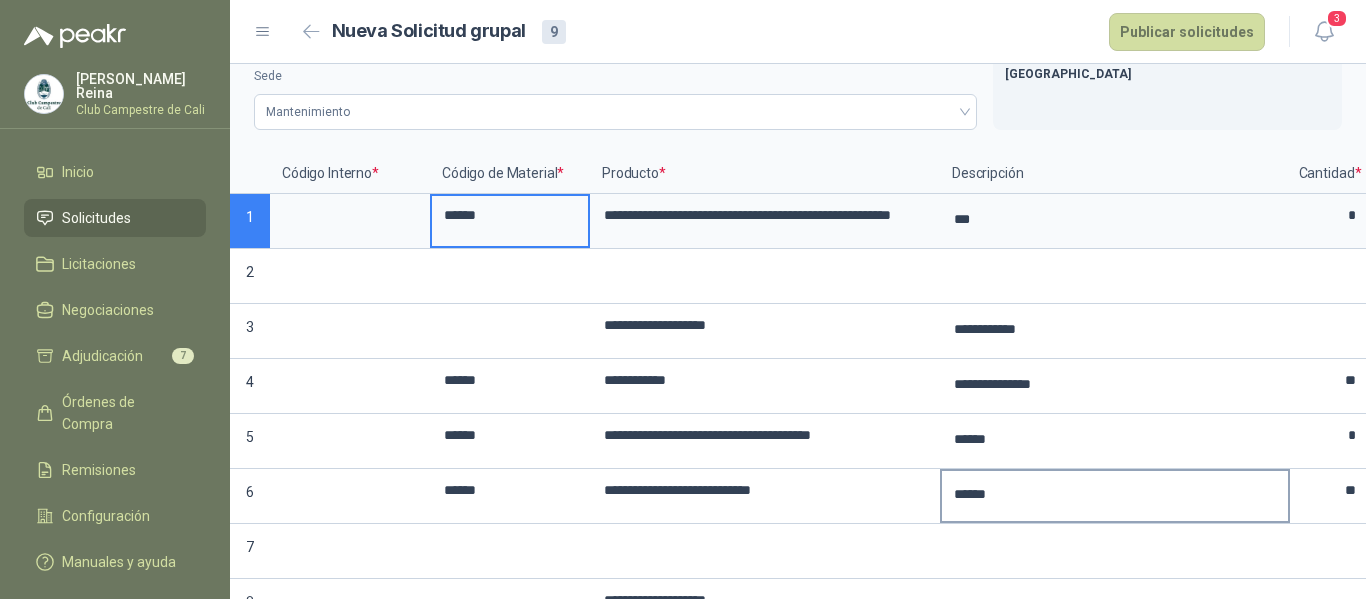 scroll, scrollTop: 200, scrollLeft: 0, axis: vertical 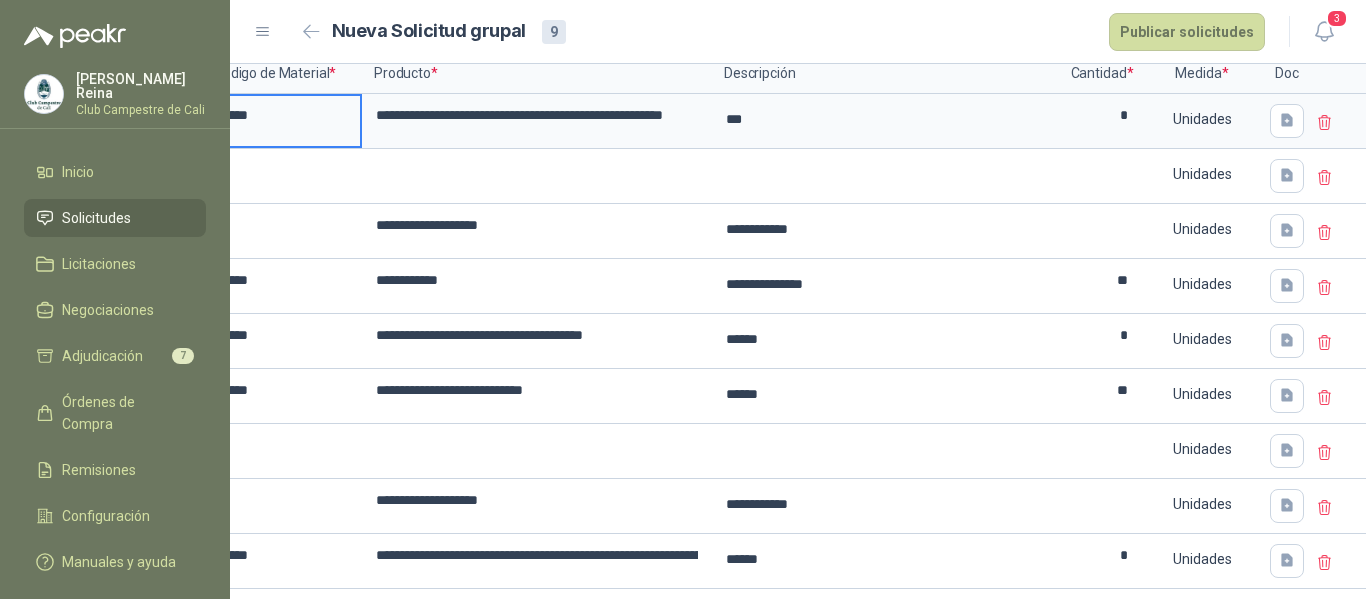 click 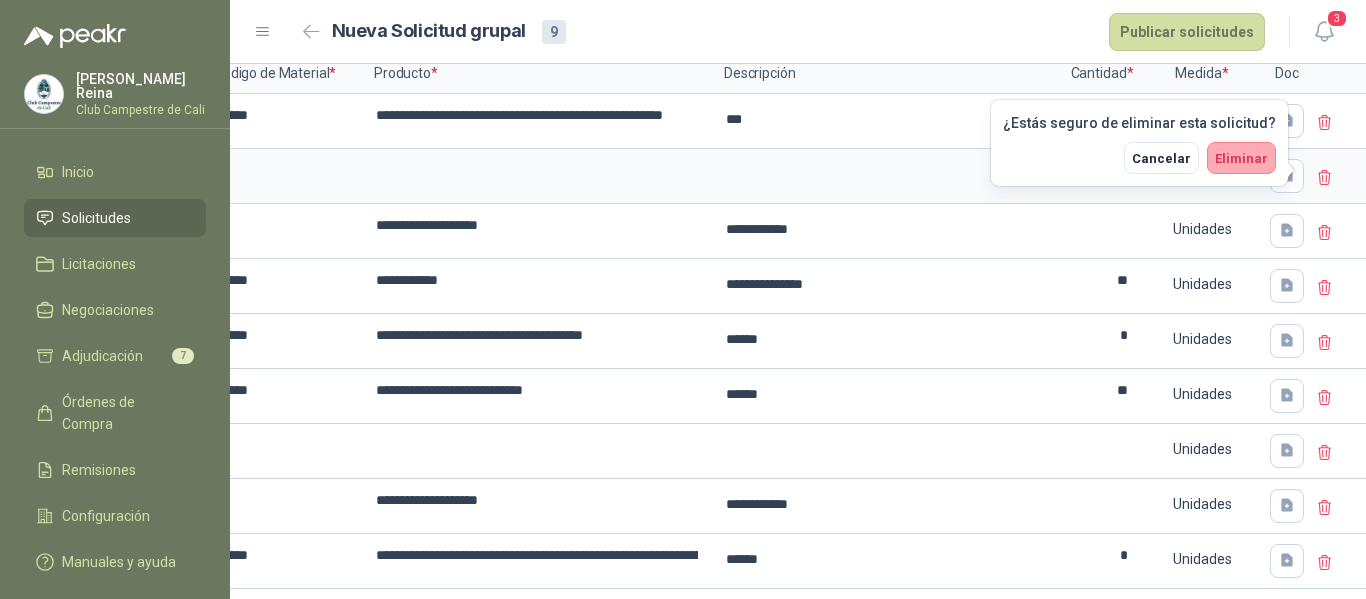 click on "Eliminar" at bounding box center (1241, 158) 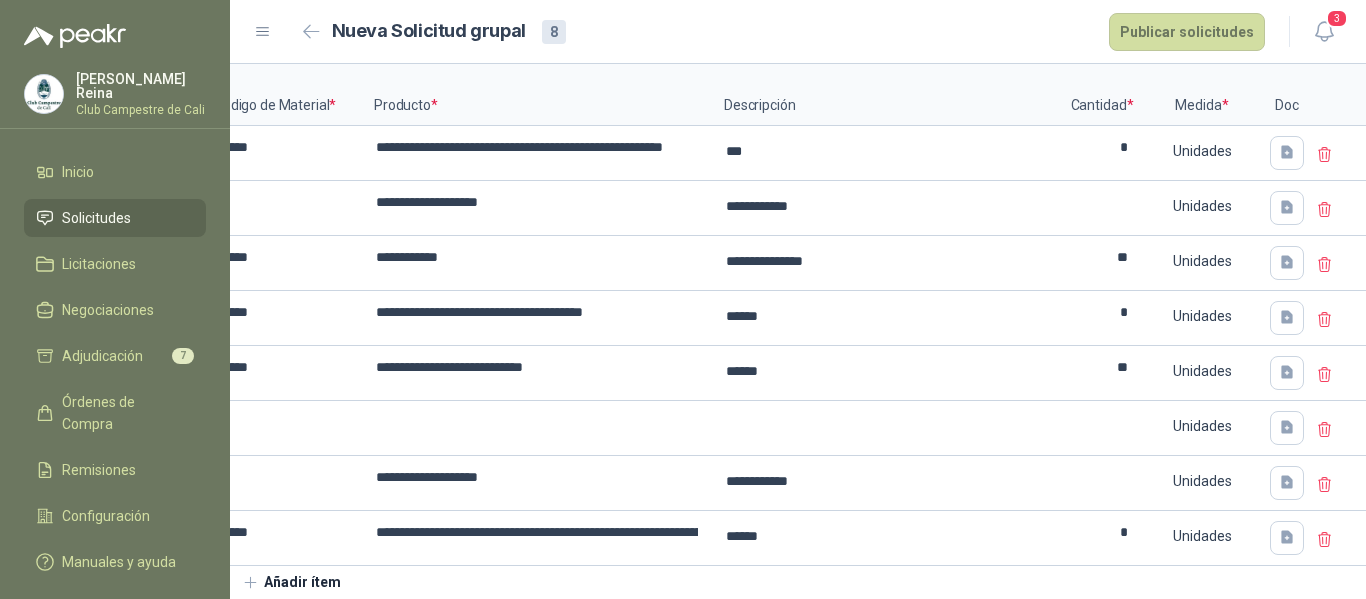 scroll, scrollTop: 184, scrollLeft: 0, axis: vertical 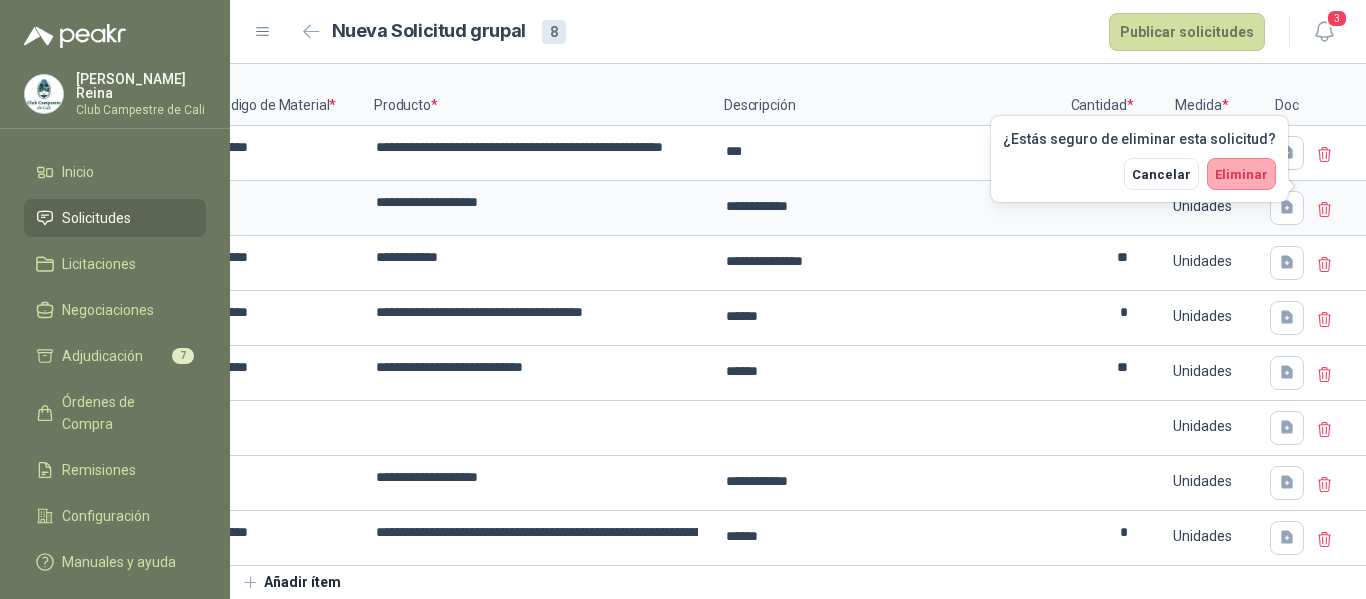 click on "Eliminar" at bounding box center [1241, 174] 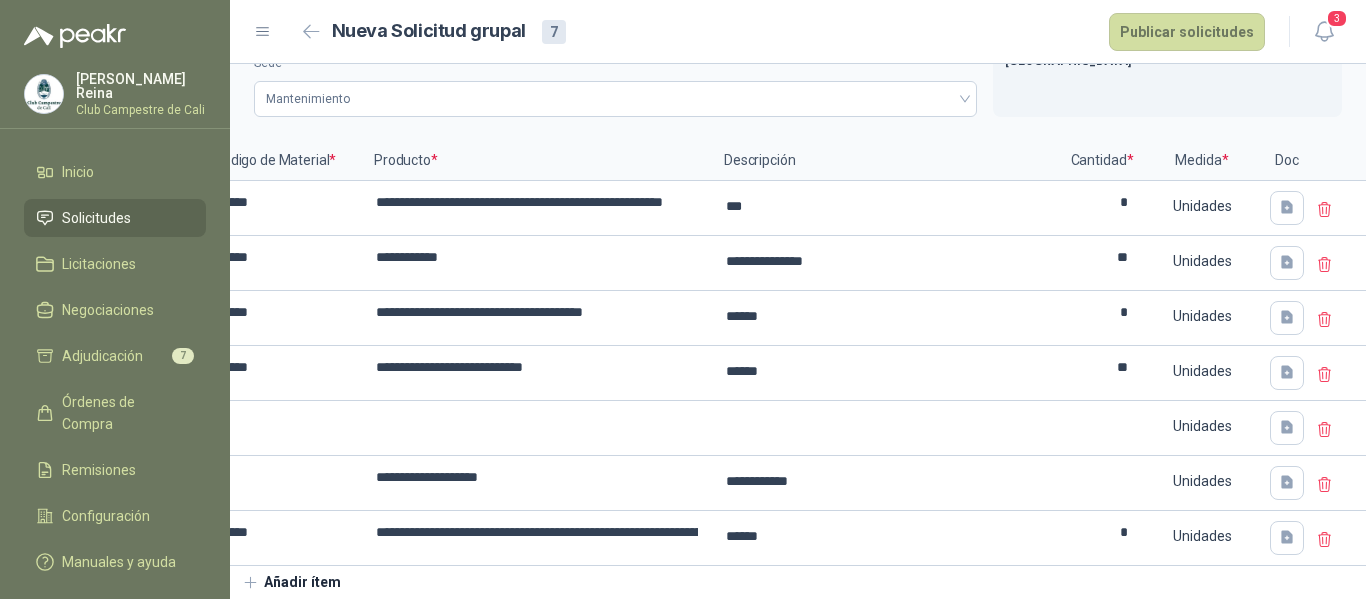 scroll, scrollTop: 129, scrollLeft: 0, axis: vertical 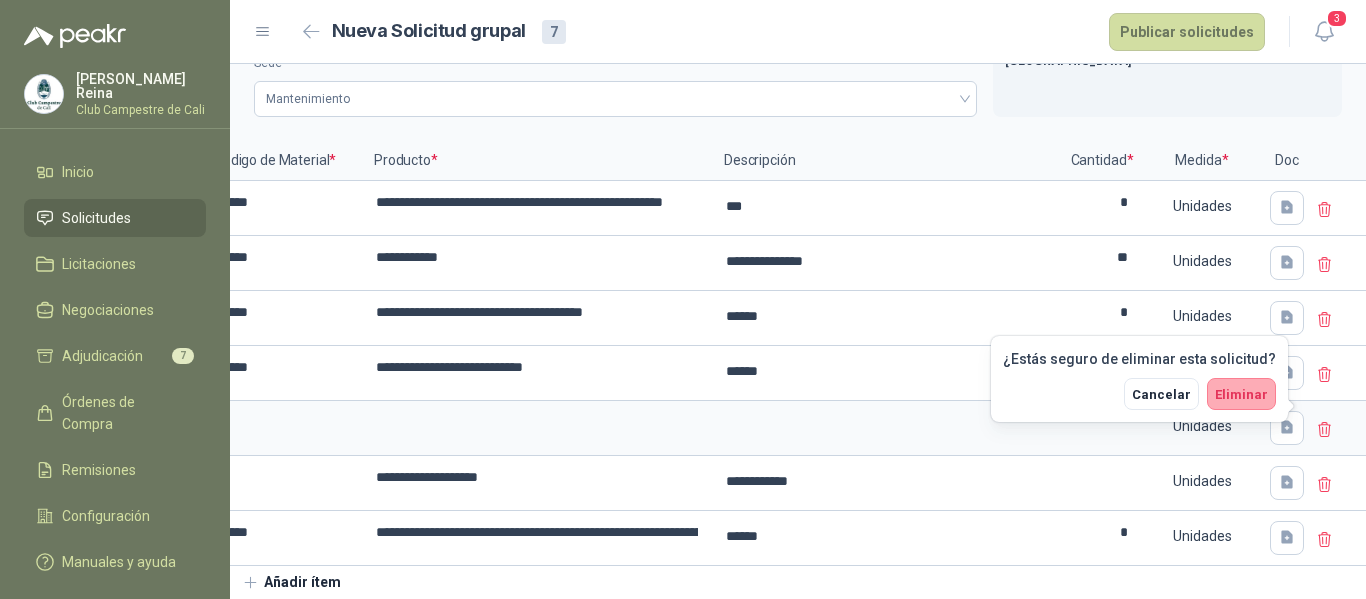 click on "Eliminar" at bounding box center (1241, 394) 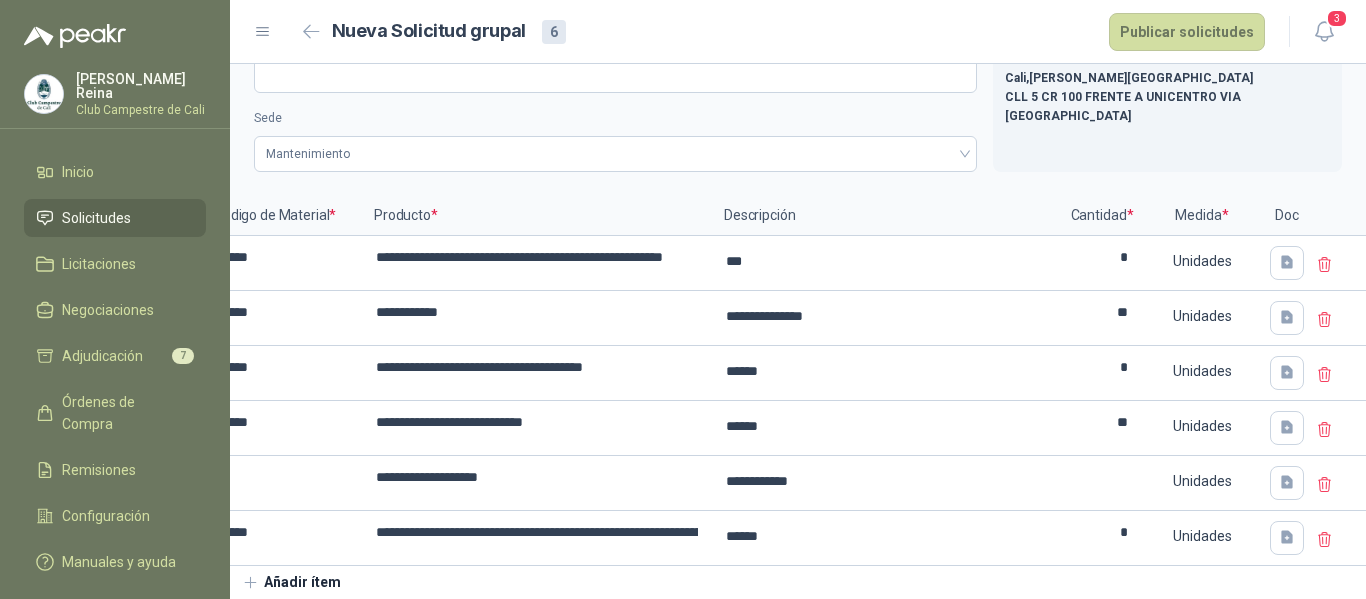 scroll, scrollTop: 74, scrollLeft: 0, axis: vertical 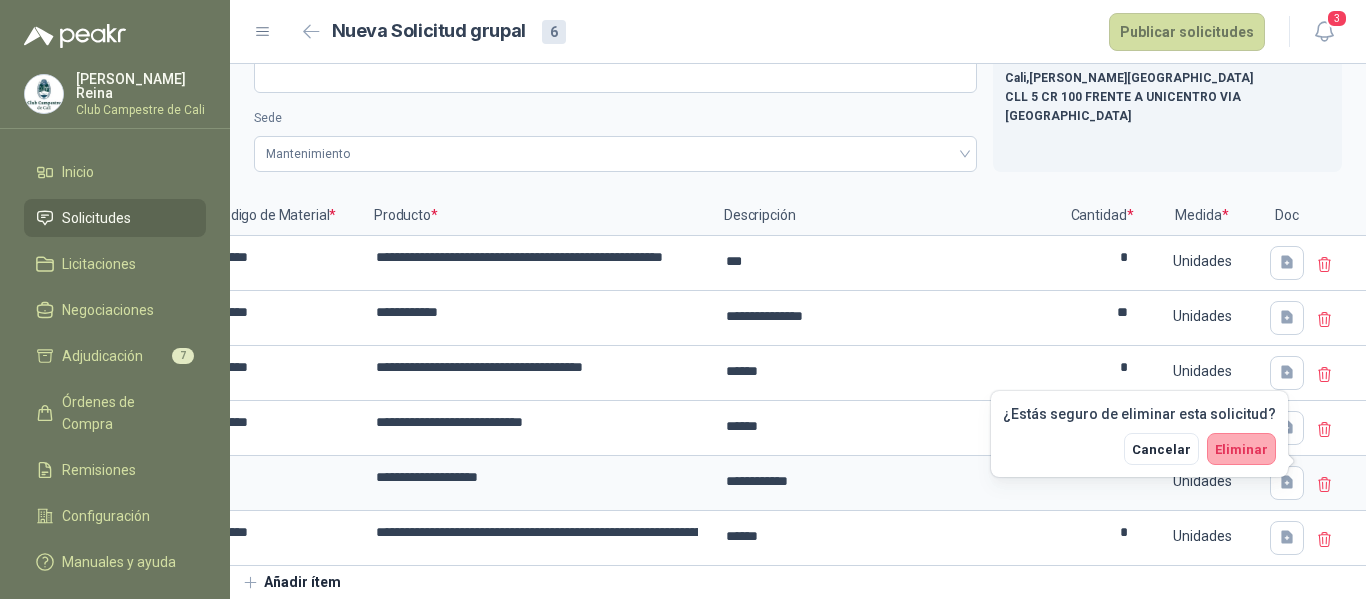 click on "Eliminar" at bounding box center [1241, 449] 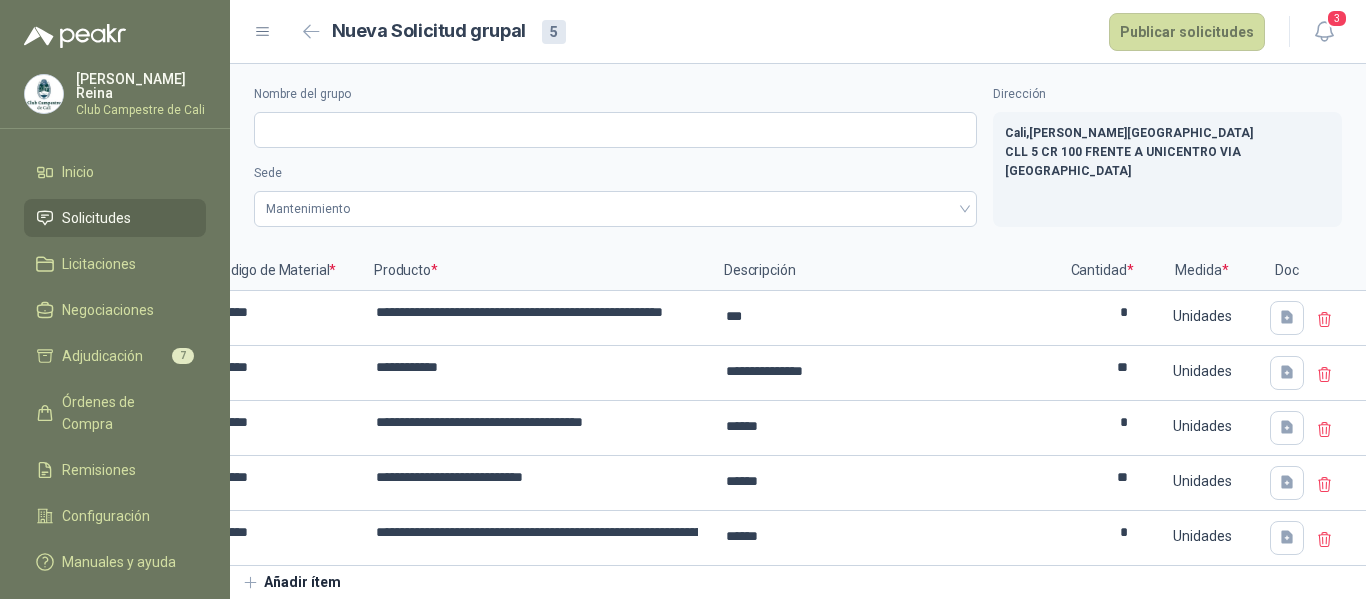 scroll, scrollTop: 19, scrollLeft: 0, axis: vertical 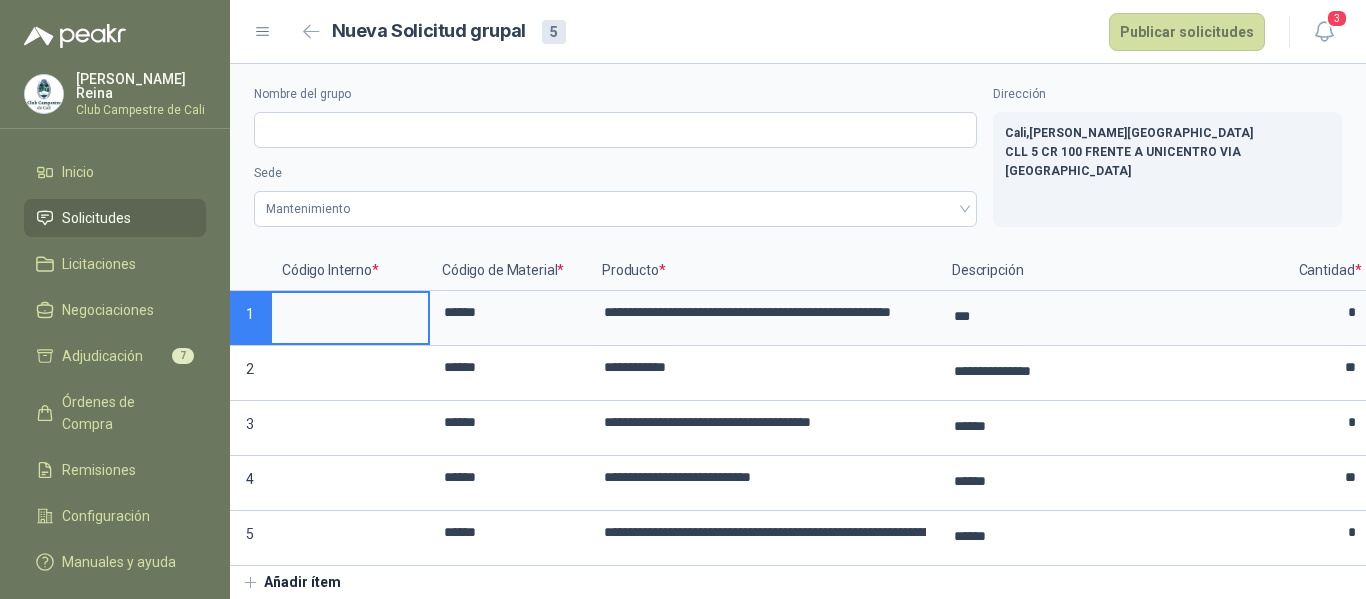 drag, startPoint x: 342, startPoint y: 294, endPoint x: 371, endPoint y: 295, distance: 29.017237 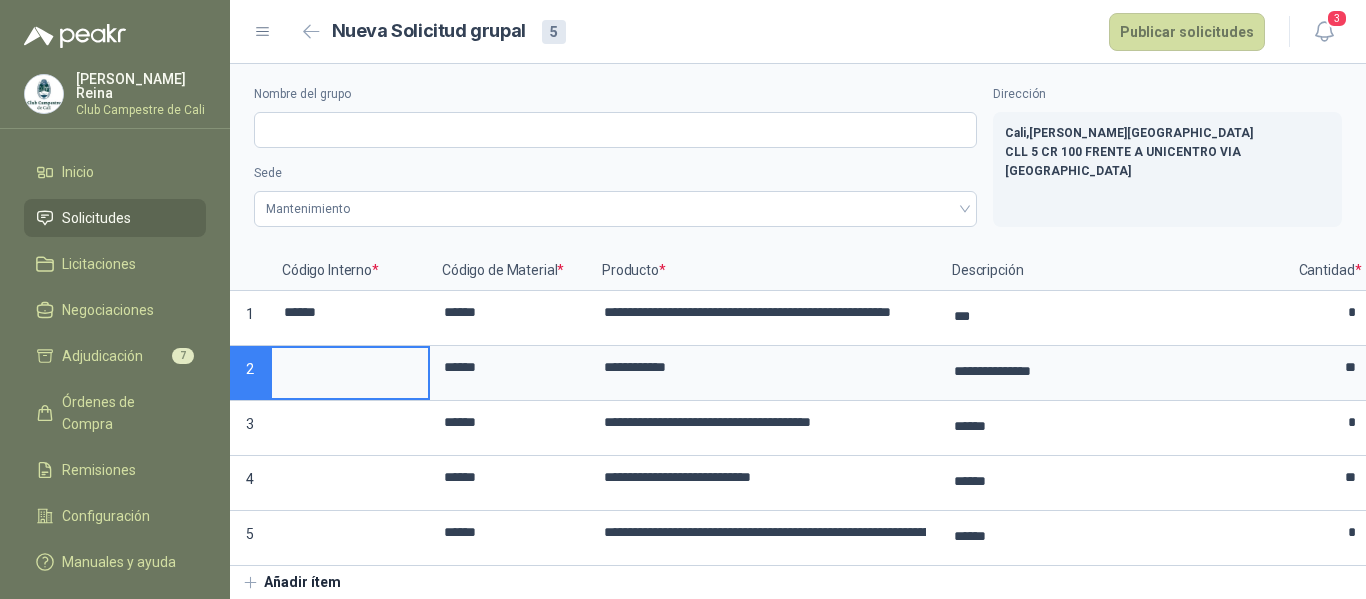 click at bounding box center (350, 367) 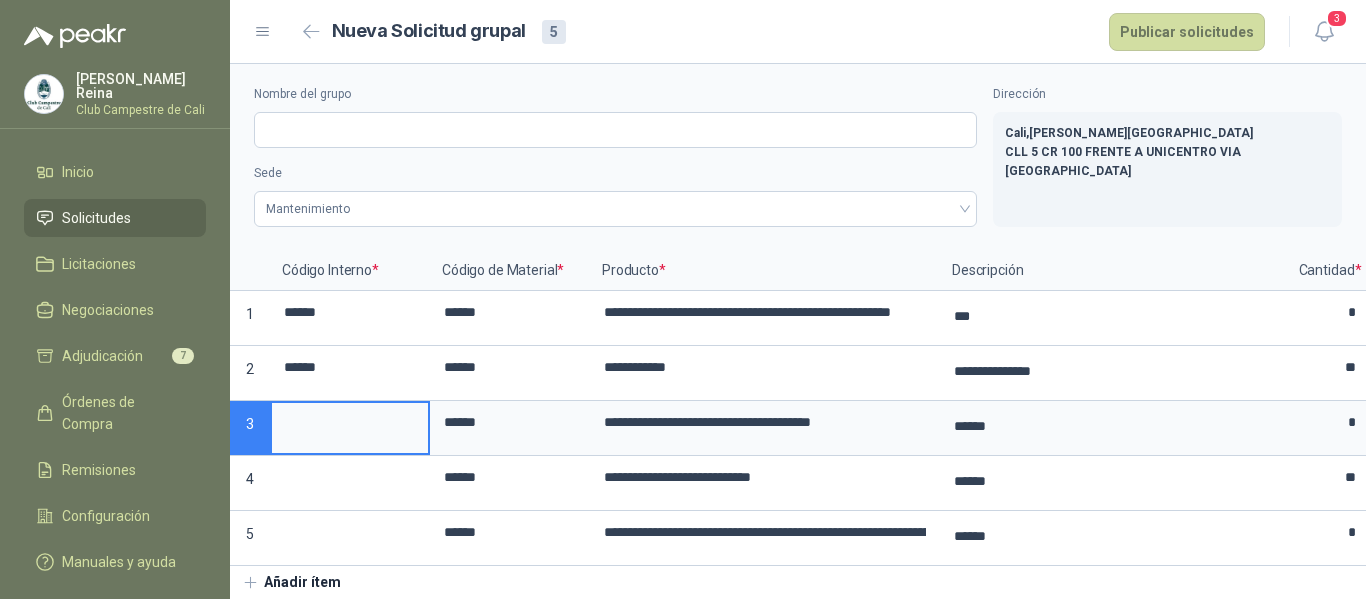 click at bounding box center [350, 422] 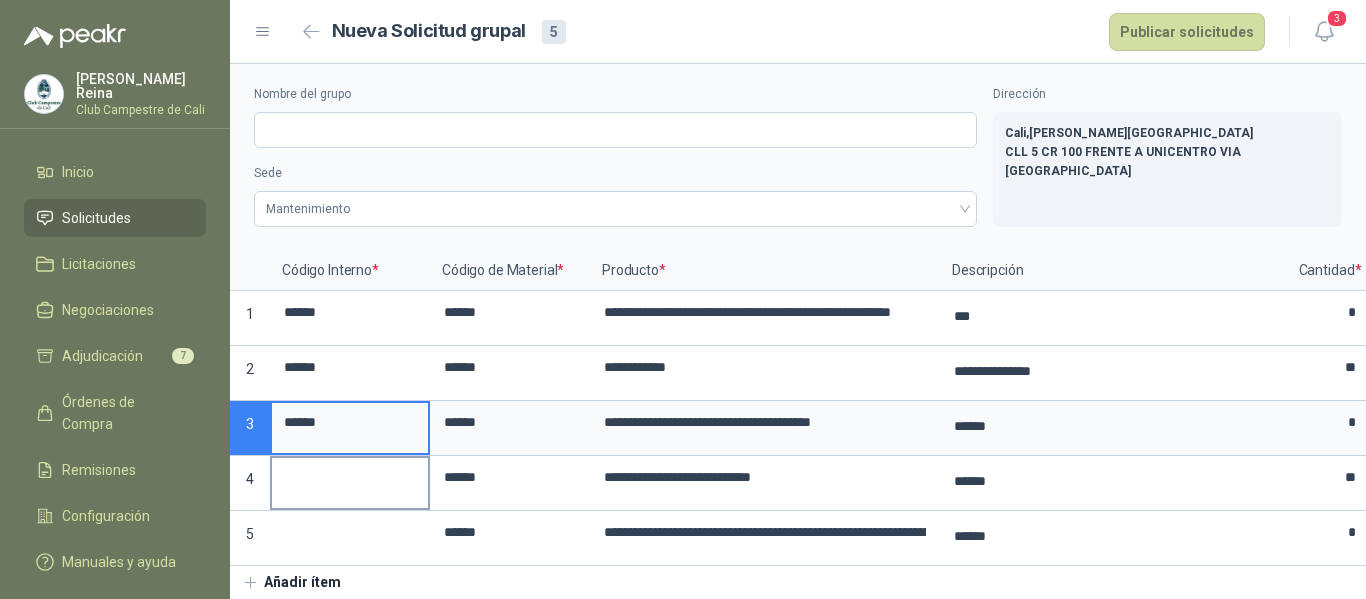 click at bounding box center [350, 477] 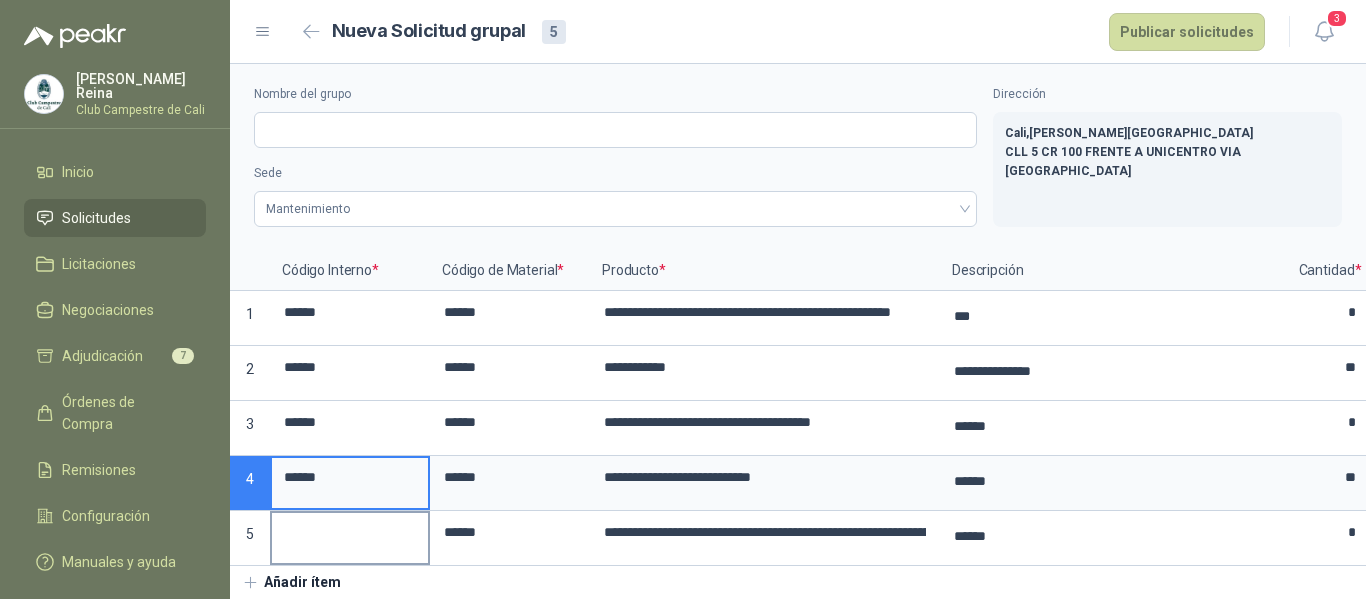 click at bounding box center (350, 532) 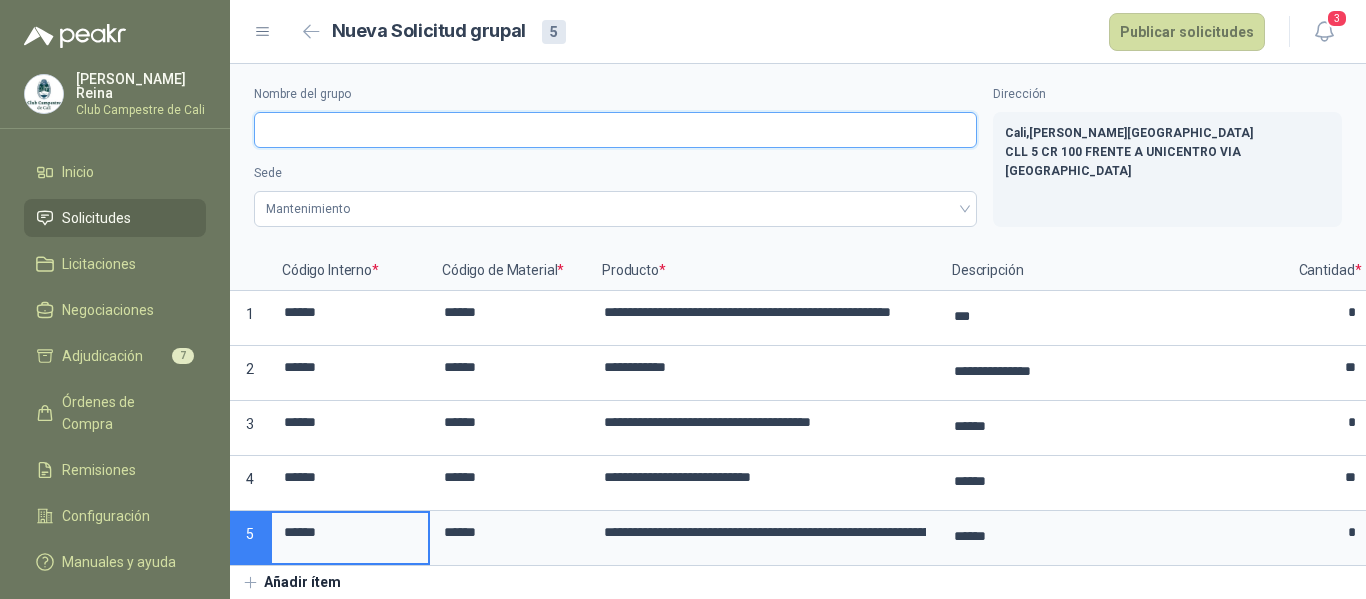 click on "Nombre del grupo" at bounding box center [615, 130] 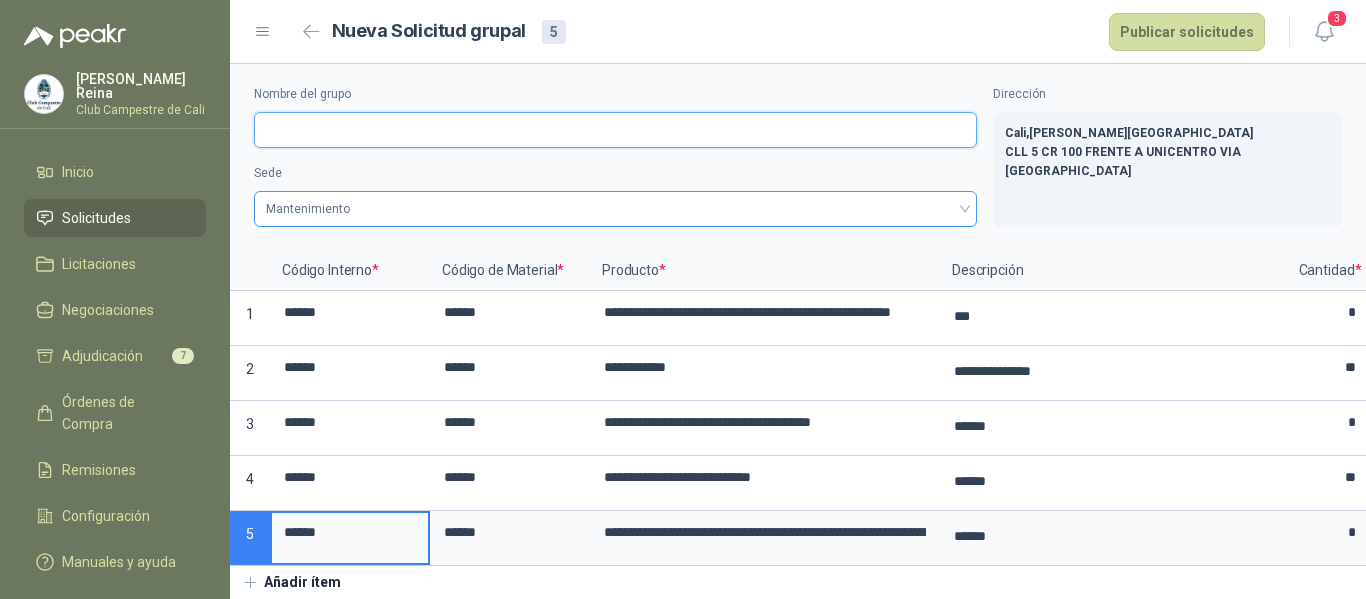click on "Mantenimiento" at bounding box center (615, 209) 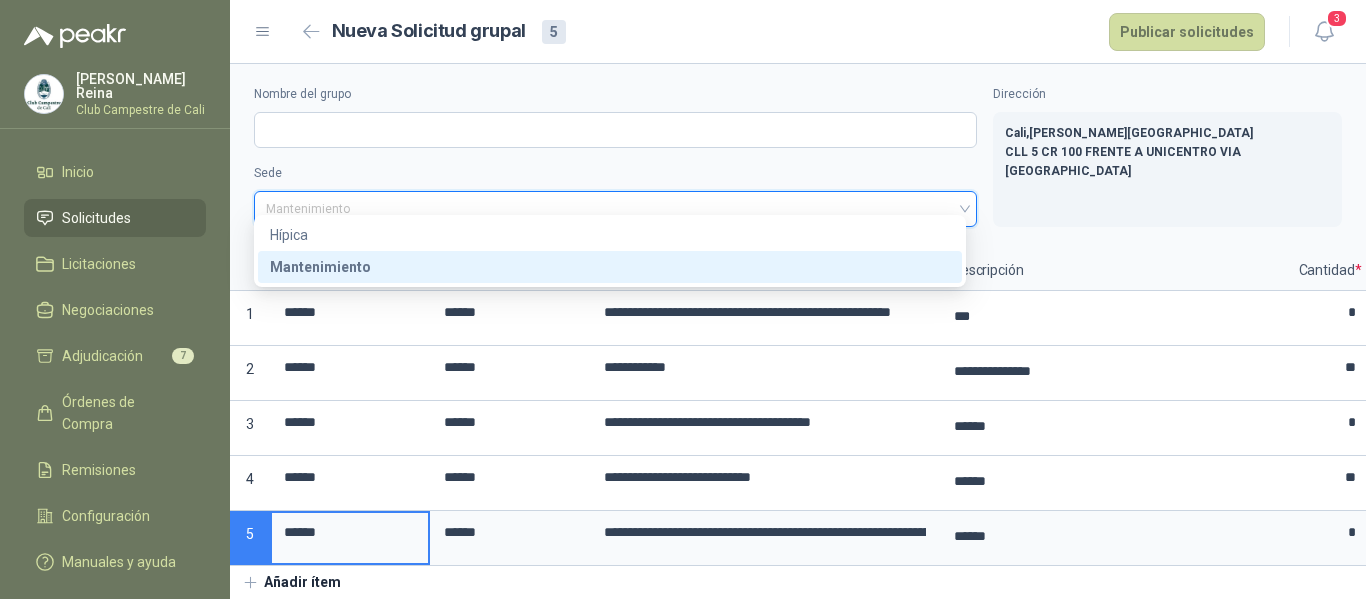 click on "Mantenimiento" at bounding box center (610, 267) 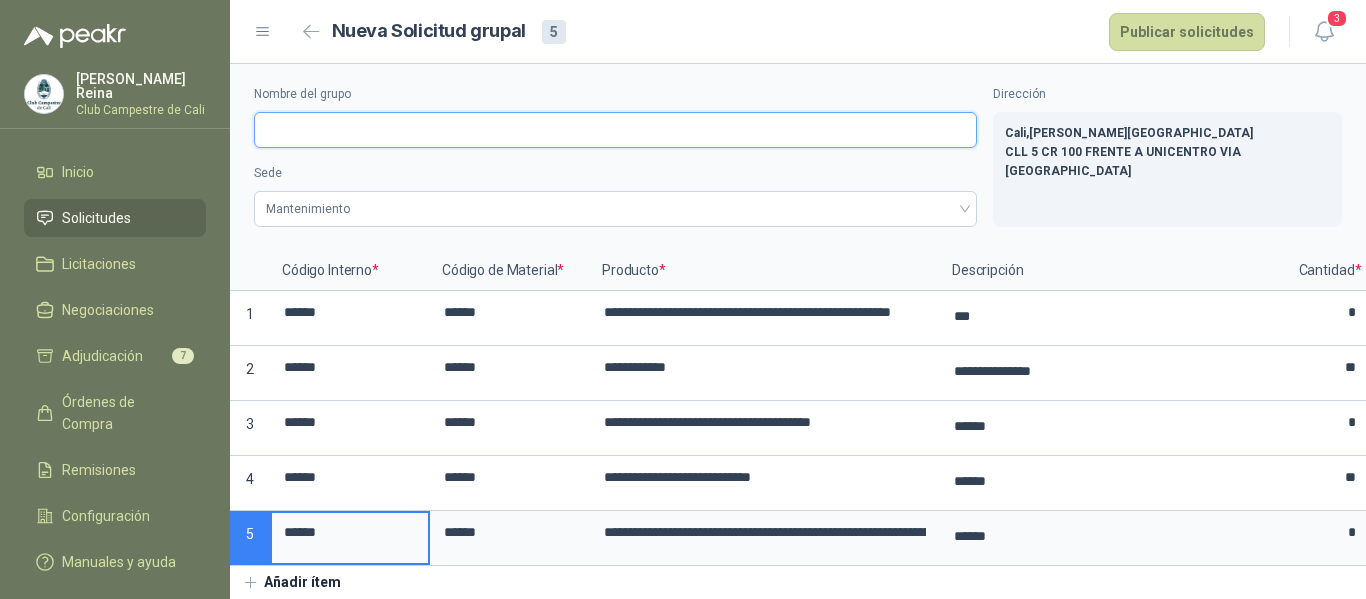 click on "Nombre del grupo" at bounding box center [615, 130] 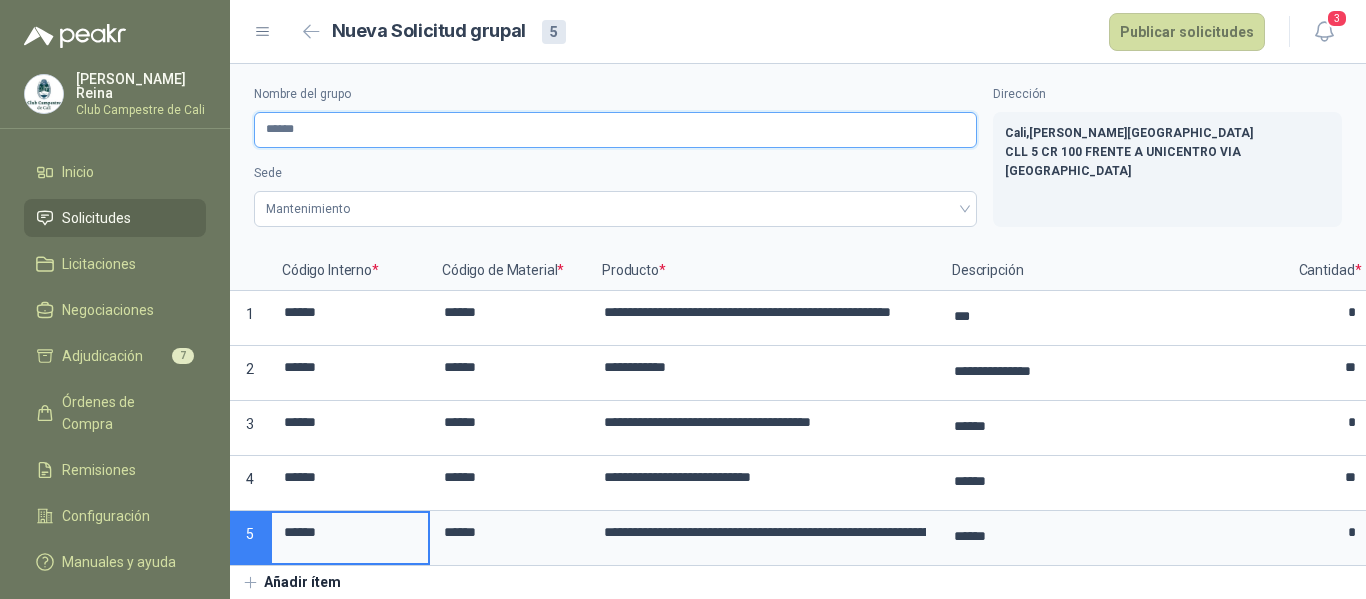 click on "******" at bounding box center (615, 130) 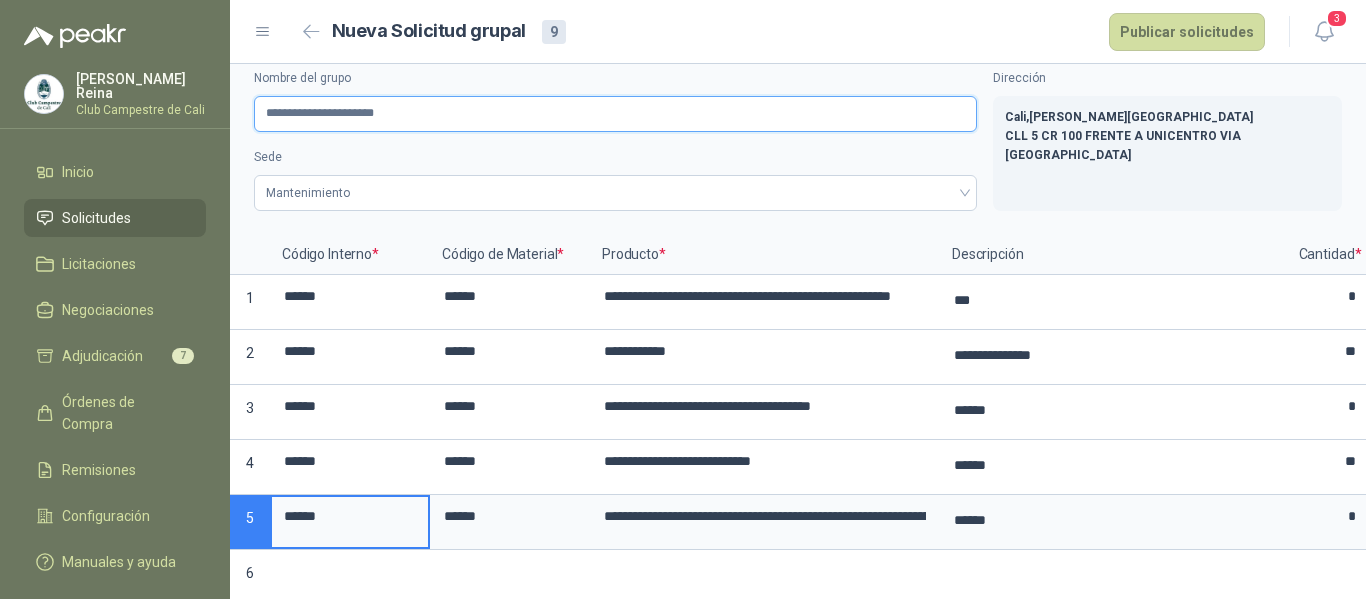 click on "**********" at bounding box center (615, 114) 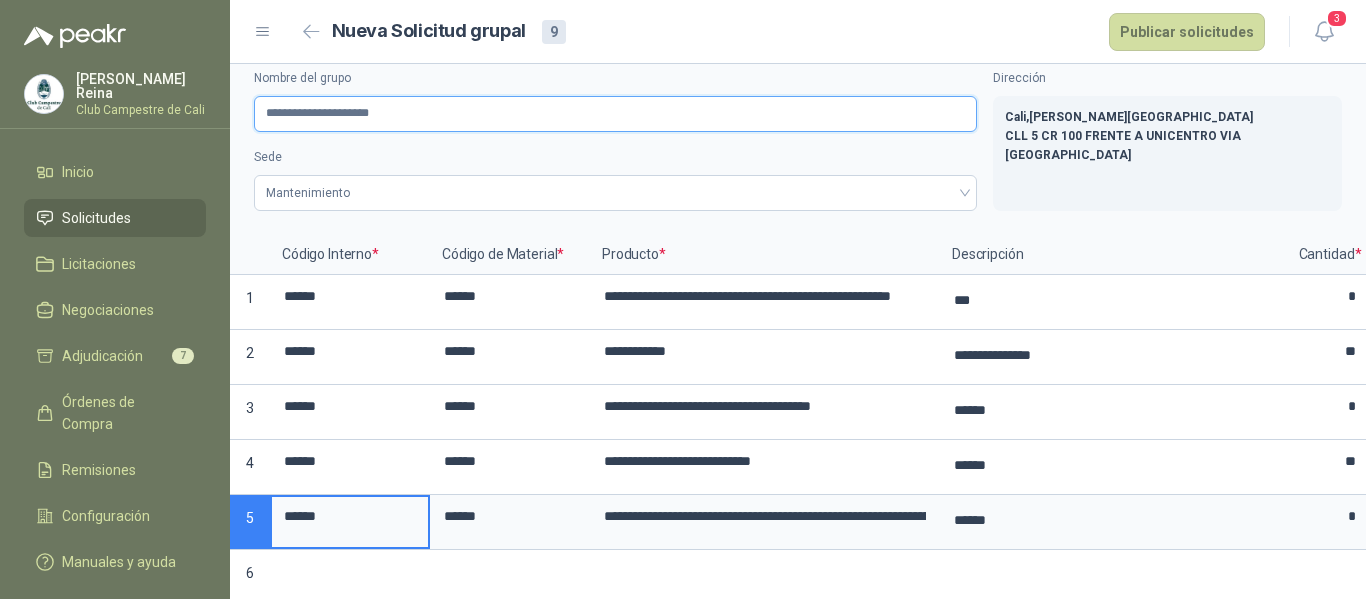 click on "**********" at bounding box center (615, 114) 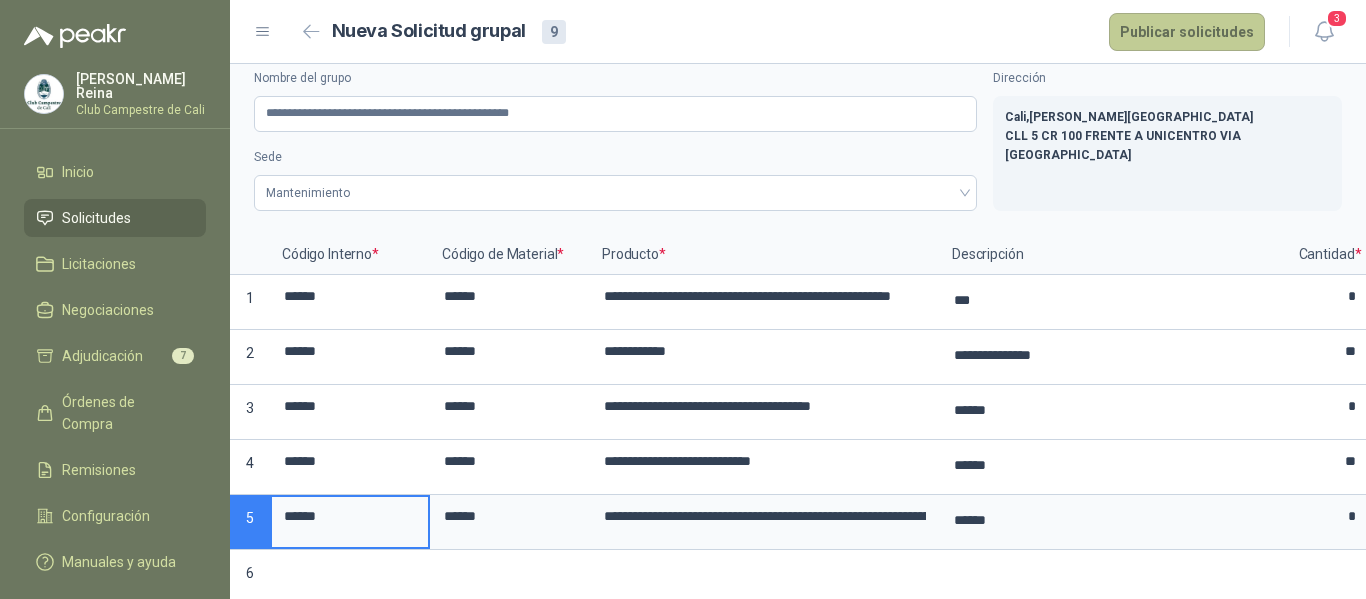 click on "Publicar solicitudes" at bounding box center (1187, 32) 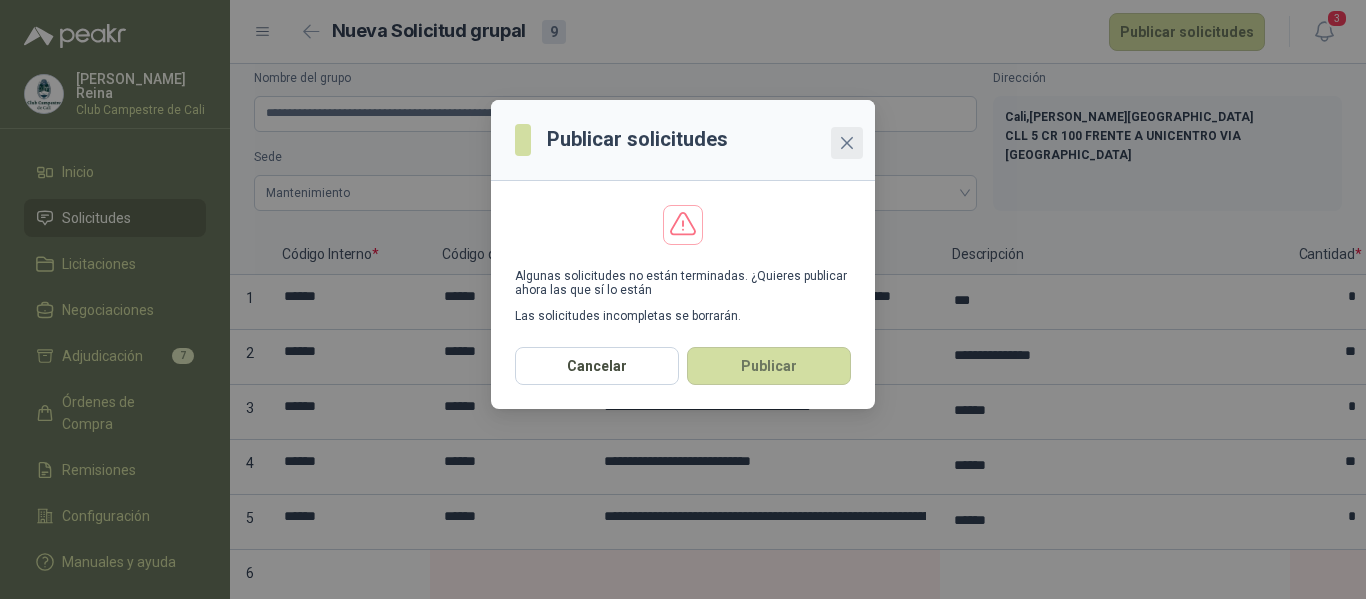 click at bounding box center (847, 143) 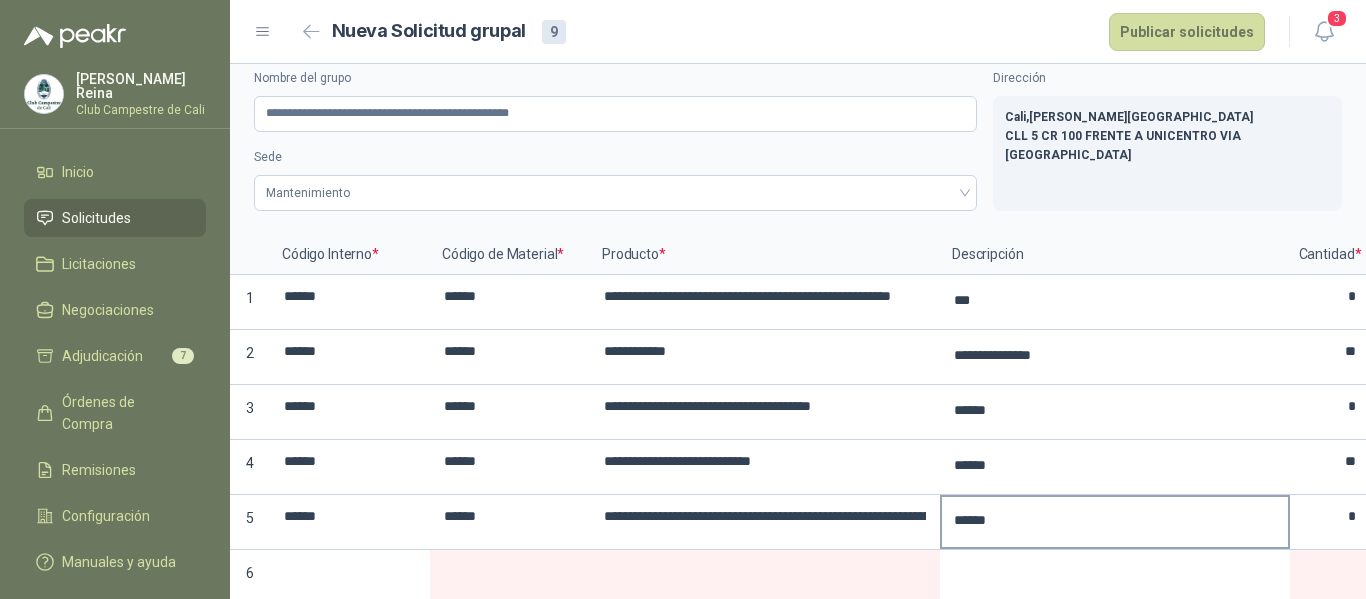 scroll, scrollTop: 239, scrollLeft: 0, axis: vertical 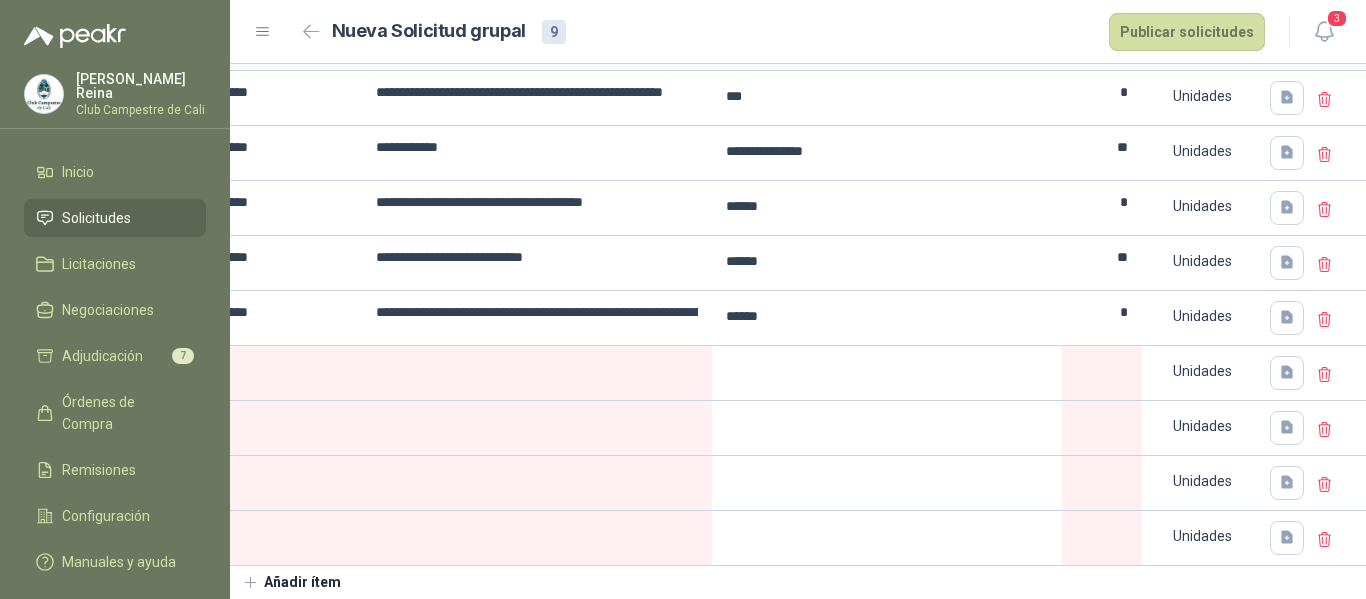 click 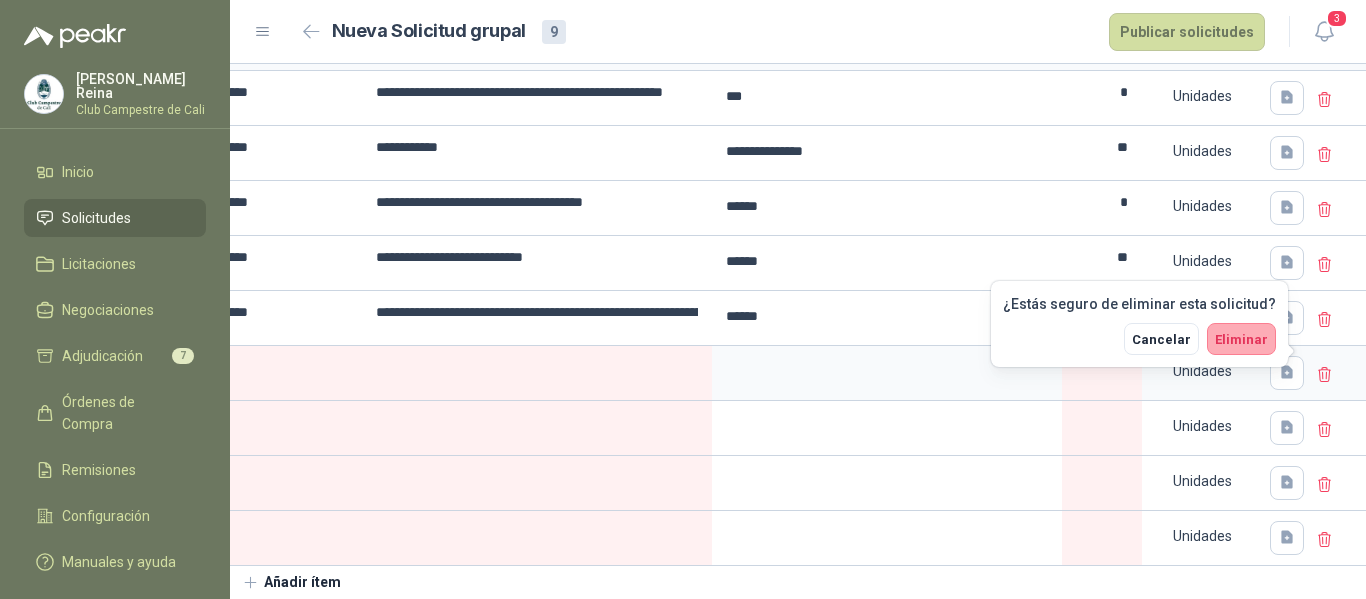 click on "Eliminar" at bounding box center (1241, 339) 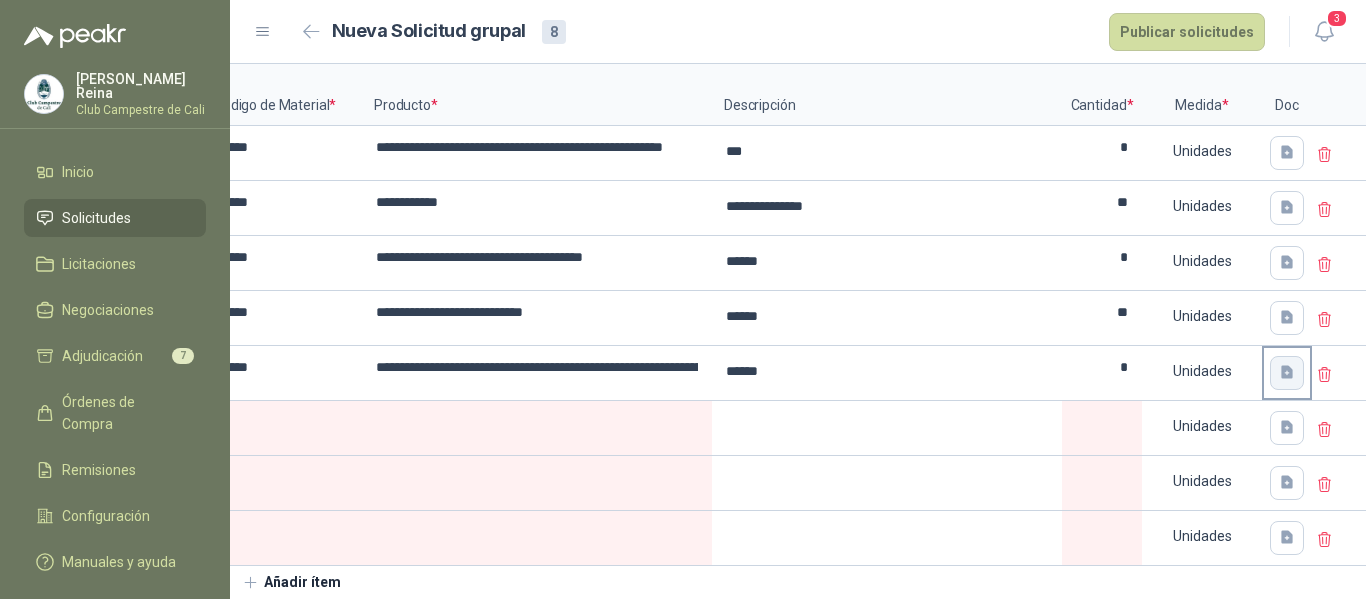 scroll, scrollTop: 184, scrollLeft: 0, axis: vertical 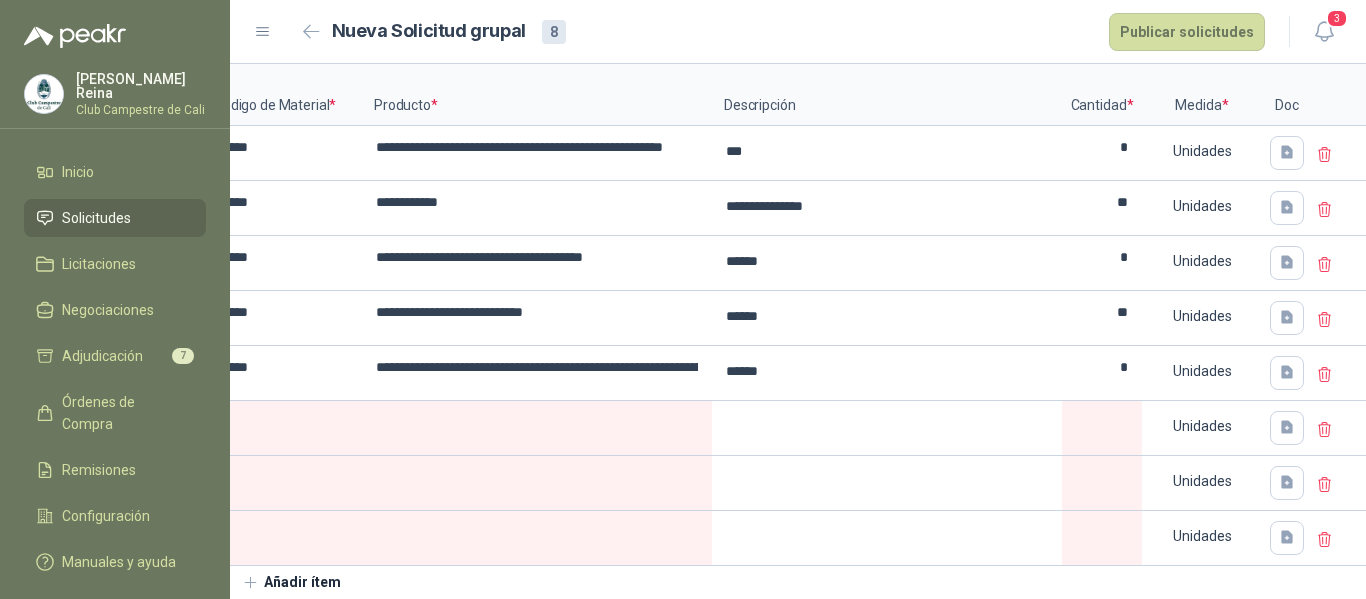 click 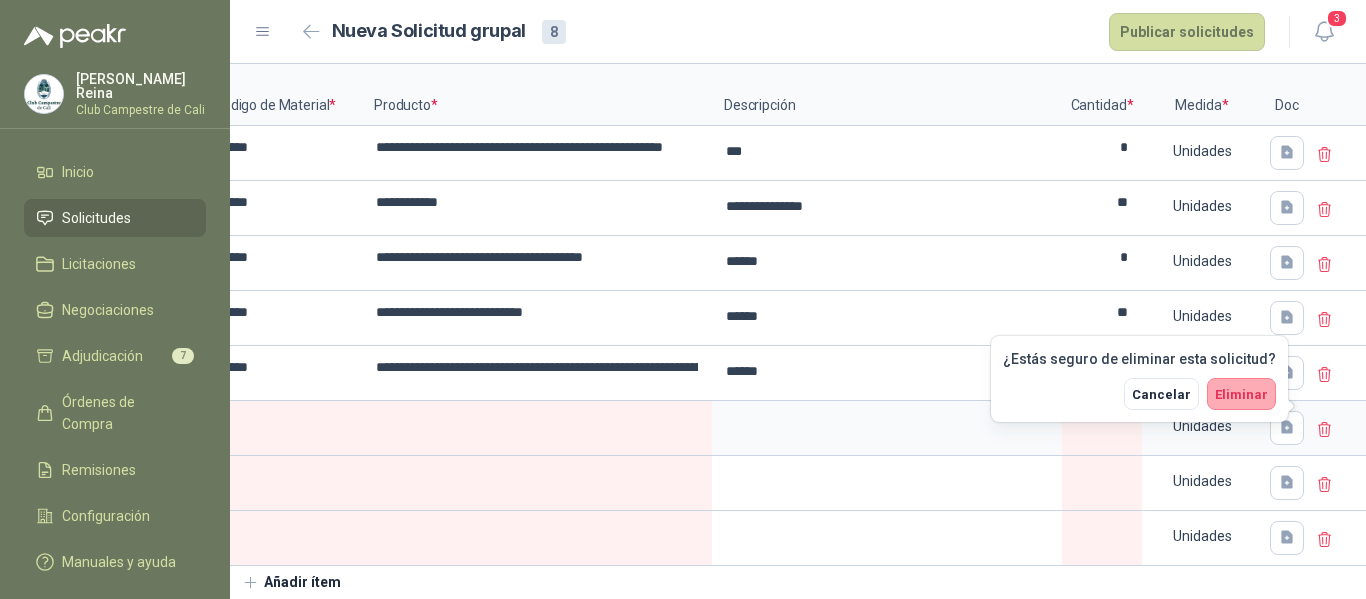 click on "Eliminar" at bounding box center (1241, 394) 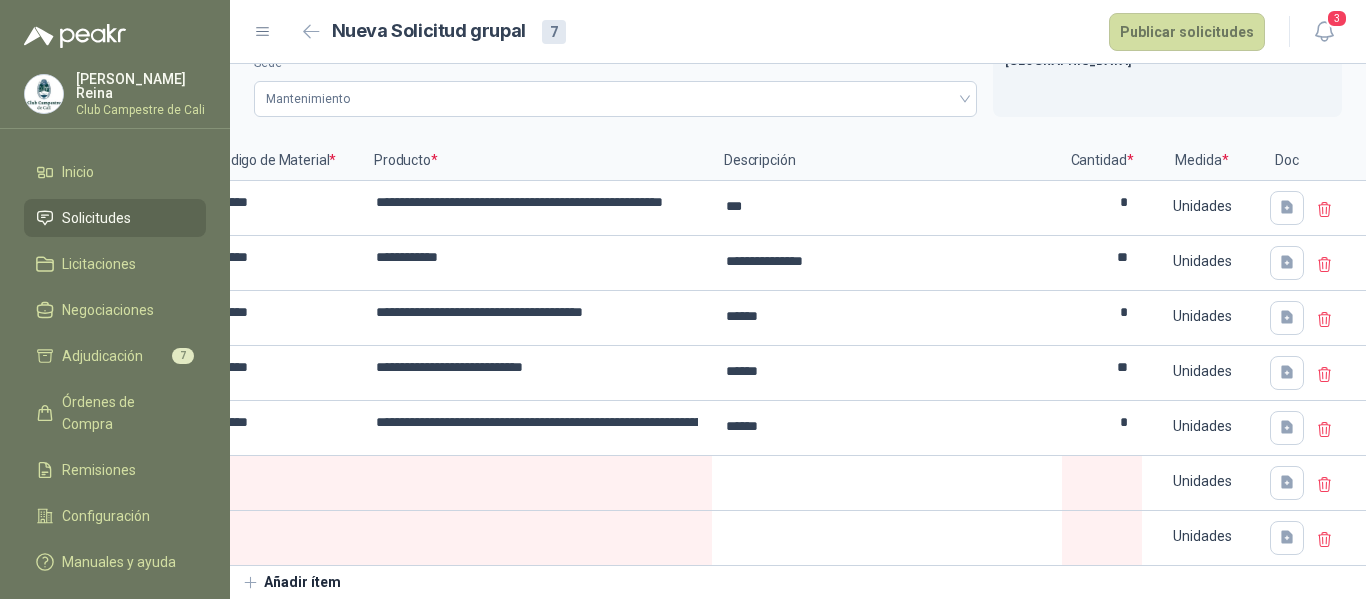 scroll, scrollTop: 129, scrollLeft: 0, axis: vertical 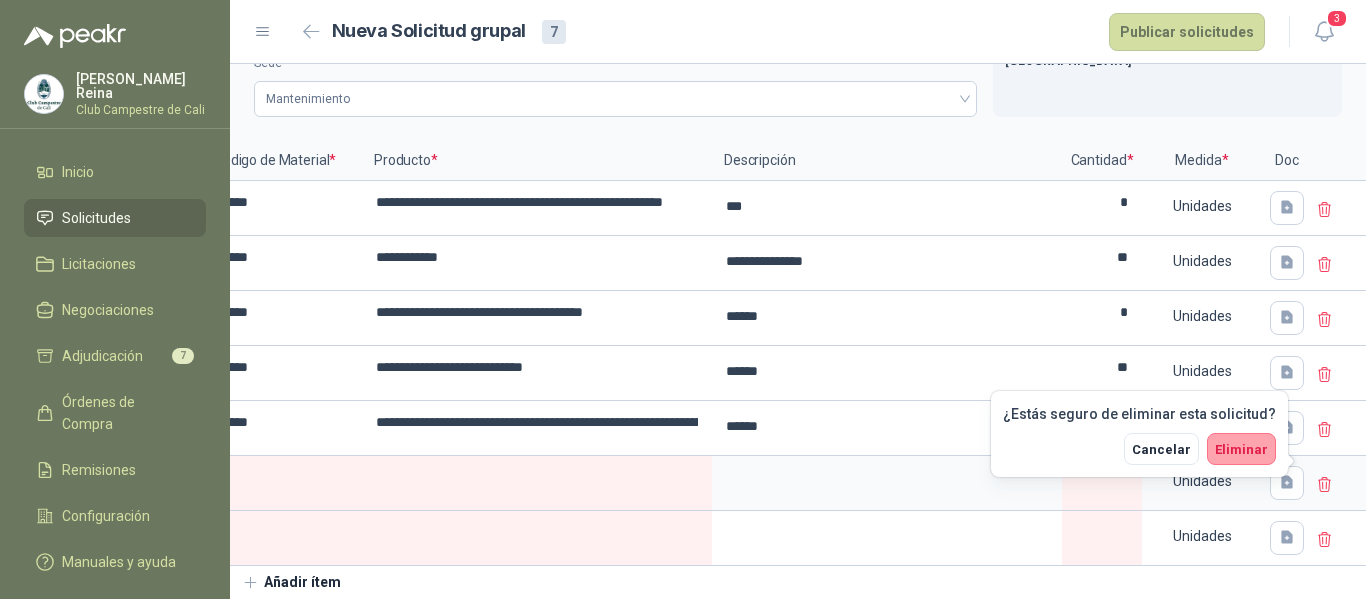 drag, startPoint x: 1250, startPoint y: 452, endPoint x: 1300, endPoint y: 489, distance: 62.201286 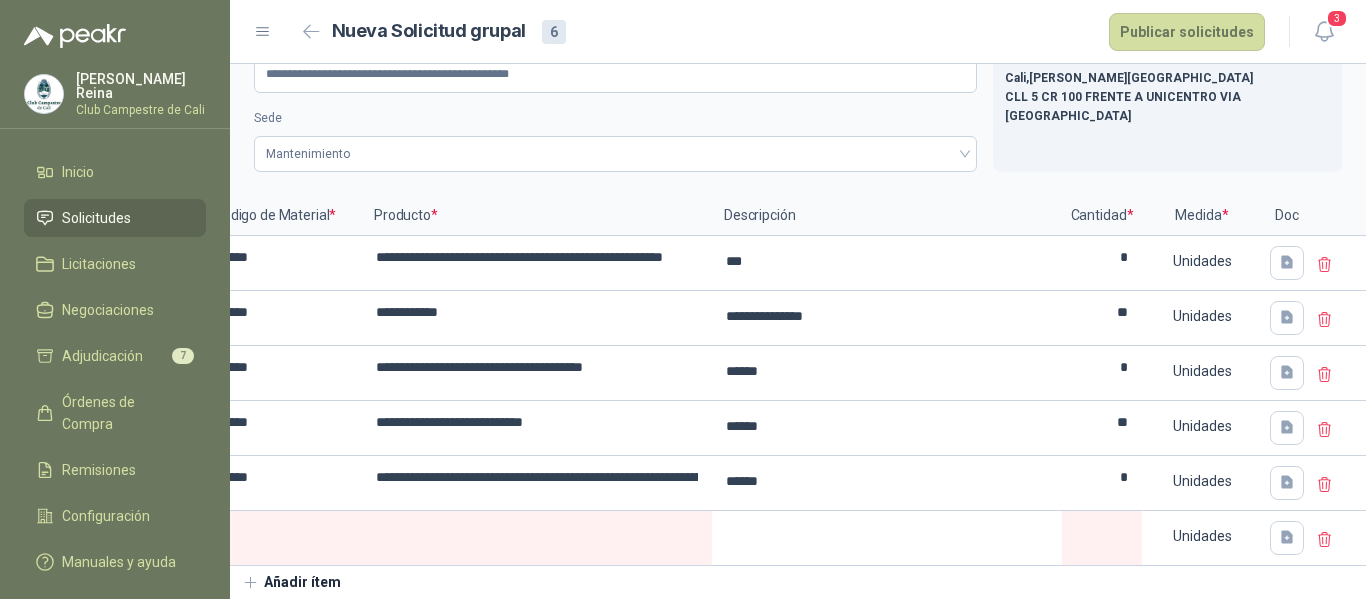 click 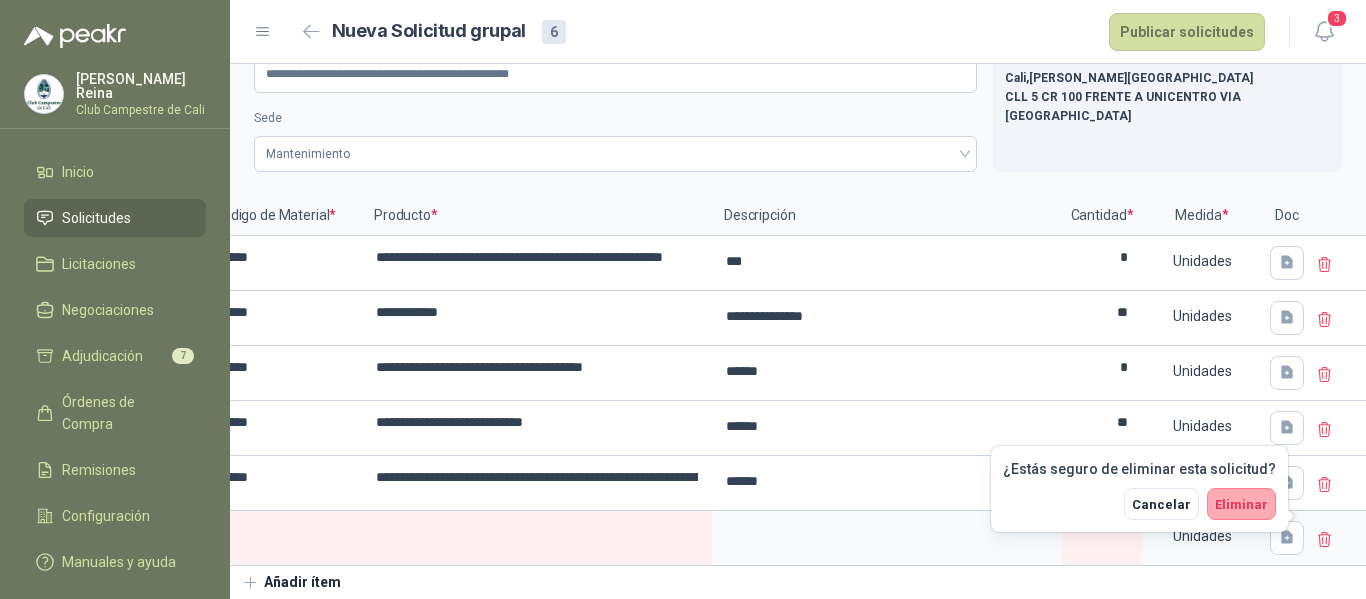 click on "Eliminar" at bounding box center [1241, 504] 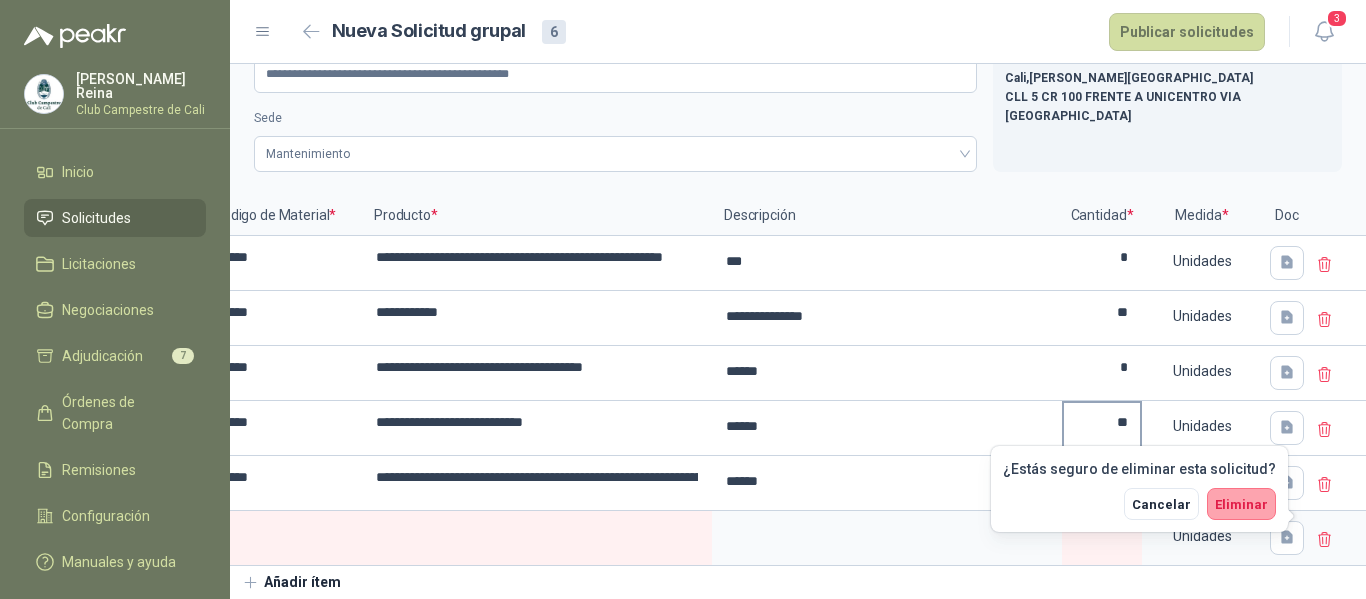 scroll, scrollTop: 19, scrollLeft: 0, axis: vertical 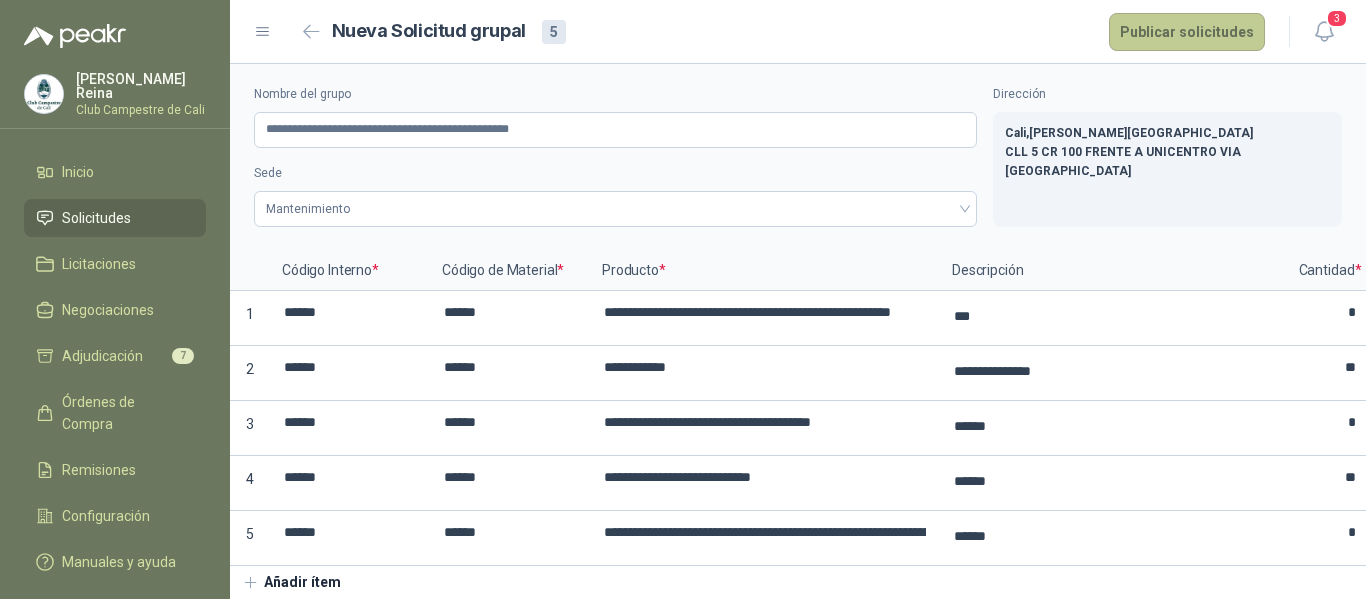 click on "Publicar solicitudes" at bounding box center (1187, 32) 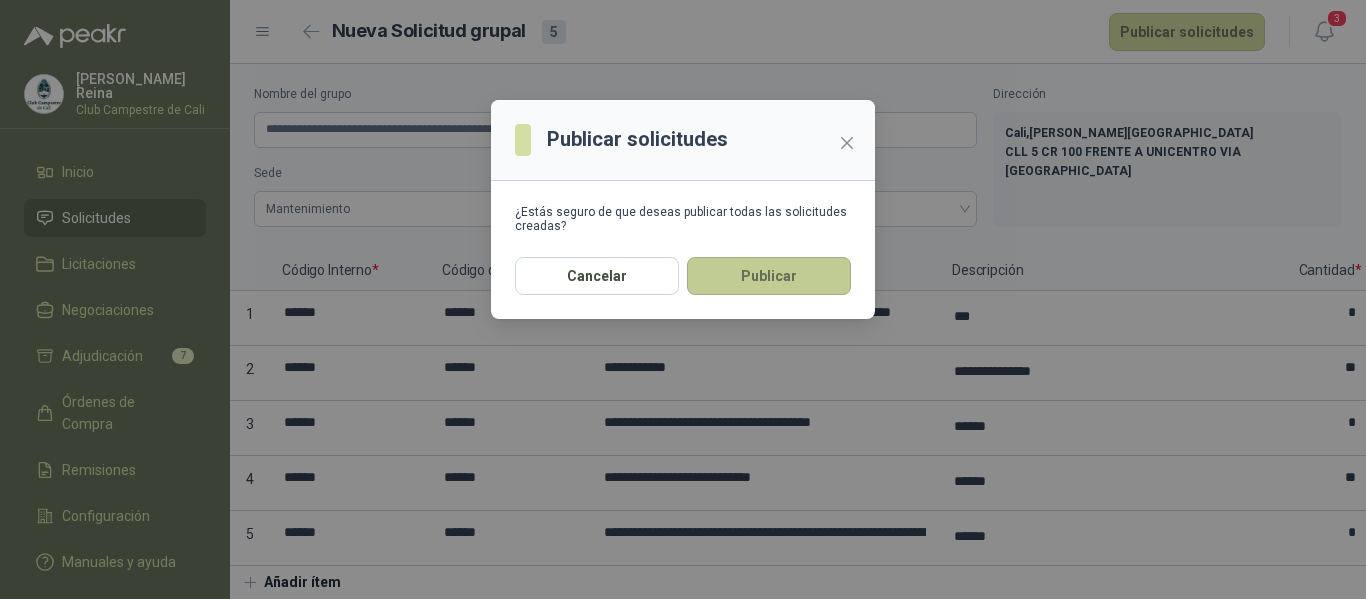 click on "Publicar" at bounding box center (769, 276) 